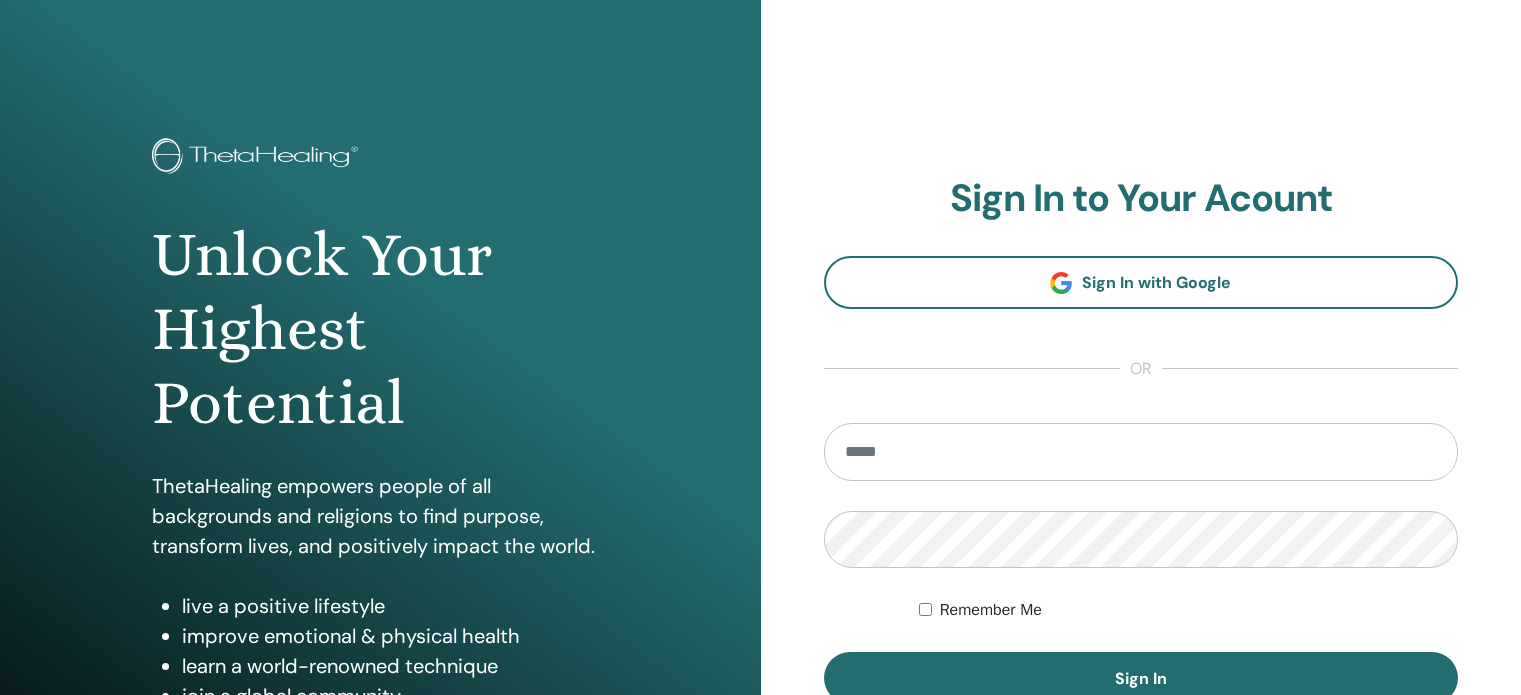 scroll, scrollTop: 0, scrollLeft: 0, axis: both 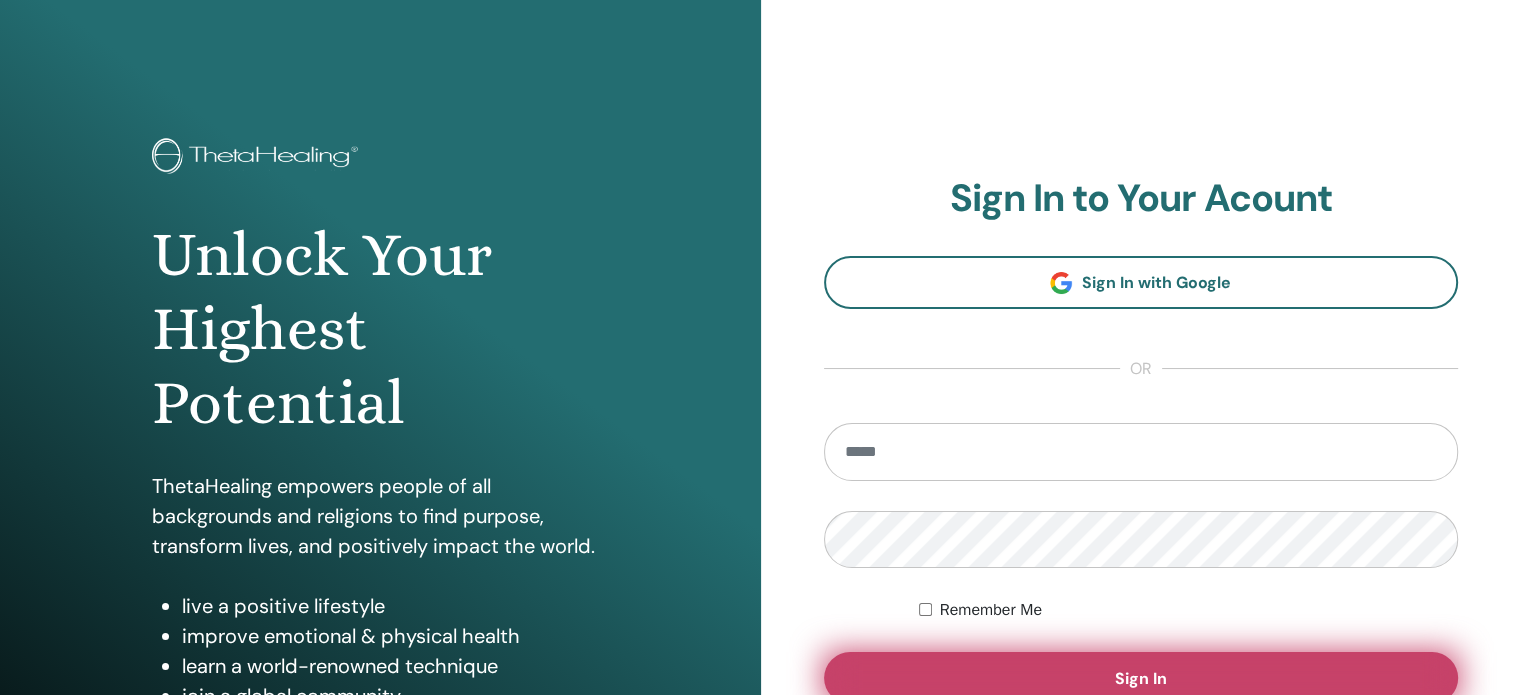 type on "**********" 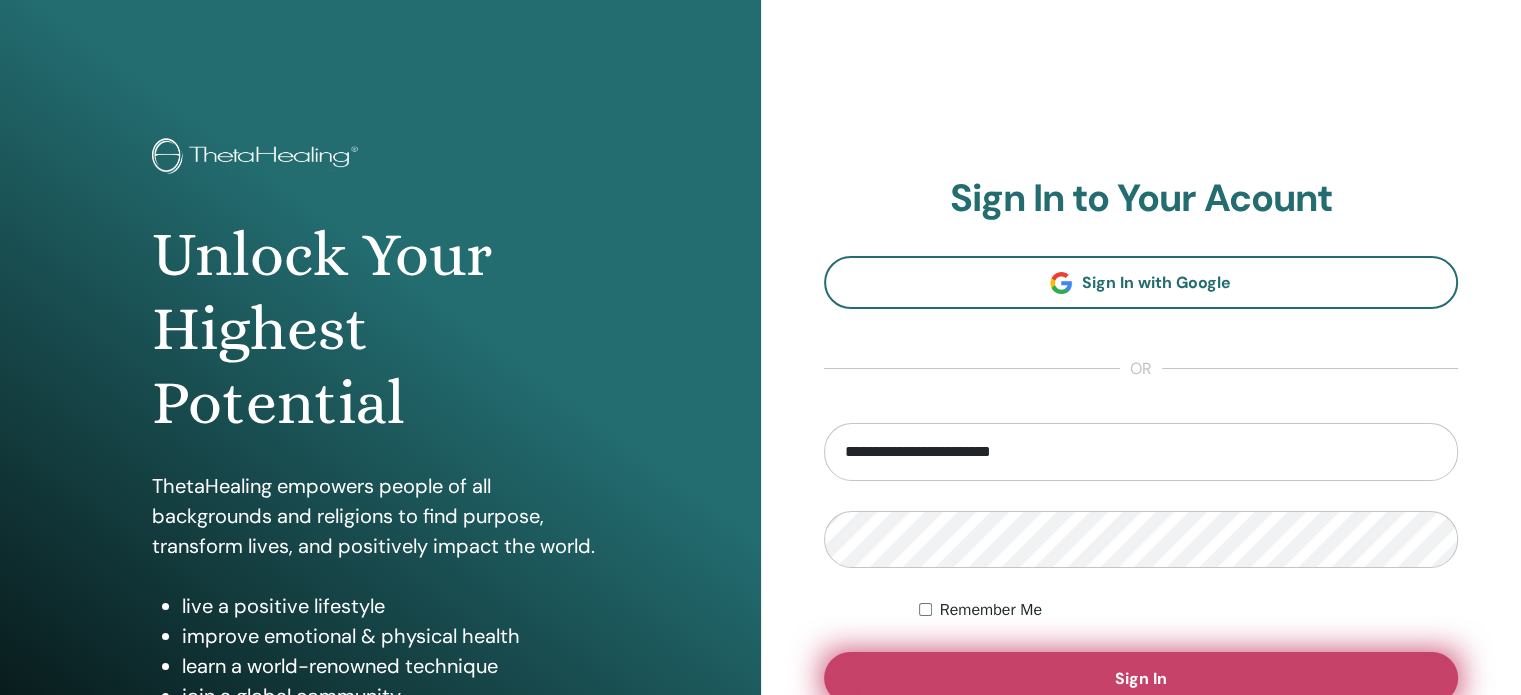 click on "Sign In" at bounding box center (1141, 678) 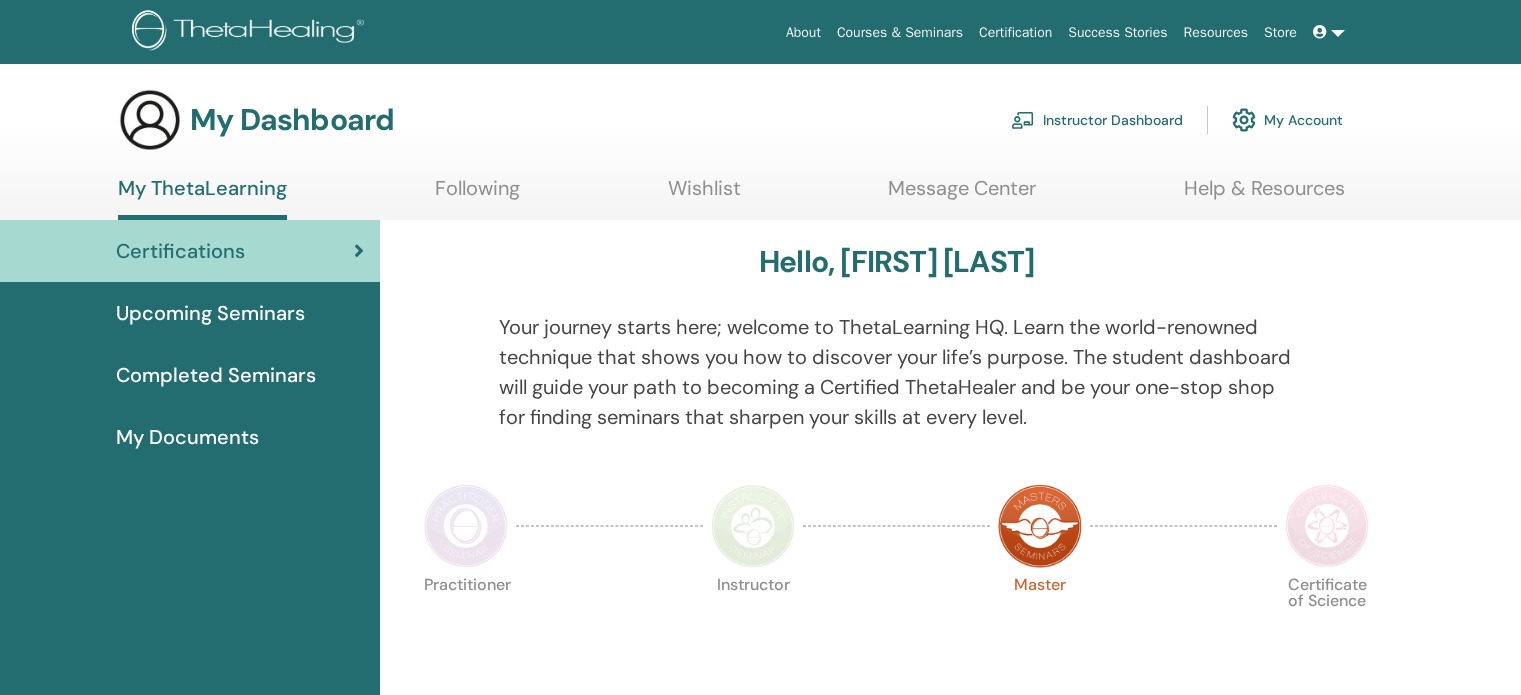 scroll, scrollTop: 0, scrollLeft: 0, axis: both 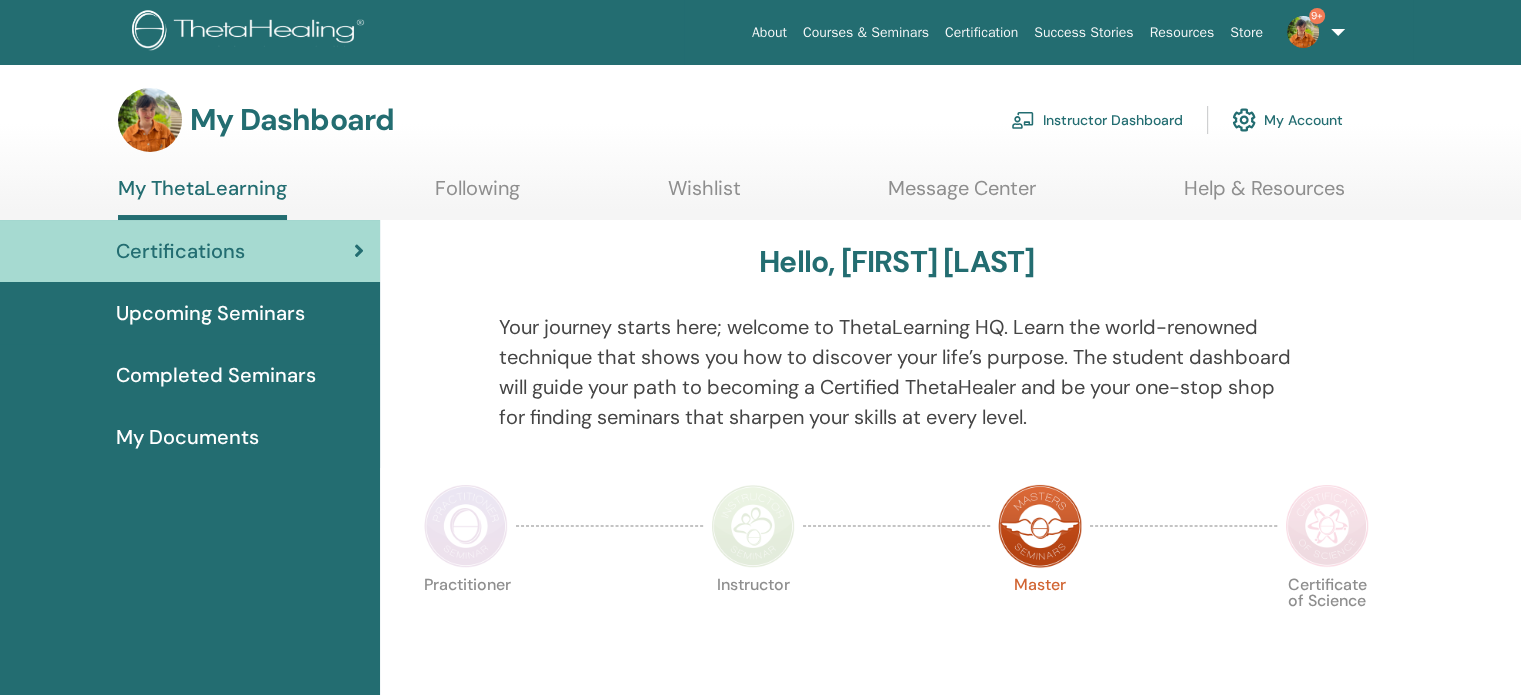 click on "Instructor Dashboard" at bounding box center (1097, 120) 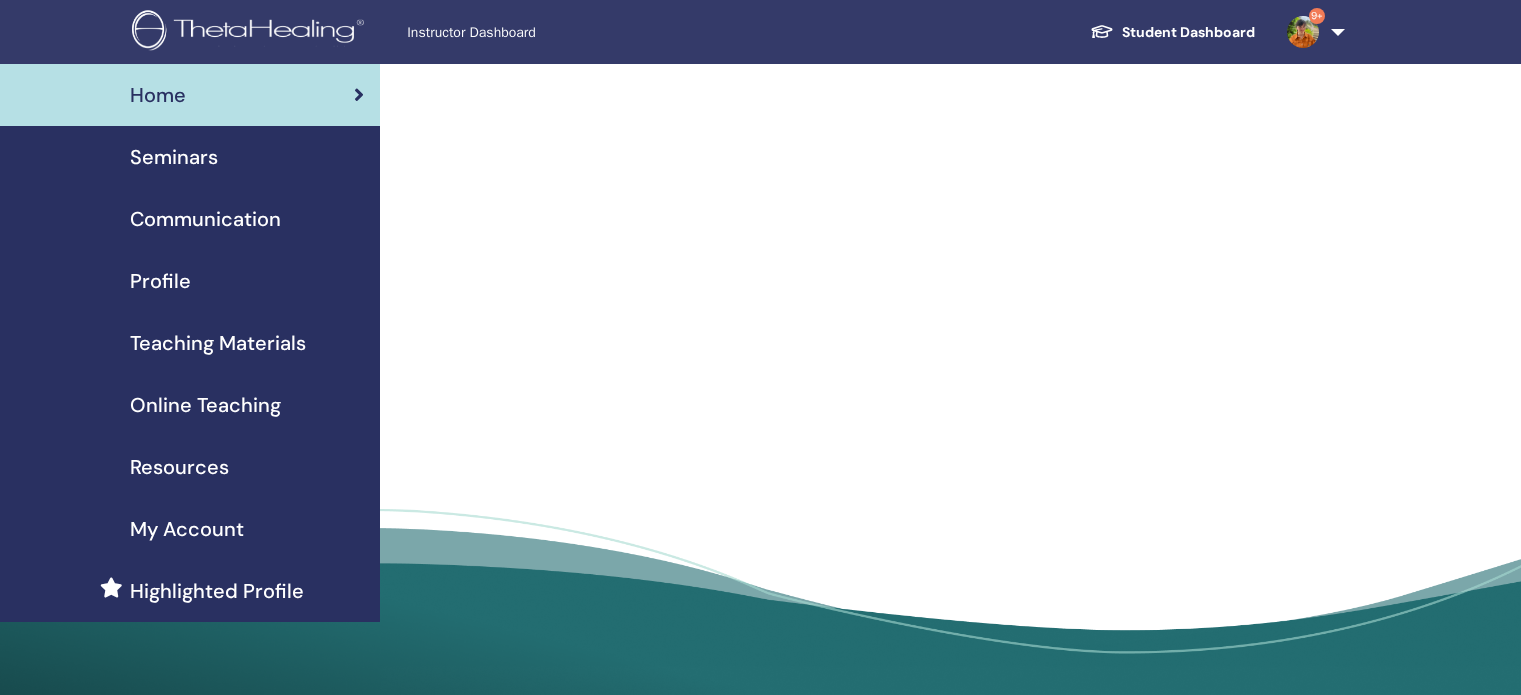 scroll, scrollTop: 0, scrollLeft: 0, axis: both 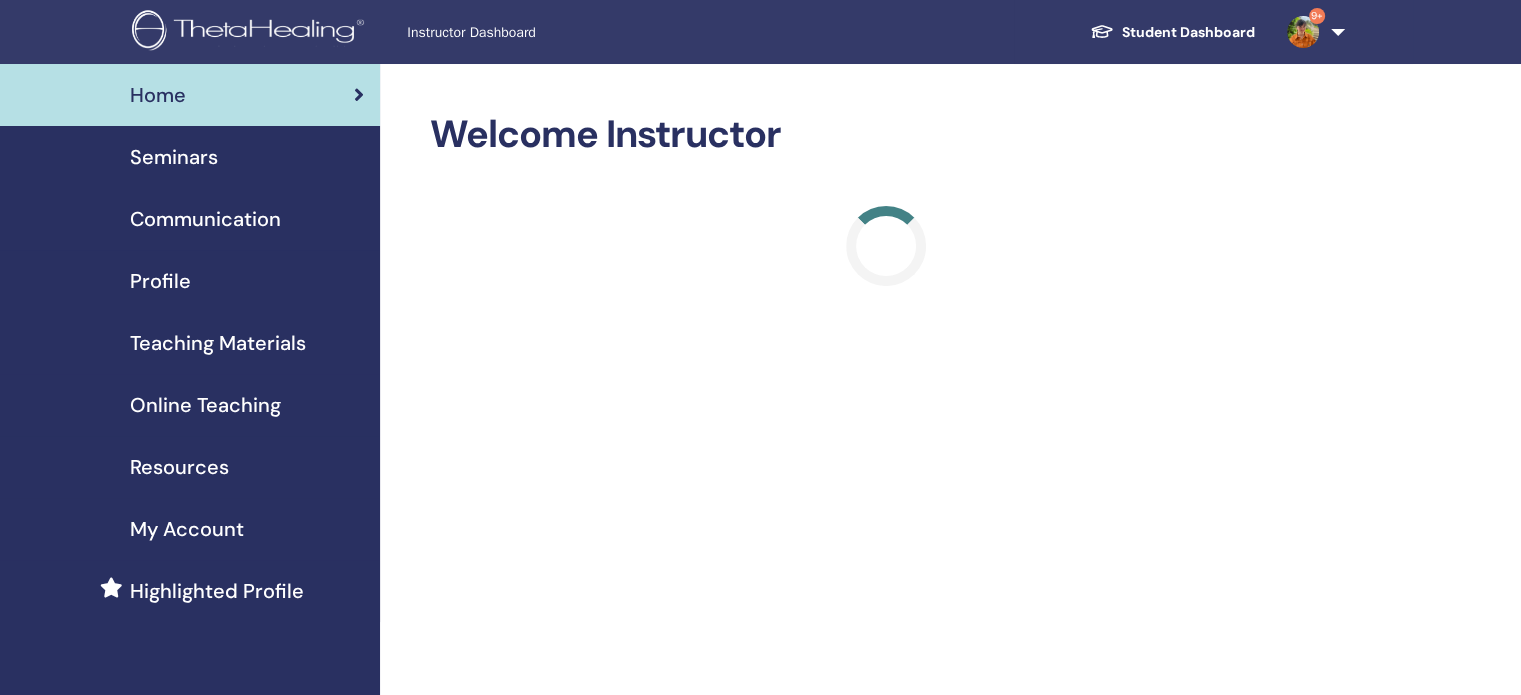 click on "Seminars" at bounding box center (190, 157) 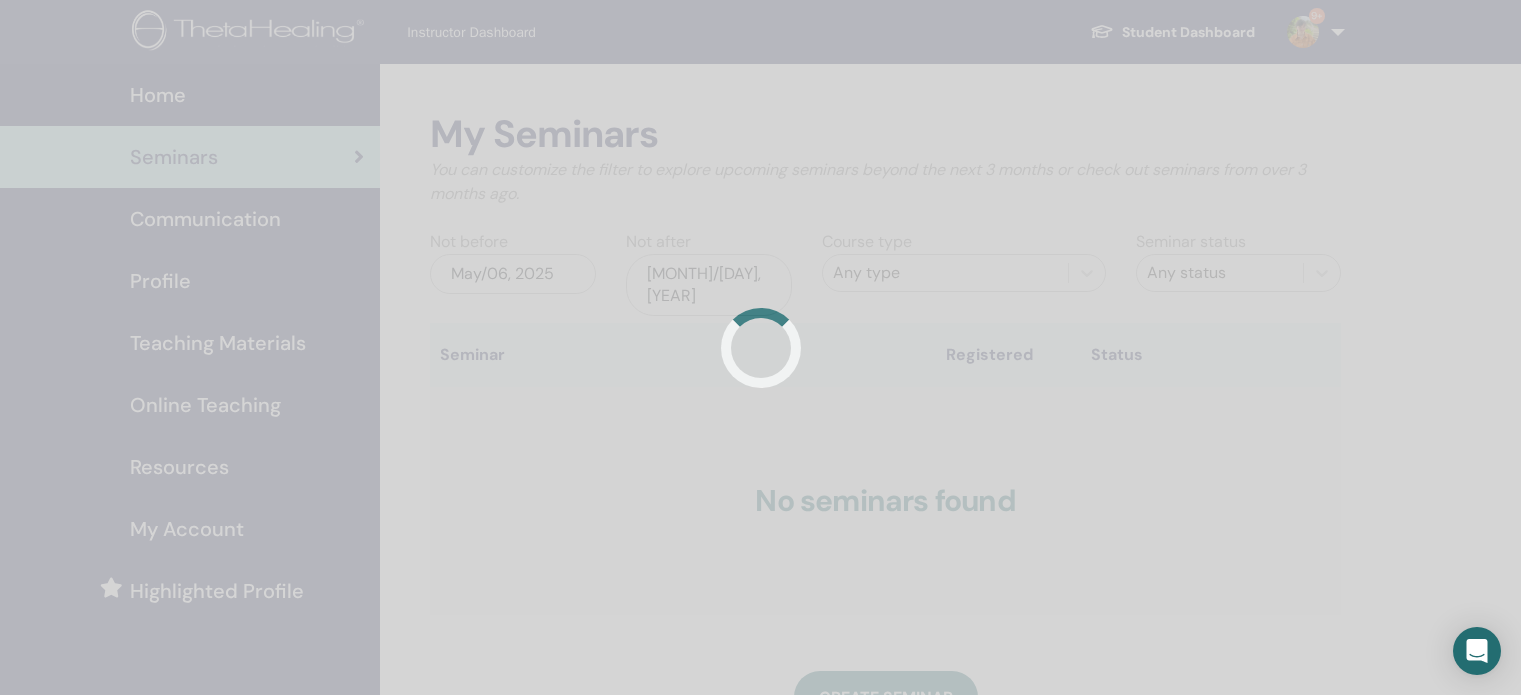 scroll, scrollTop: 0, scrollLeft: 0, axis: both 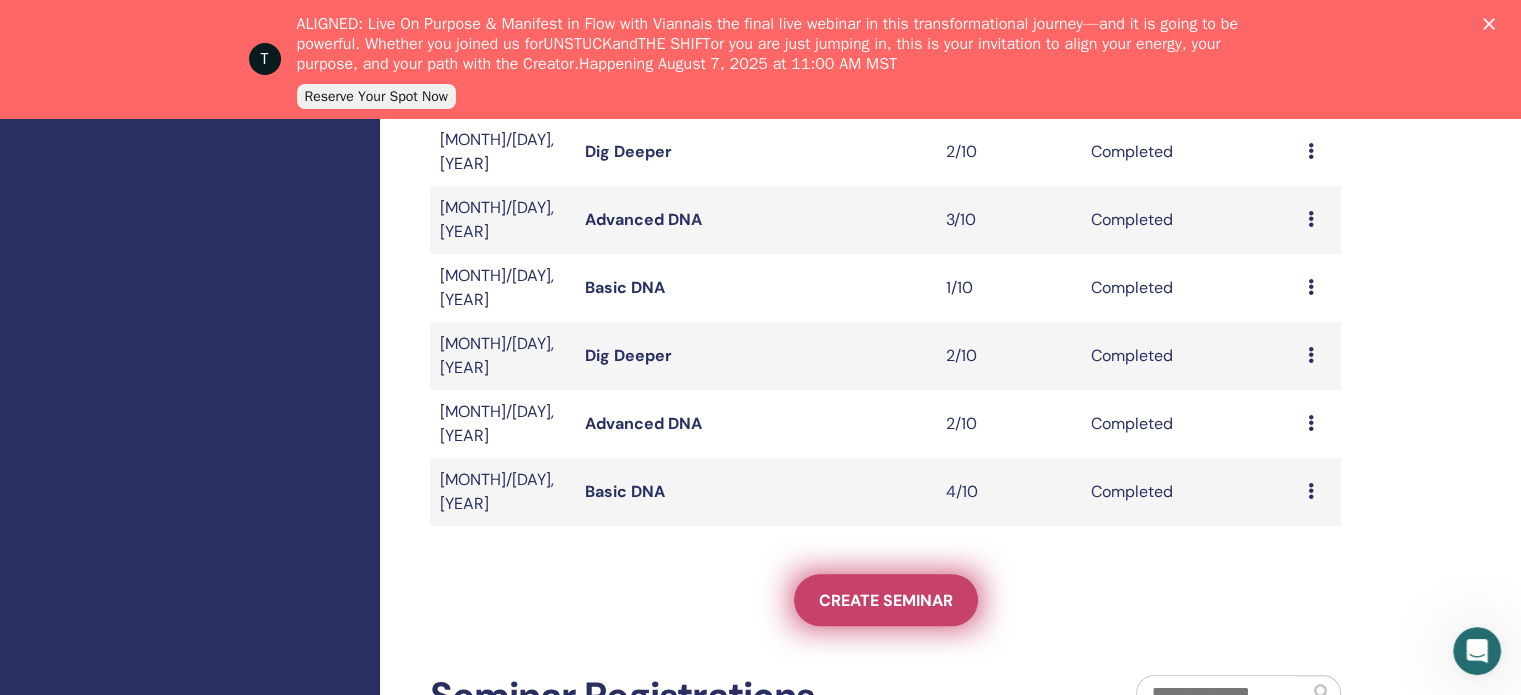 click on "Create seminar" at bounding box center [886, 600] 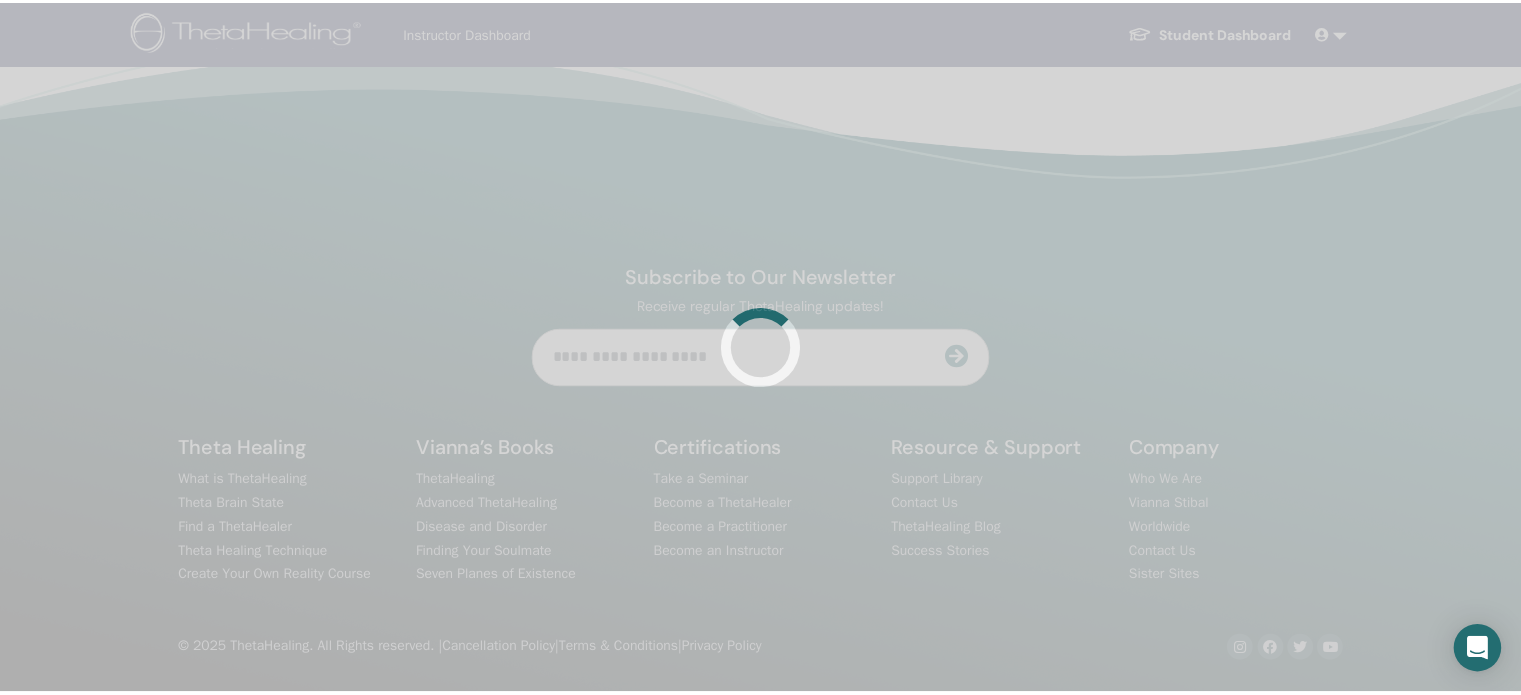 scroll, scrollTop: 0, scrollLeft: 0, axis: both 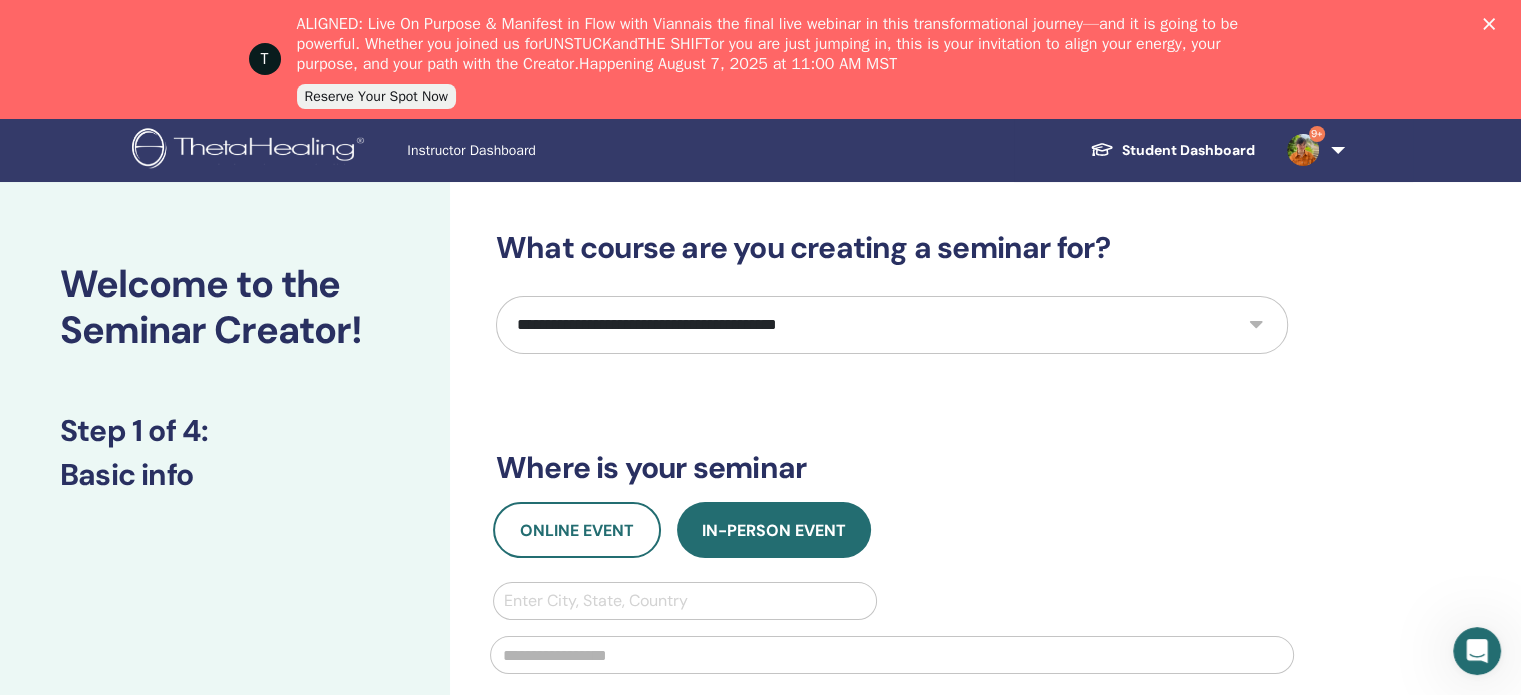click on "**********" at bounding box center [957, 720] 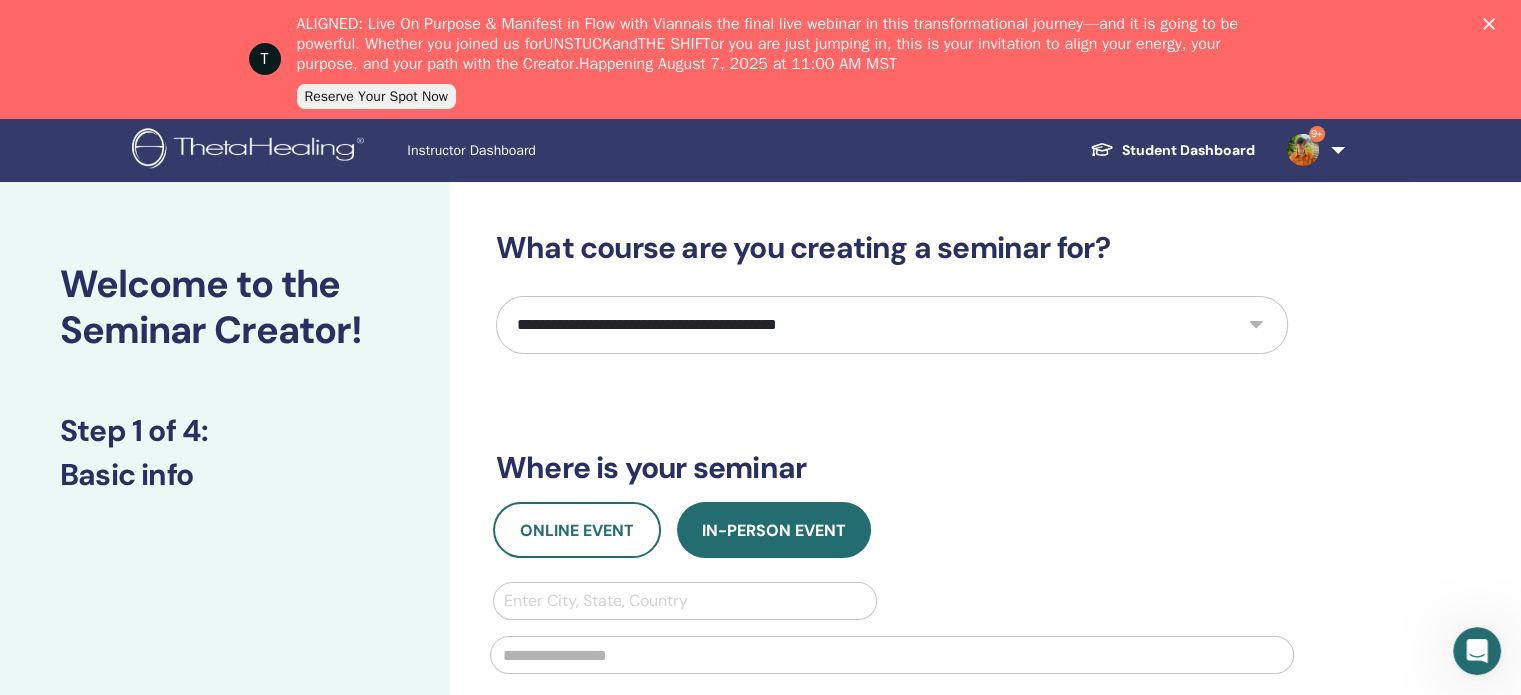 select on "****" 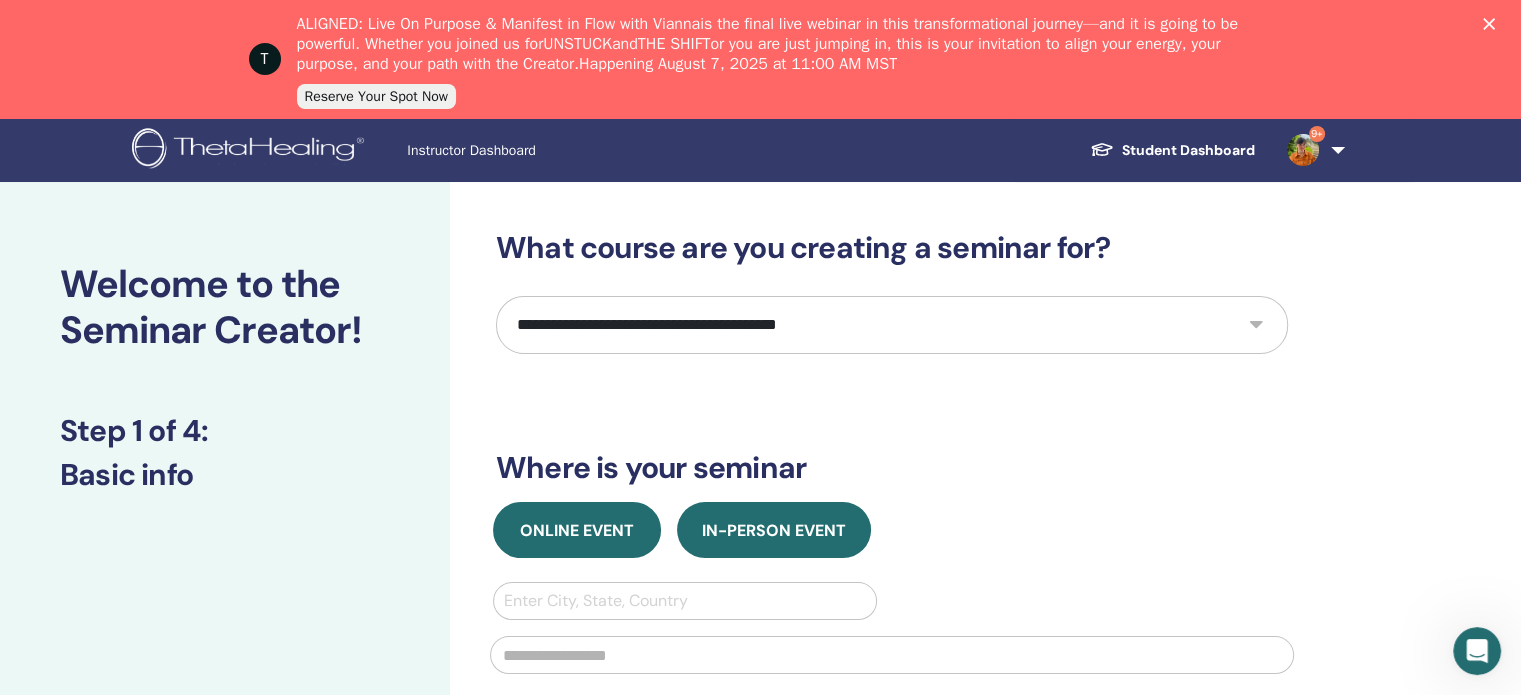 click on "Online Event" at bounding box center (577, 530) 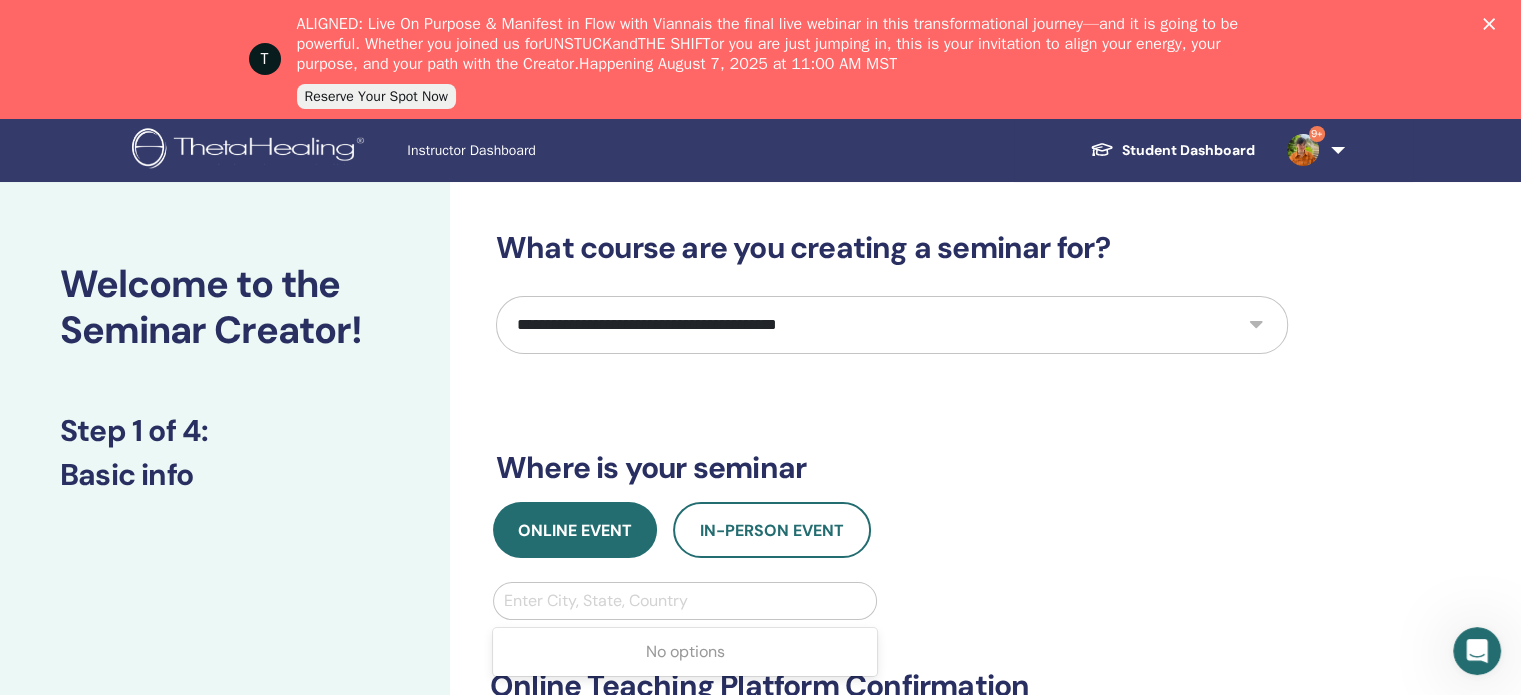 click at bounding box center [685, 601] 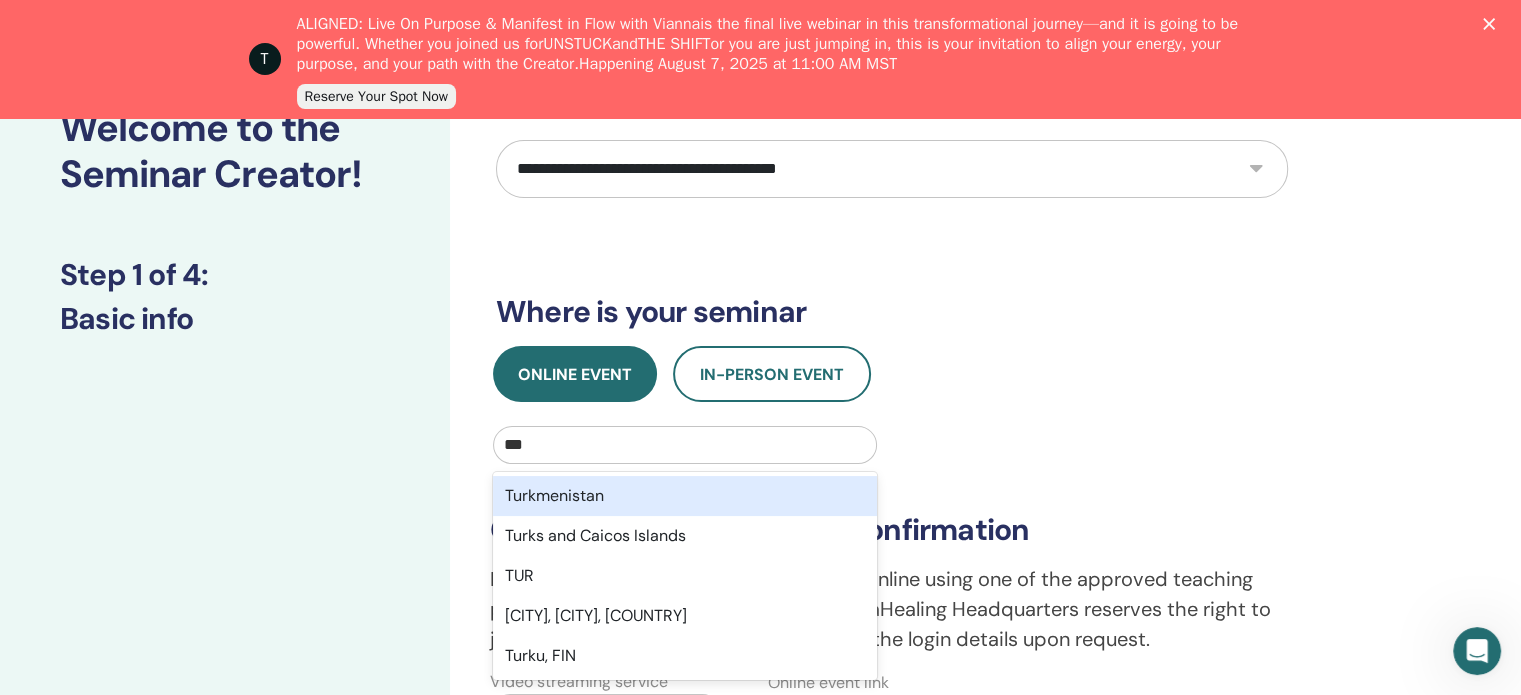 scroll, scrollTop: 156, scrollLeft: 0, axis: vertical 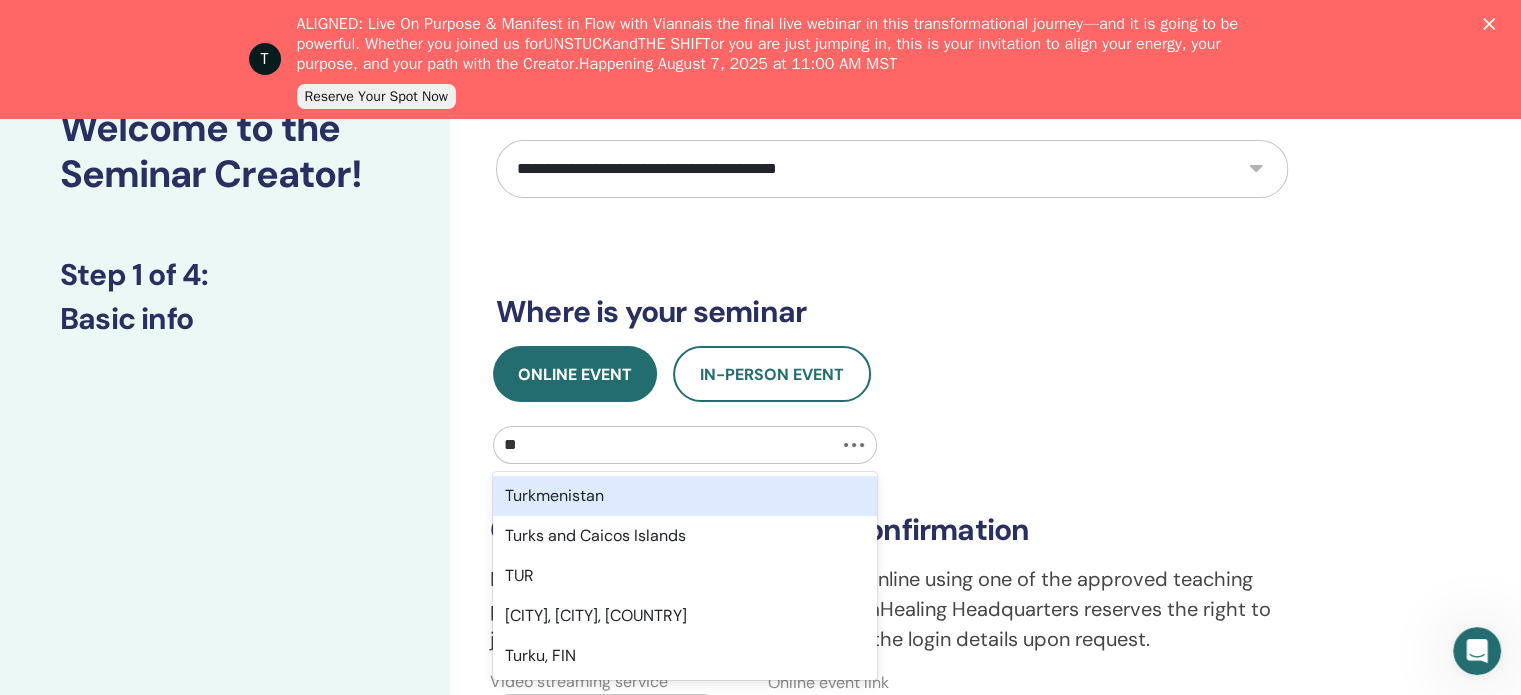 type on "*" 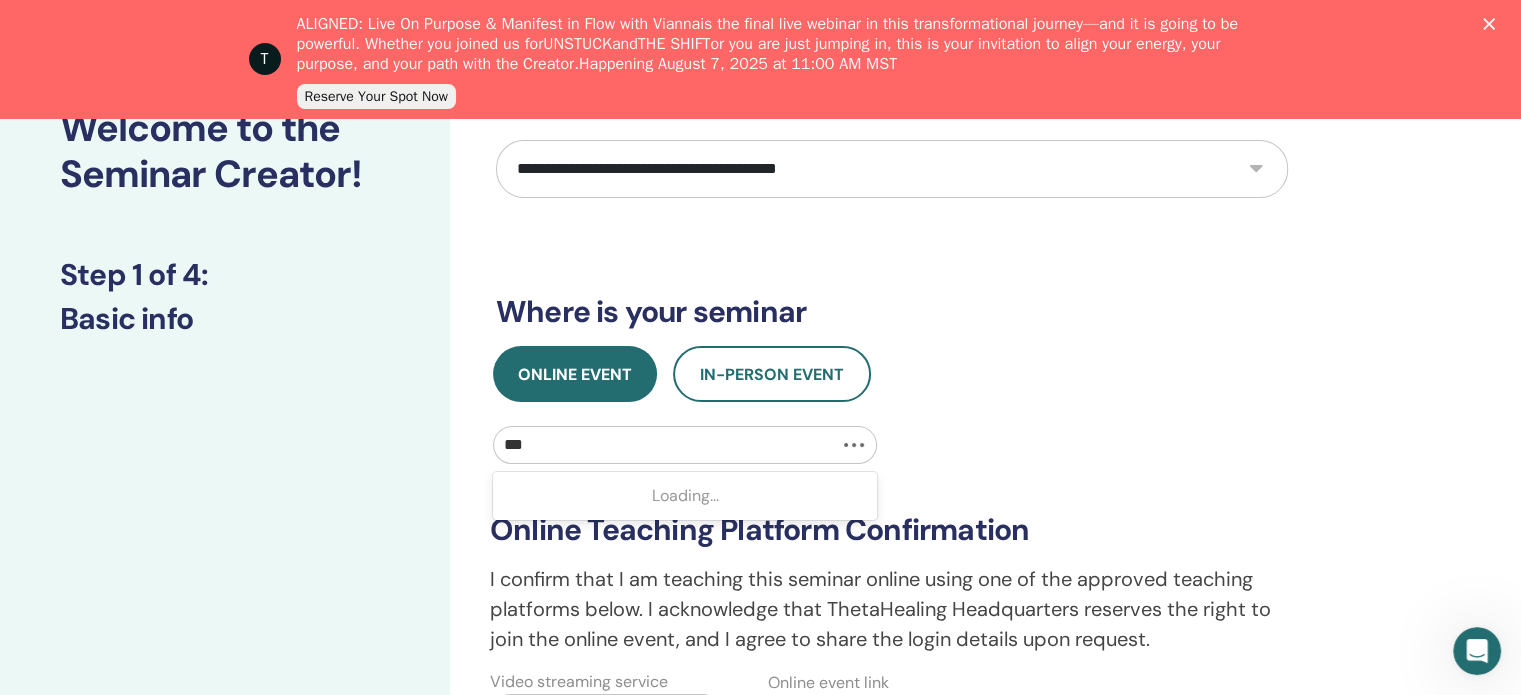 type on "****" 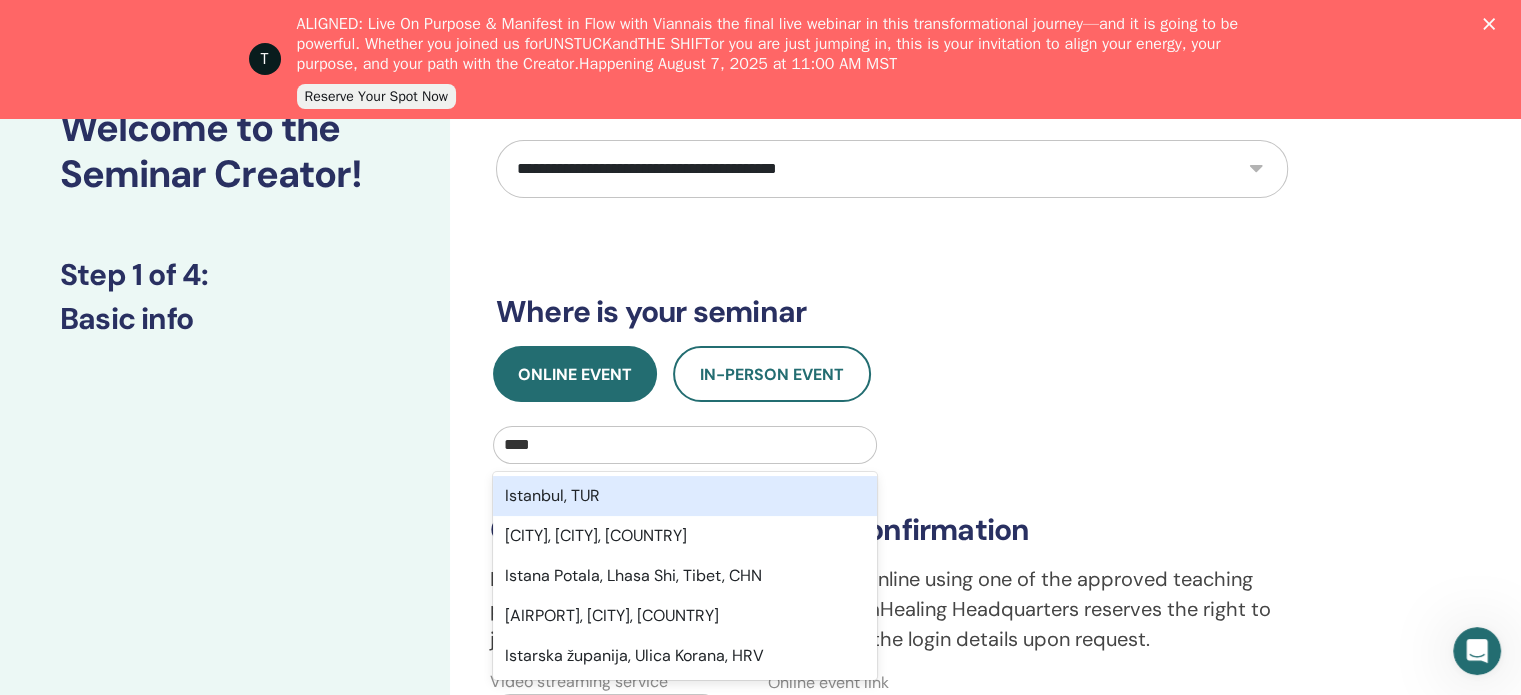 click on "Istanbul, TUR" at bounding box center [685, 496] 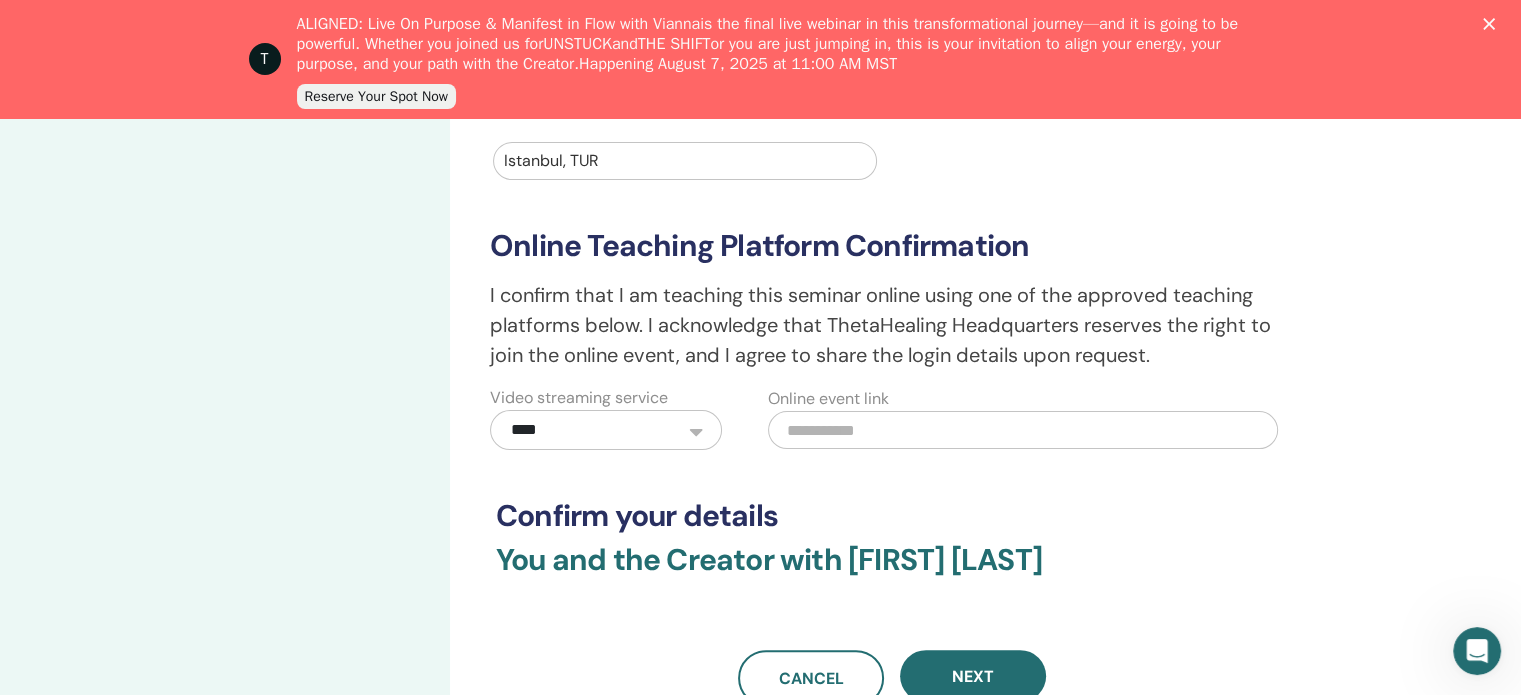 scroll, scrollTop: 444, scrollLeft: 0, axis: vertical 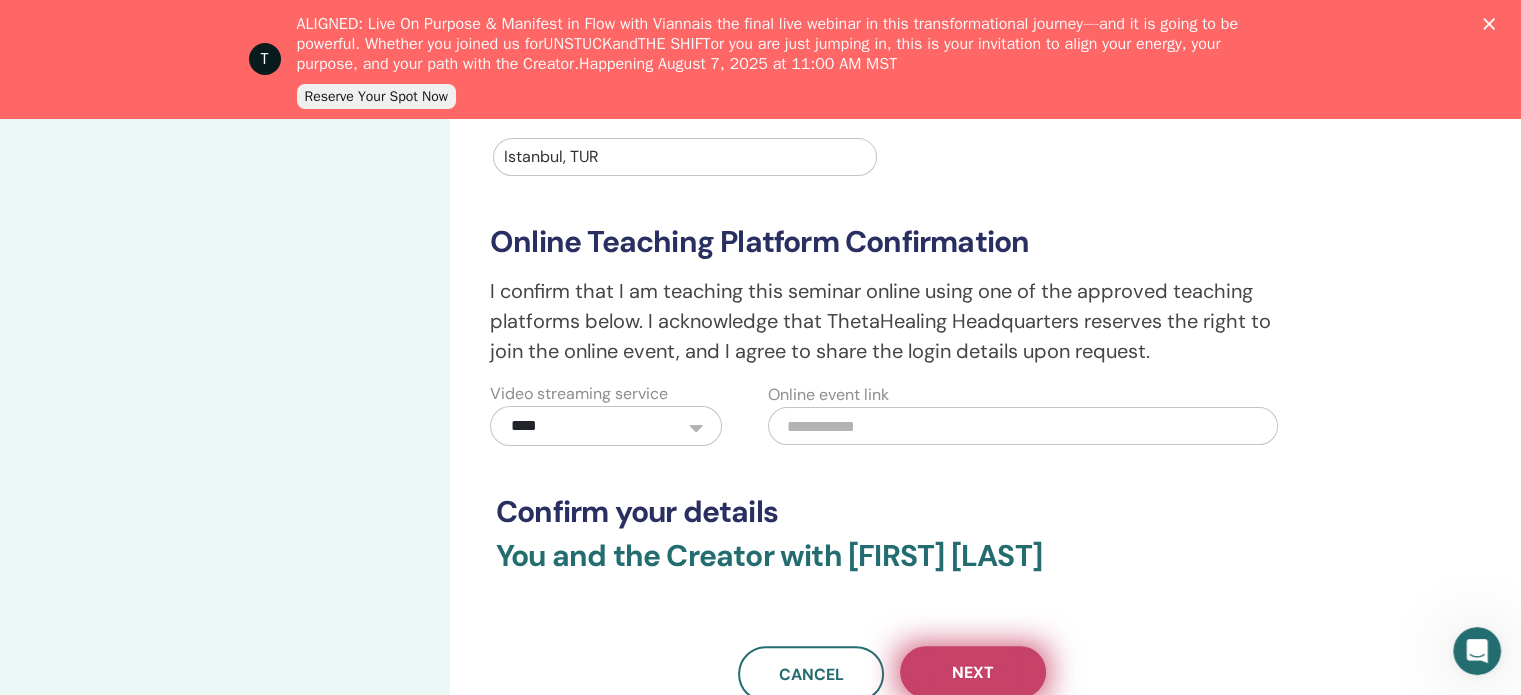 click on "Next" at bounding box center [973, 672] 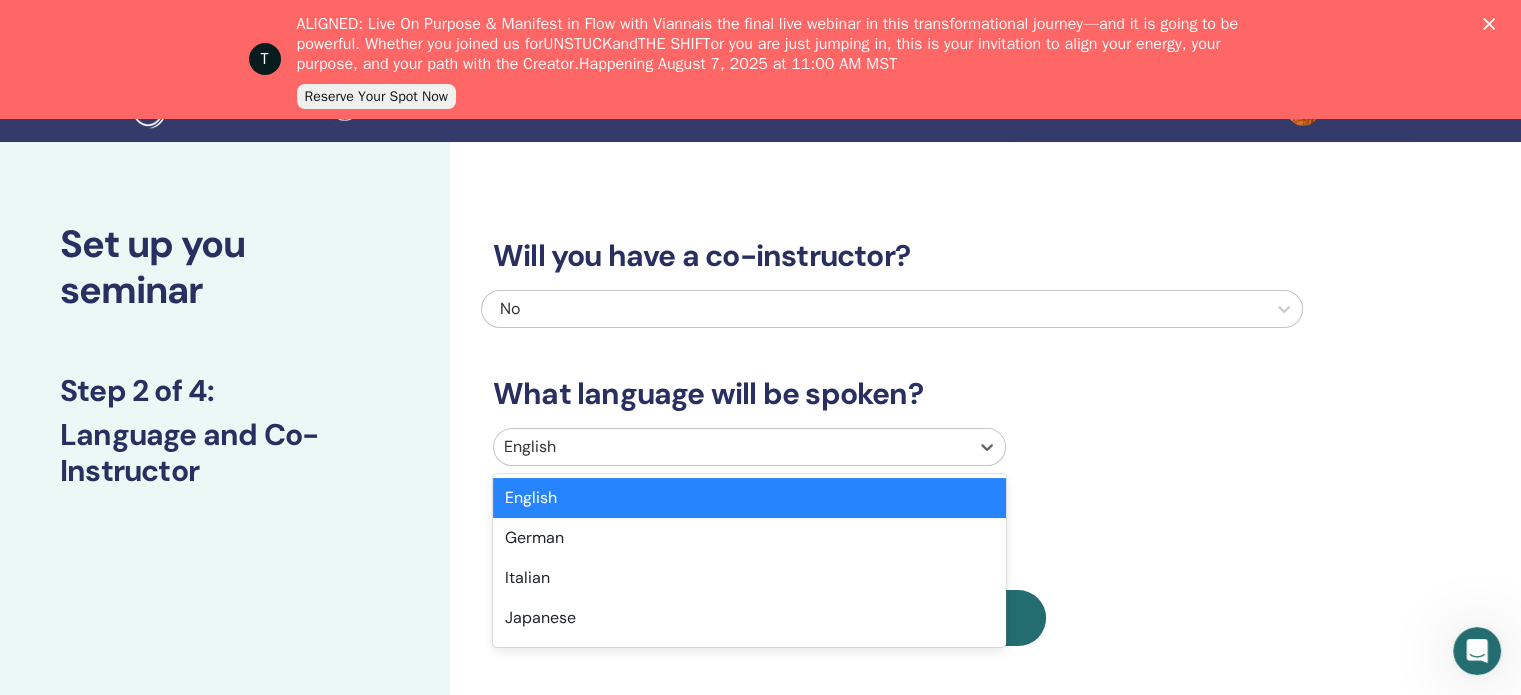 click at bounding box center [731, 447] 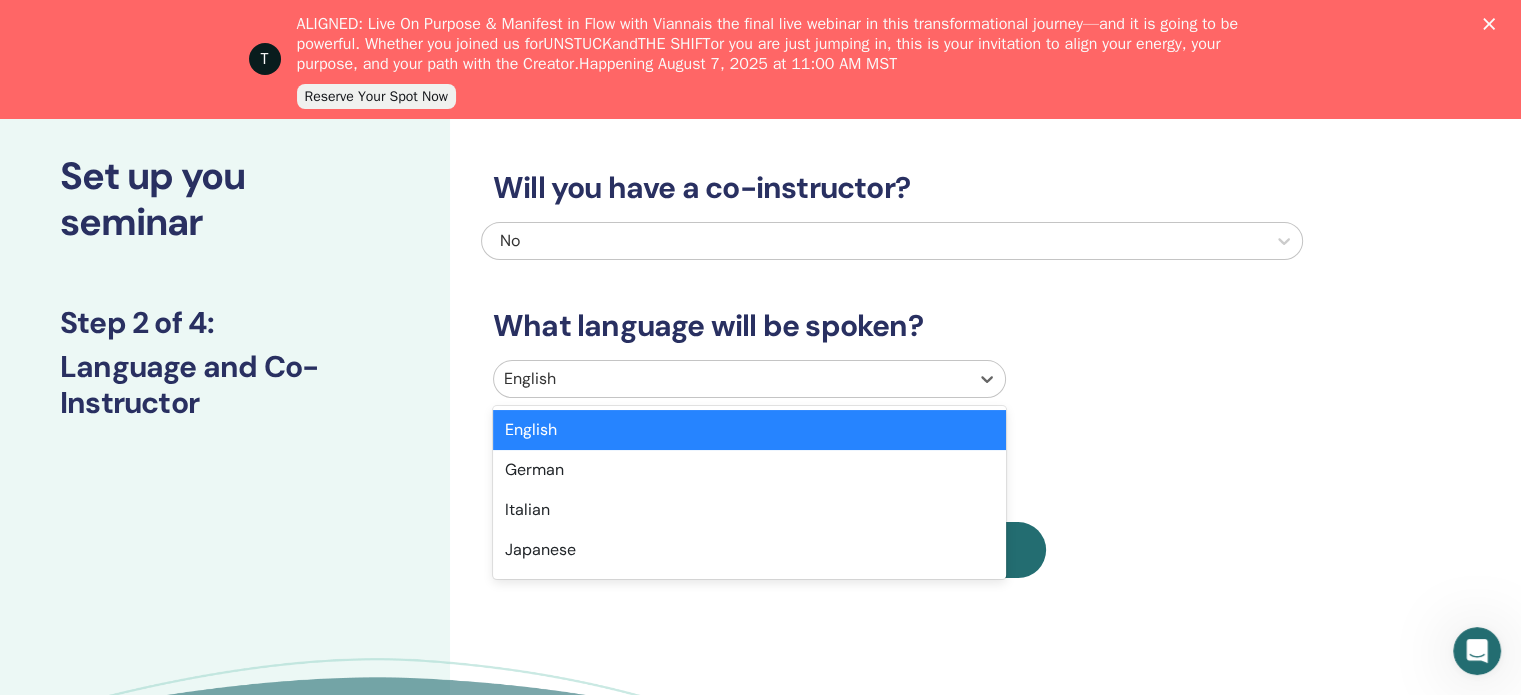 scroll, scrollTop: 127, scrollLeft: 0, axis: vertical 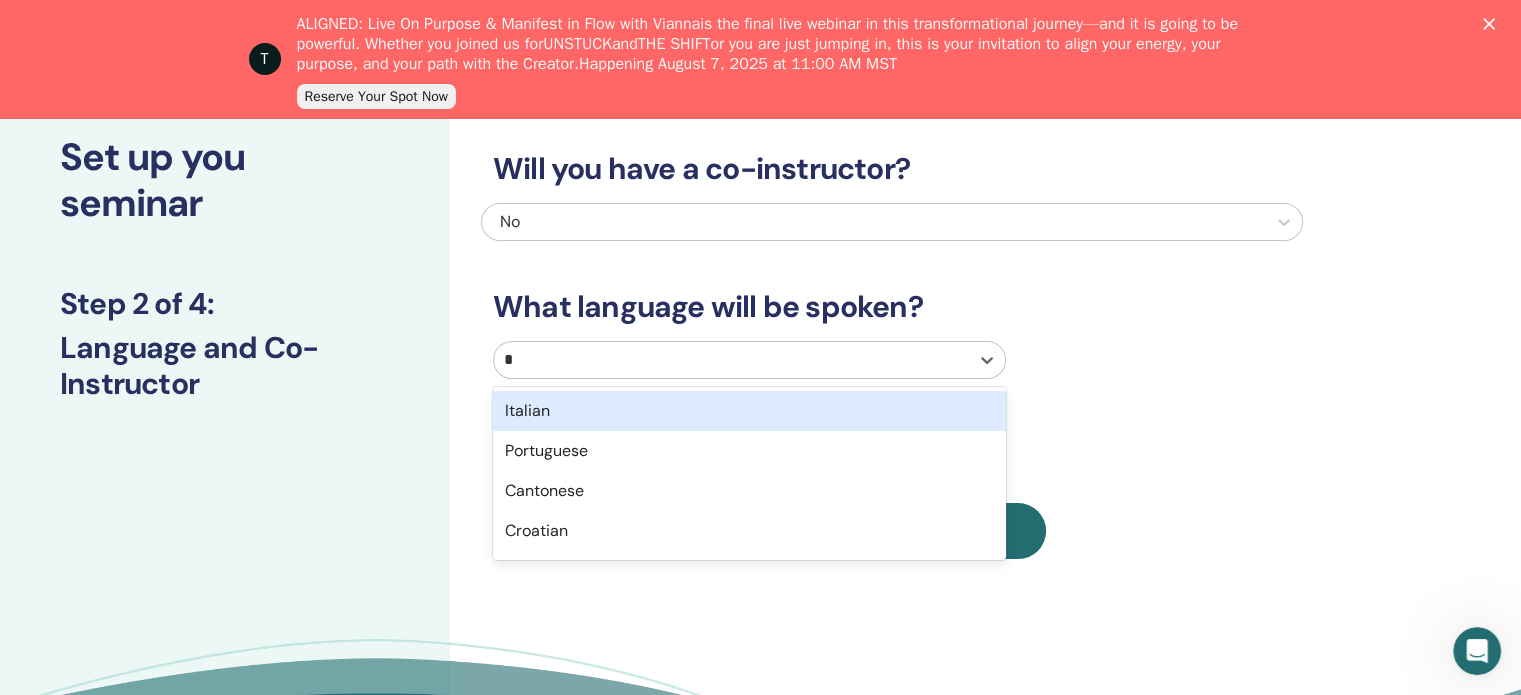 type on "**" 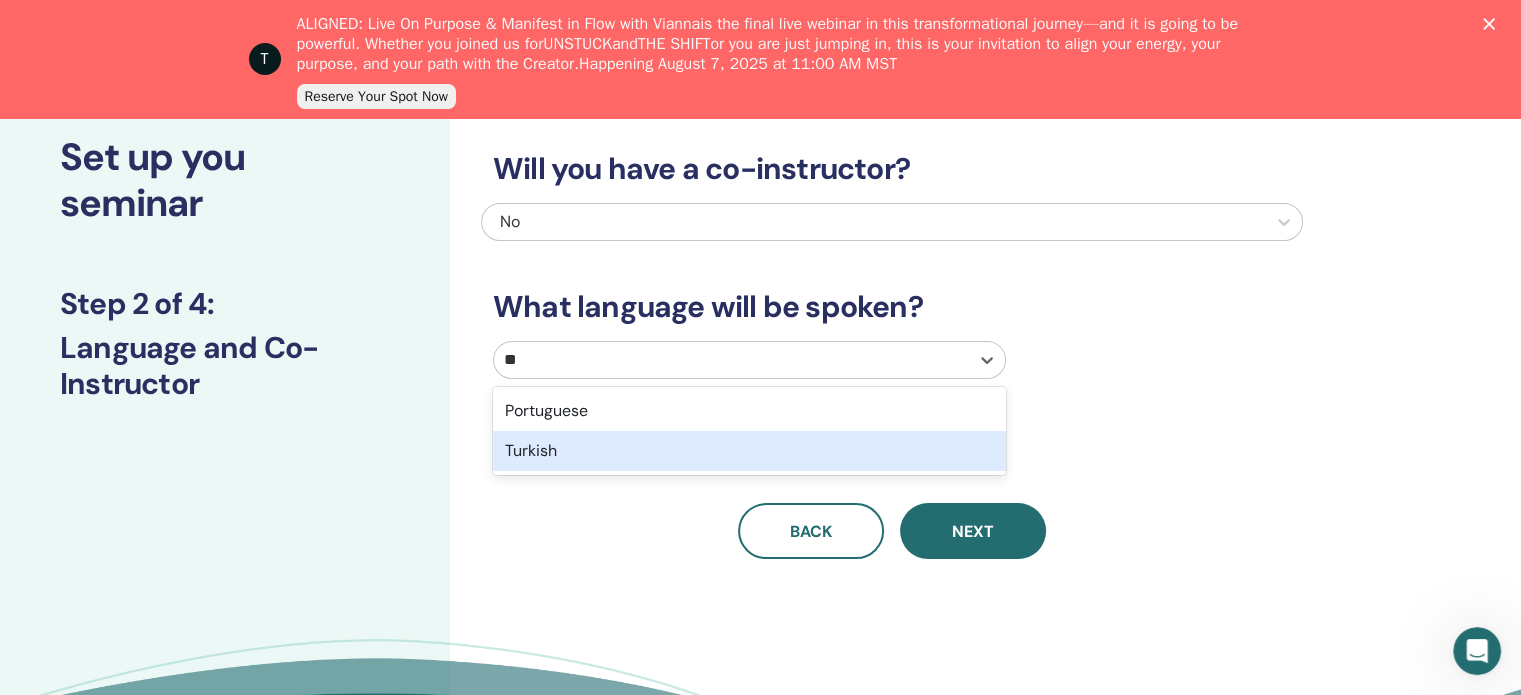 click on "Turkish" at bounding box center (749, 451) 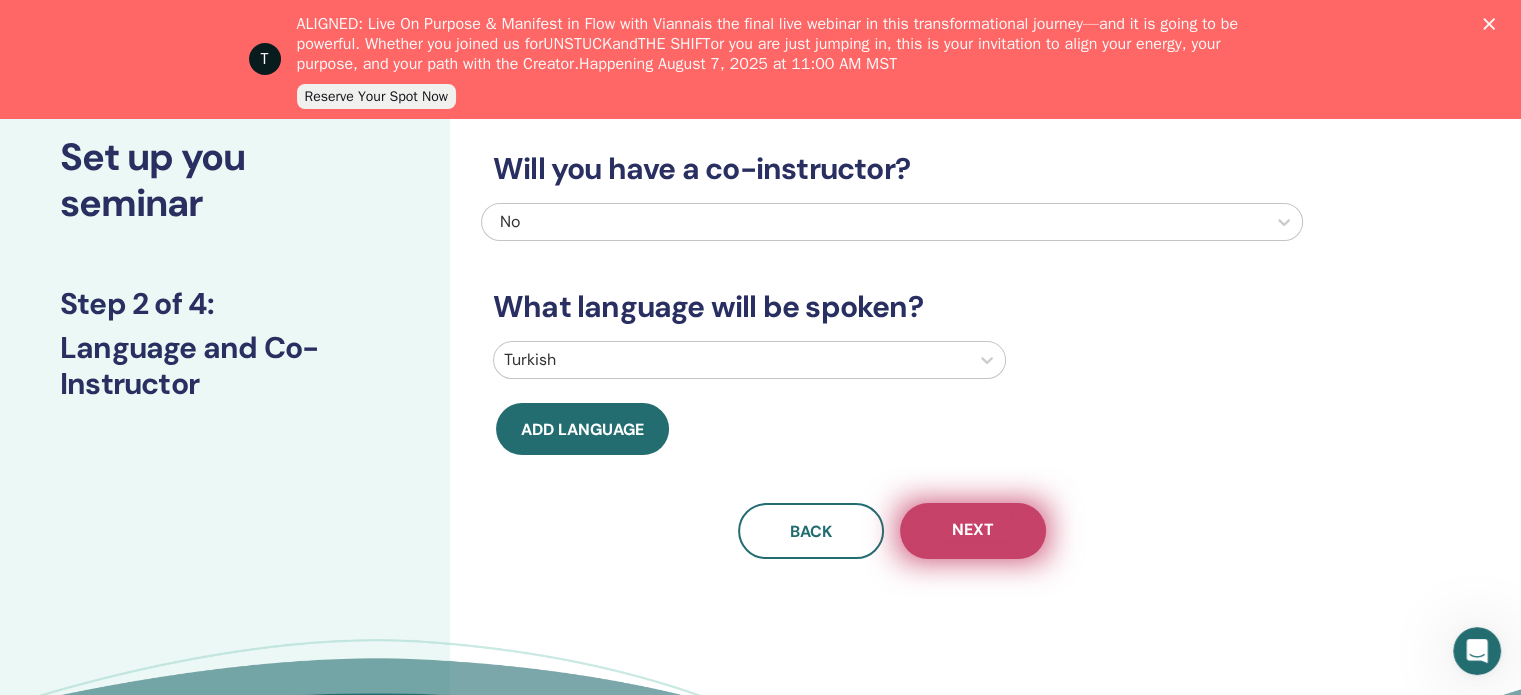 click on "Next" at bounding box center (973, 531) 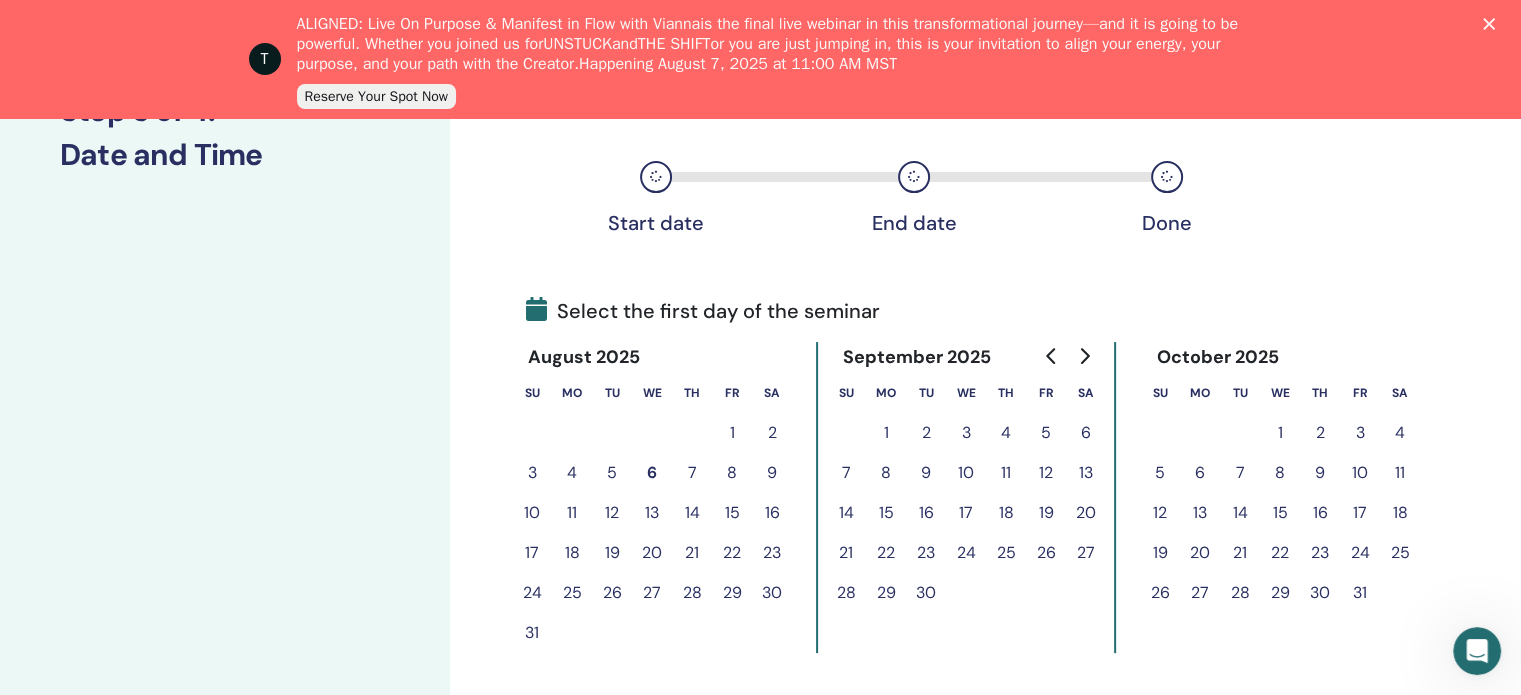 scroll, scrollTop: 321, scrollLeft: 0, axis: vertical 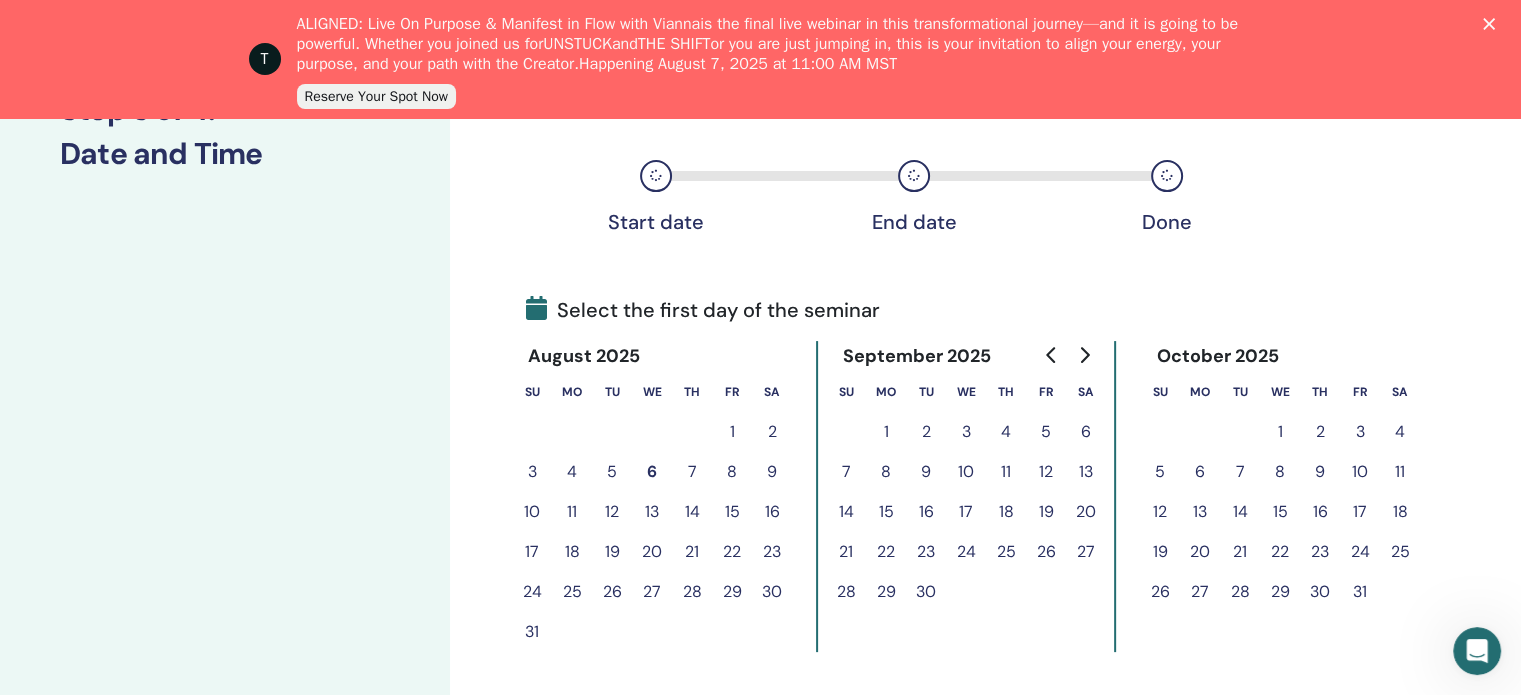click on "7" at bounding box center (692, 472) 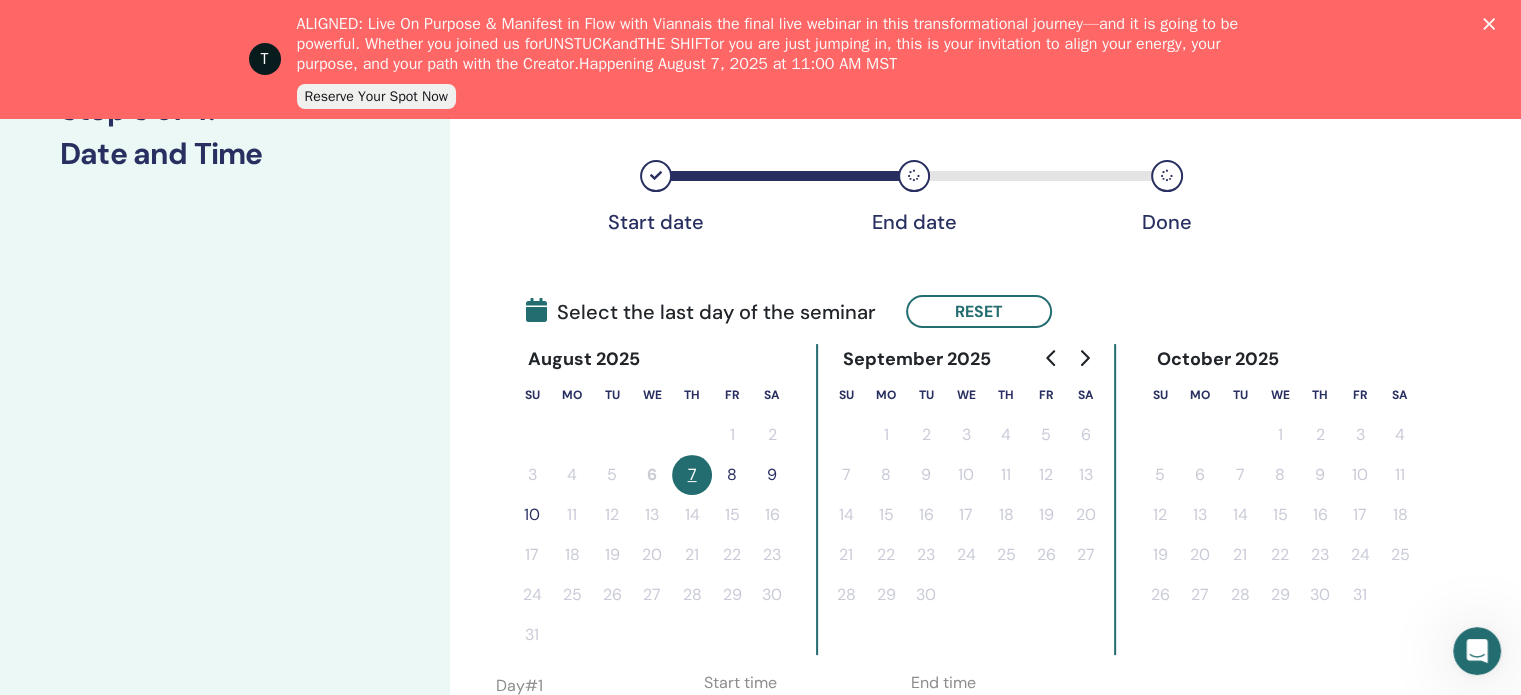 click on "8" at bounding box center [732, 475] 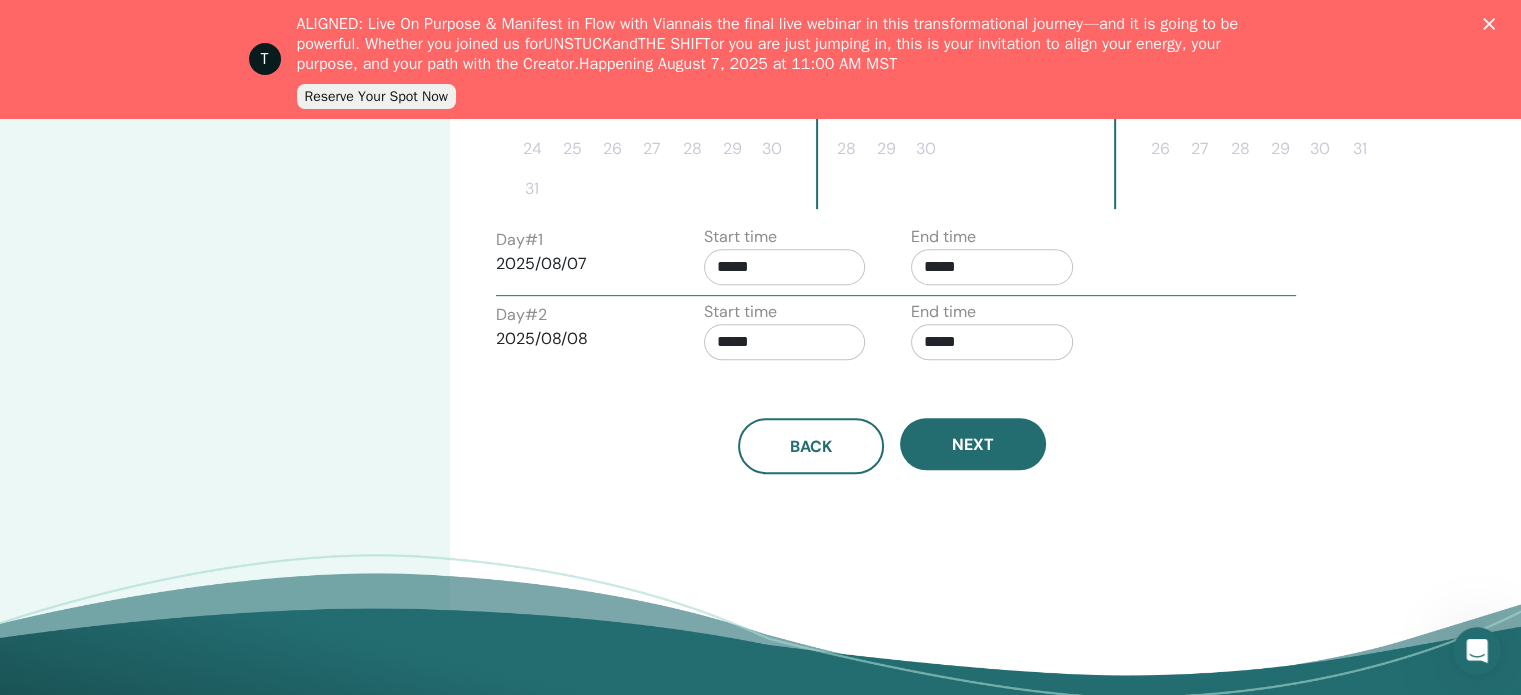 scroll, scrollTop: 770, scrollLeft: 0, axis: vertical 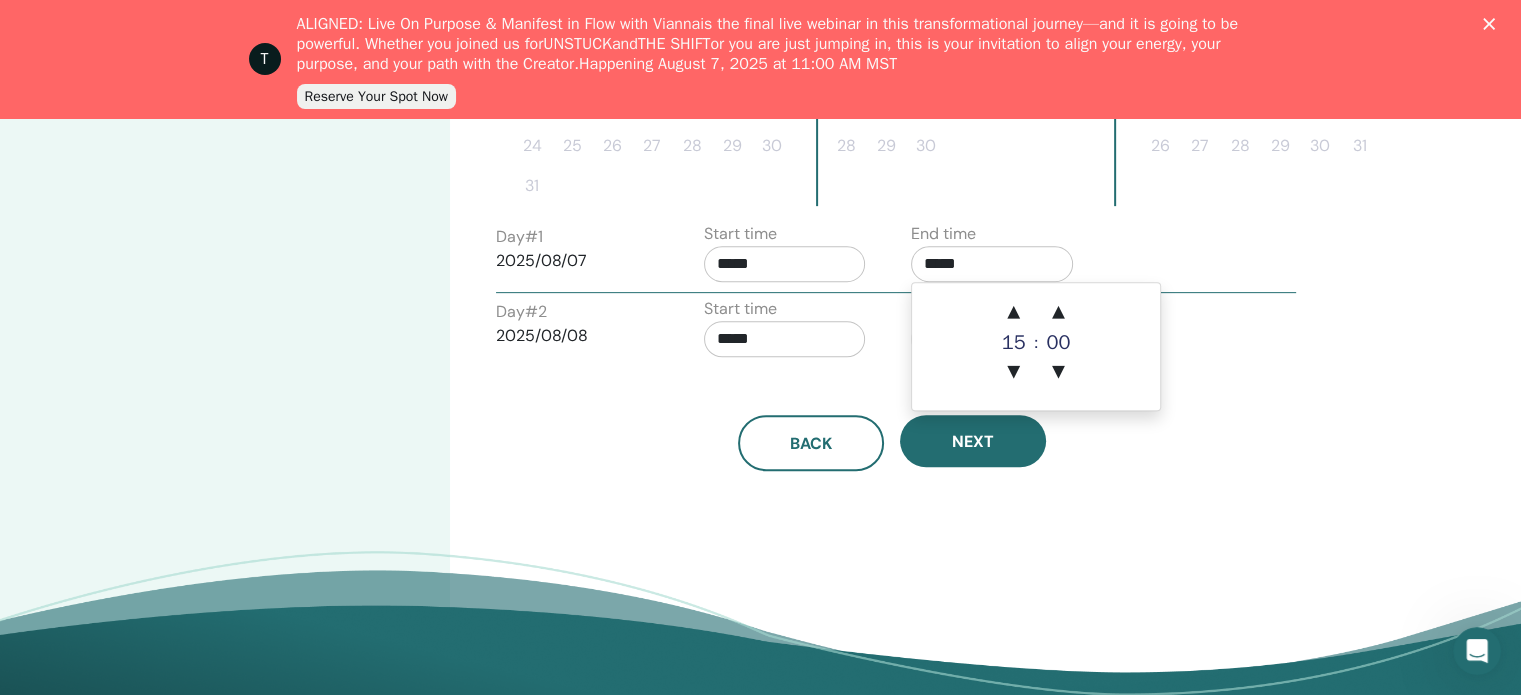 click on "*****" at bounding box center [992, 264] 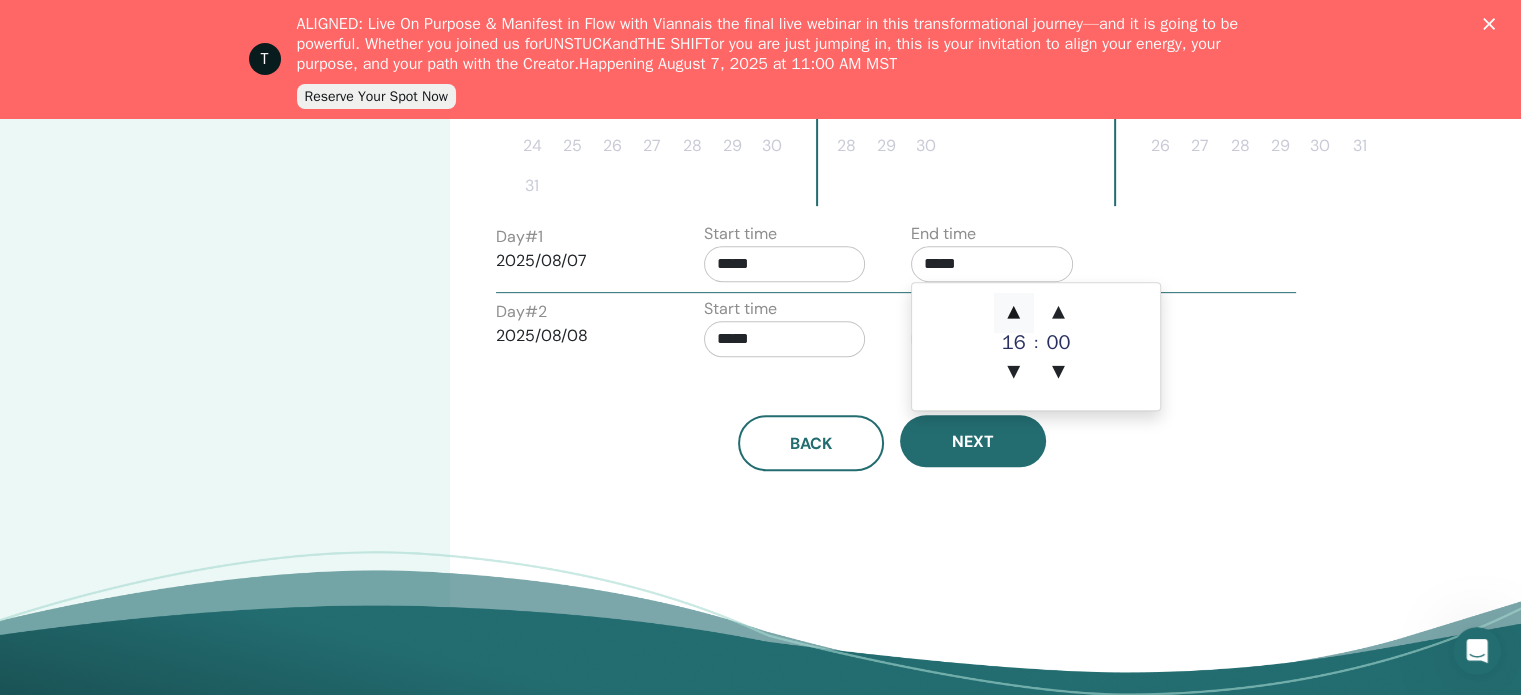 click on "▲" at bounding box center [1014, 313] 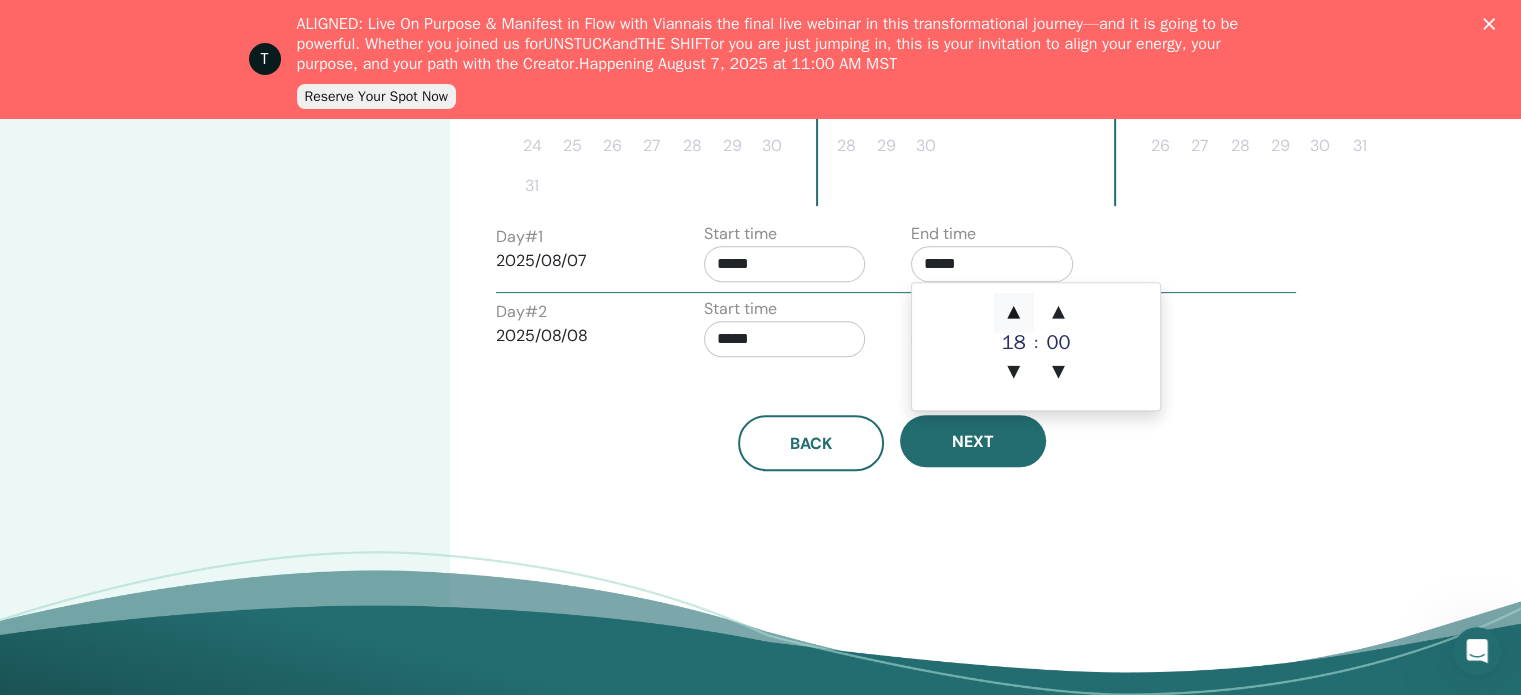 click on "▲" at bounding box center (1014, 313) 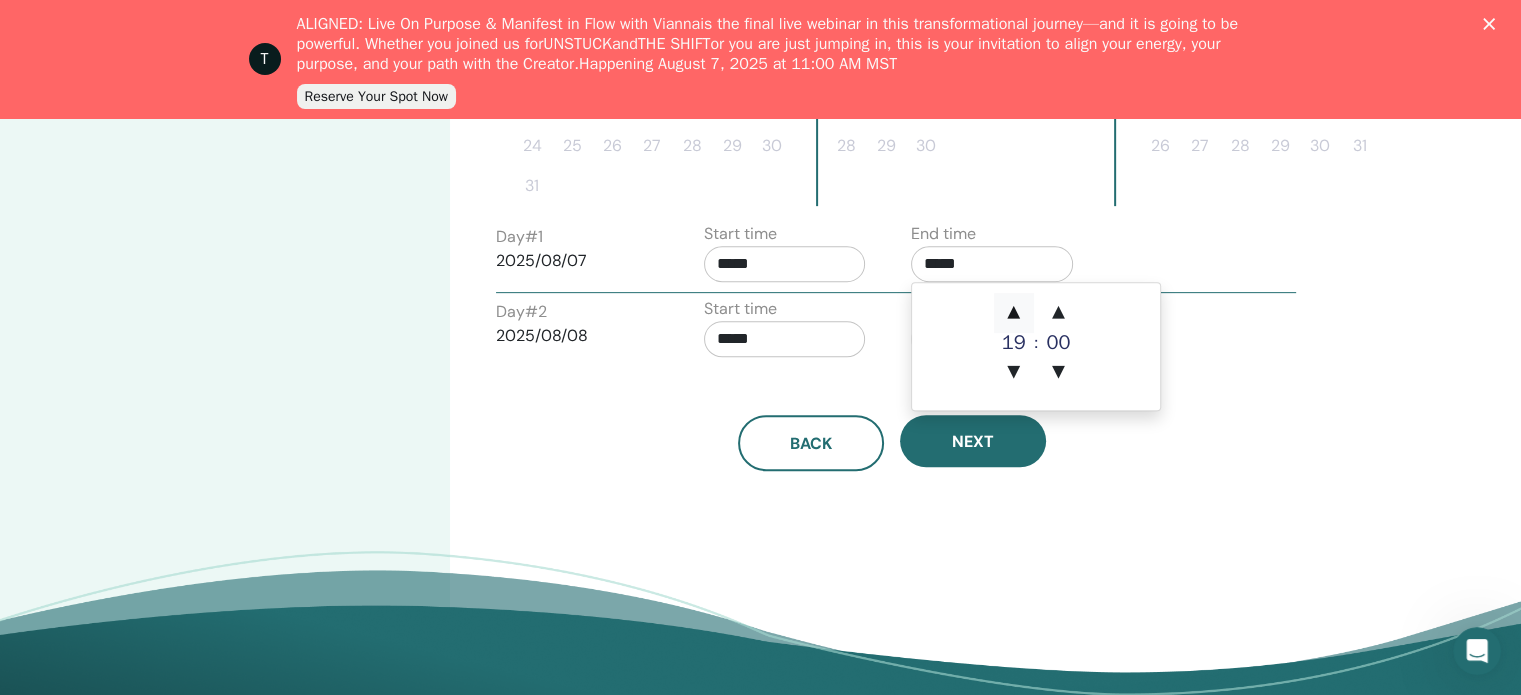 click on "▲" at bounding box center [1014, 313] 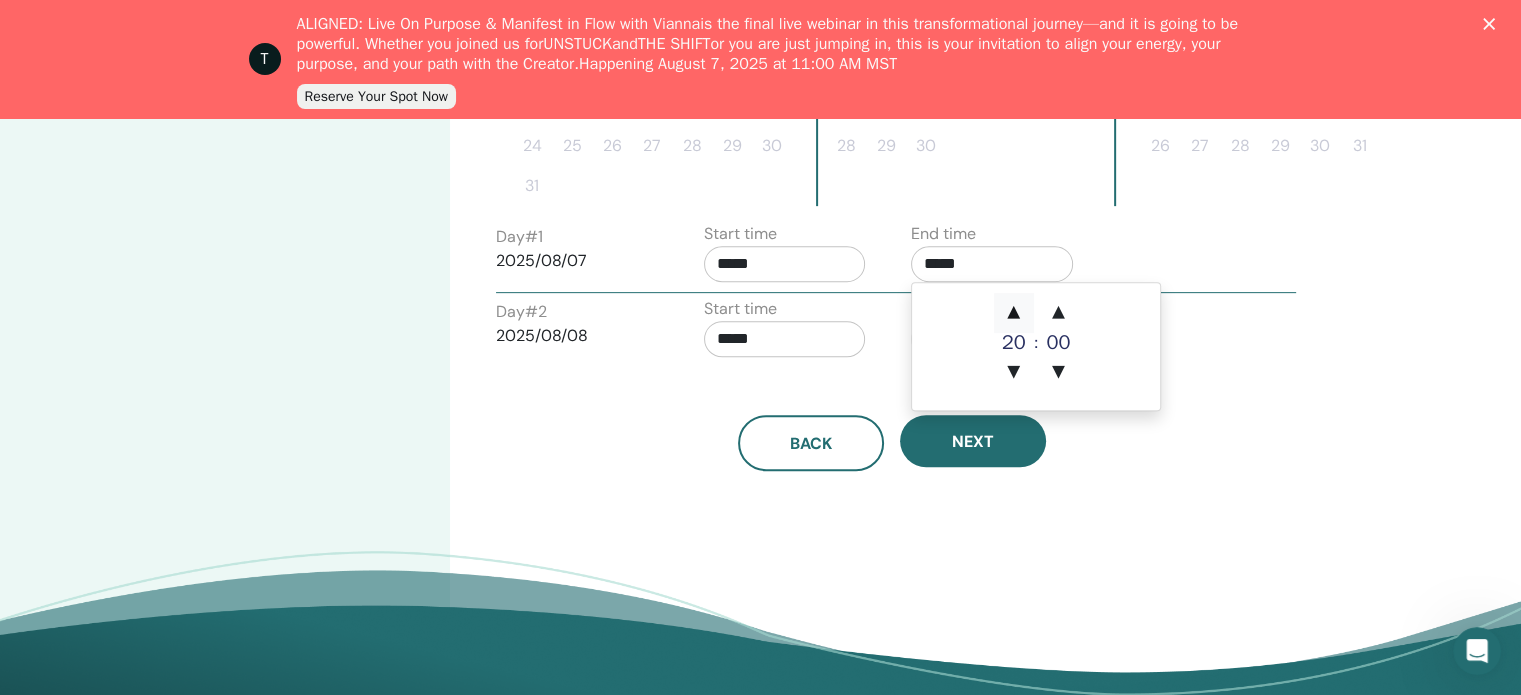 click on "▲" at bounding box center [1014, 313] 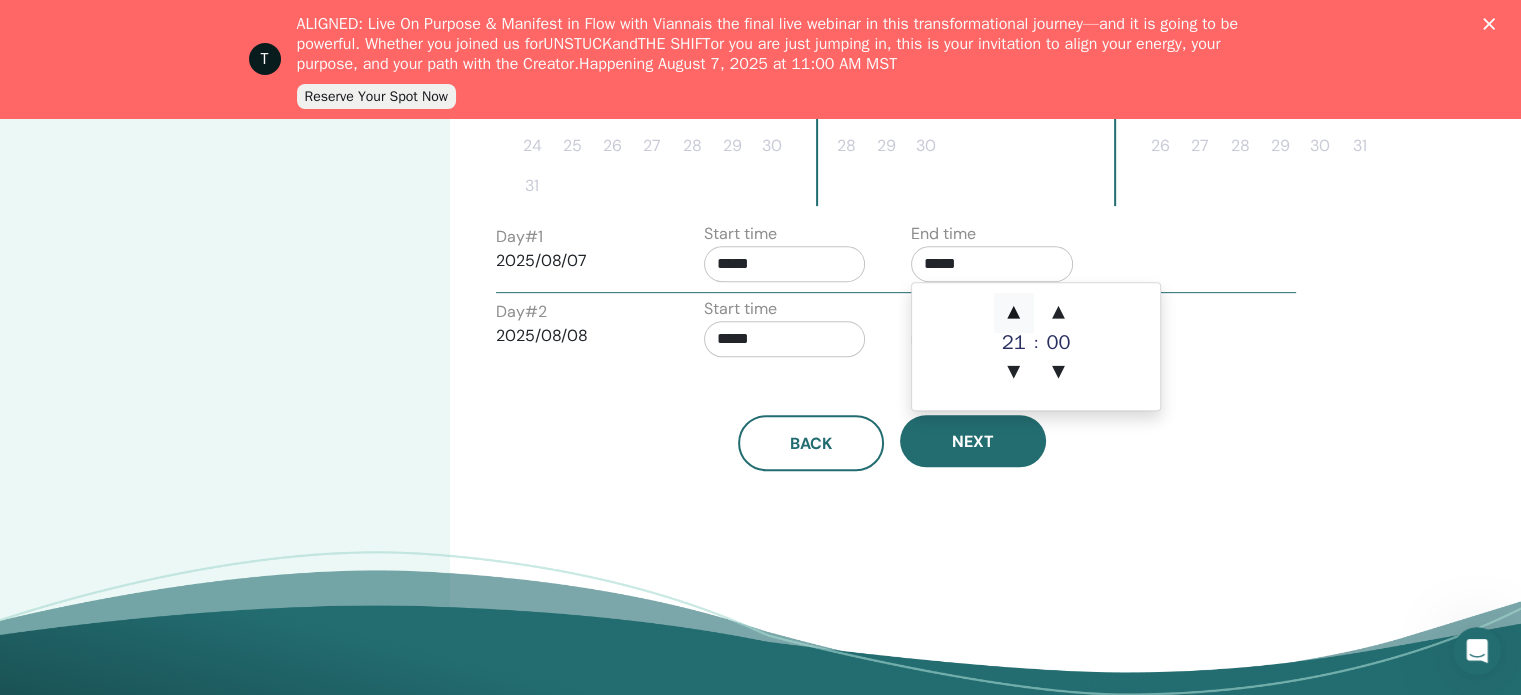 click on "▲" at bounding box center (1014, 313) 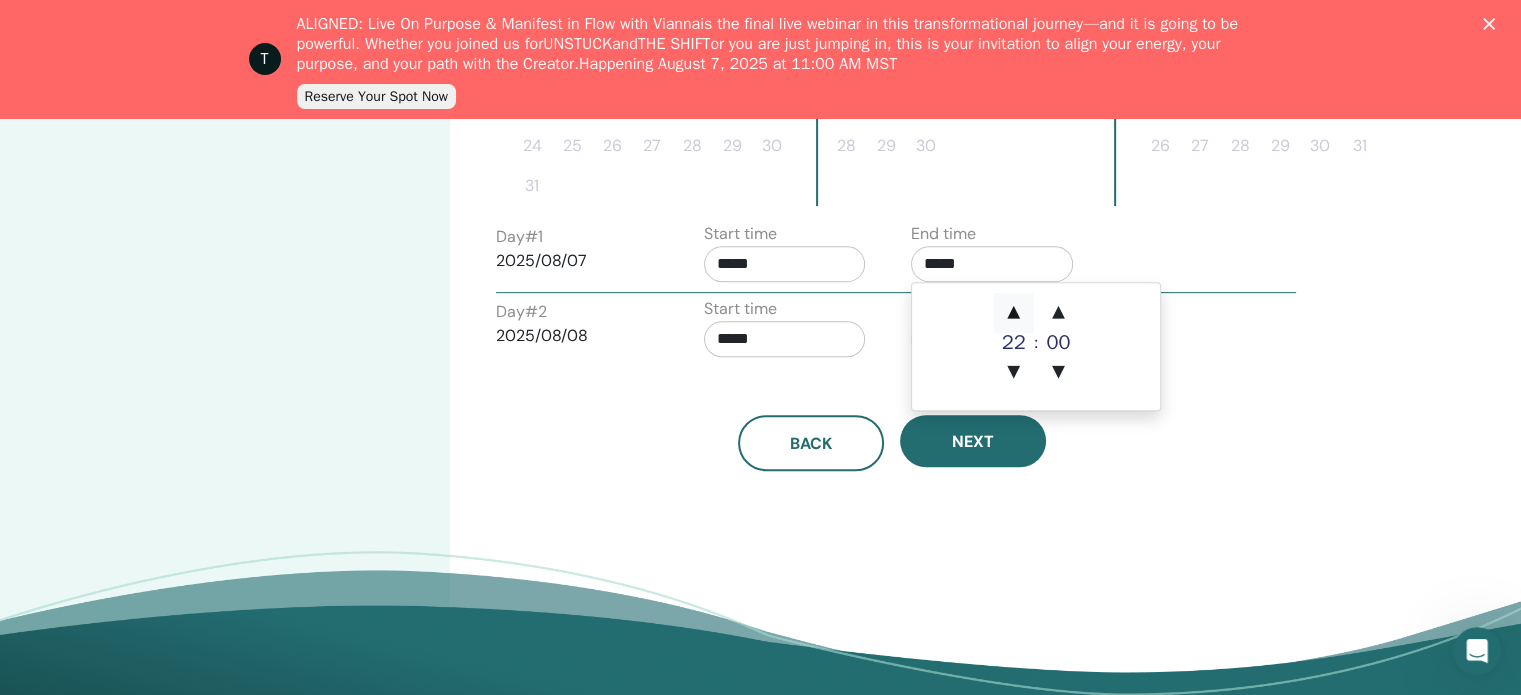 click on "▲" at bounding box center [1014, 313] 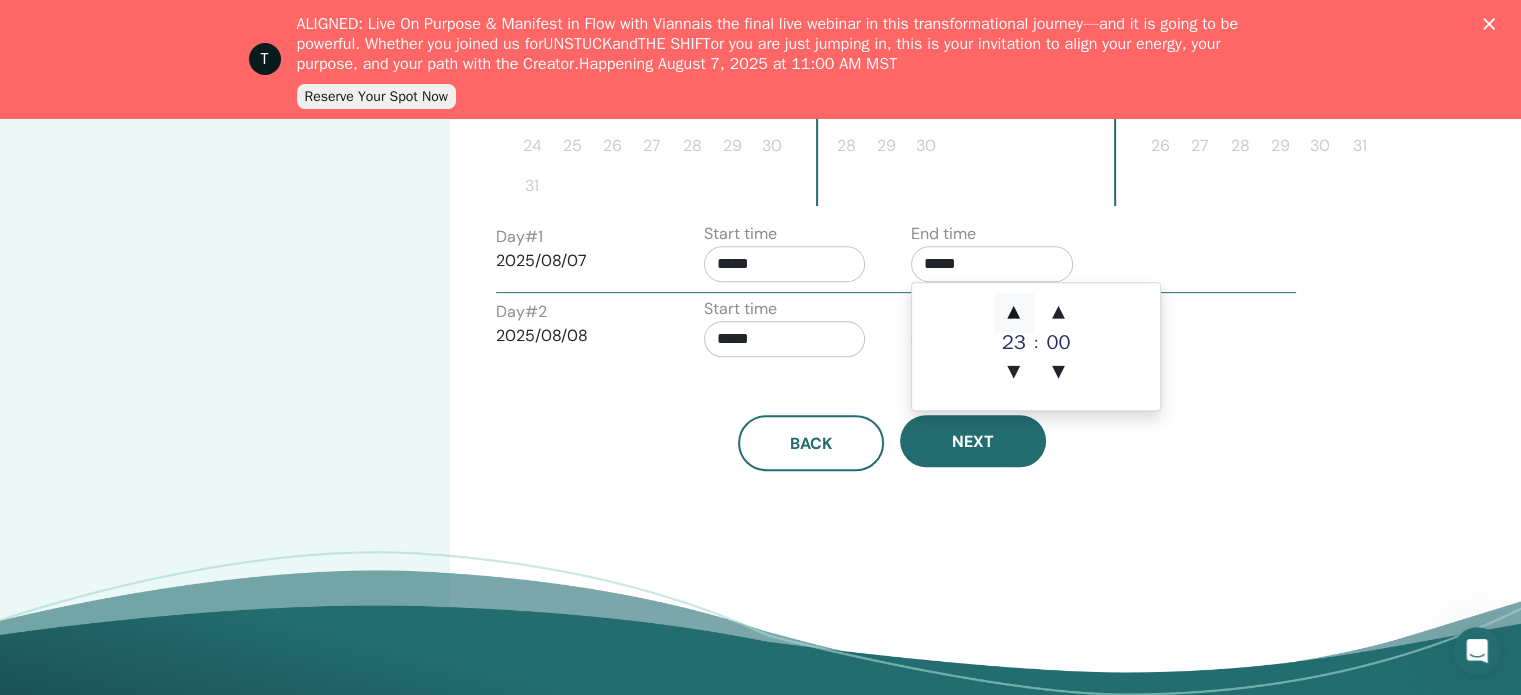 click on "▲" at bounding box center [1014, 313] 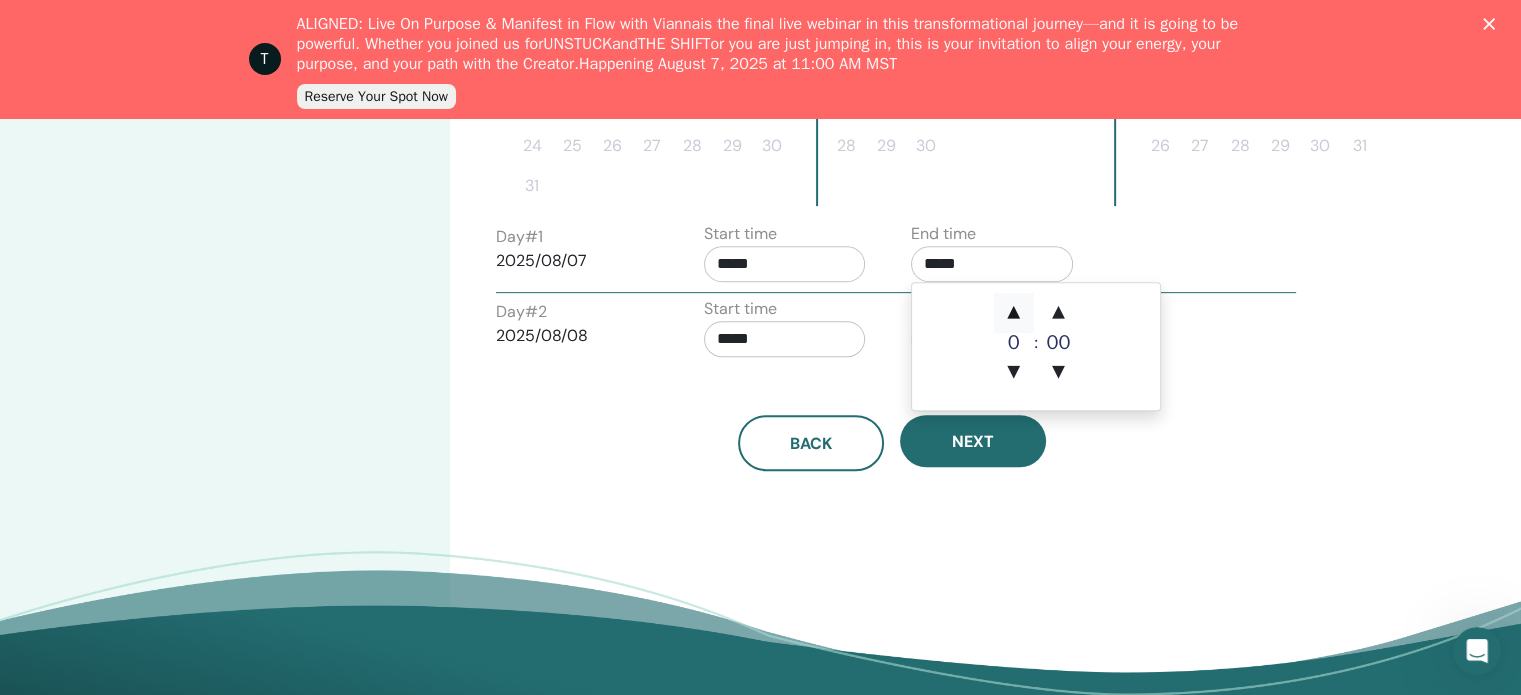 click on "▲" at bounding box center (1014, 313) 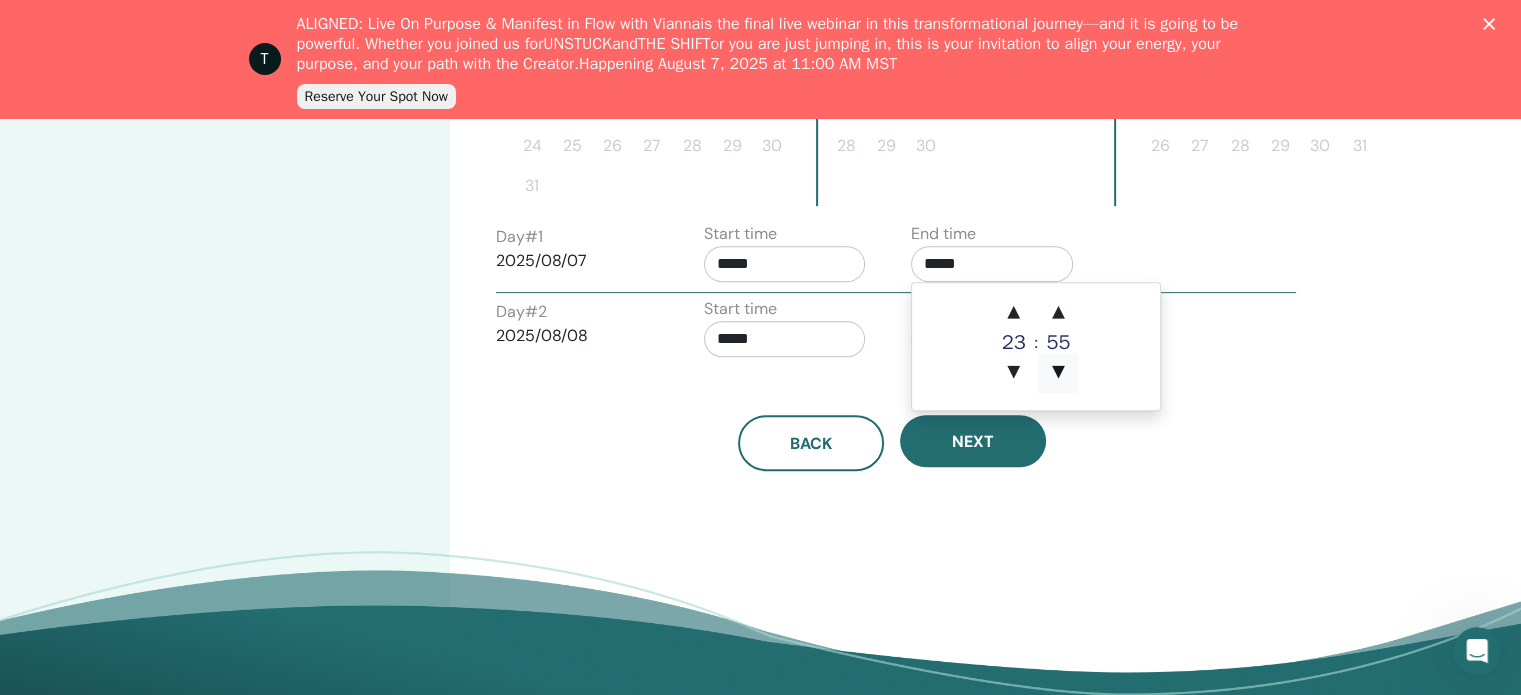 click on "▼" at bounding box center (1058, 373) 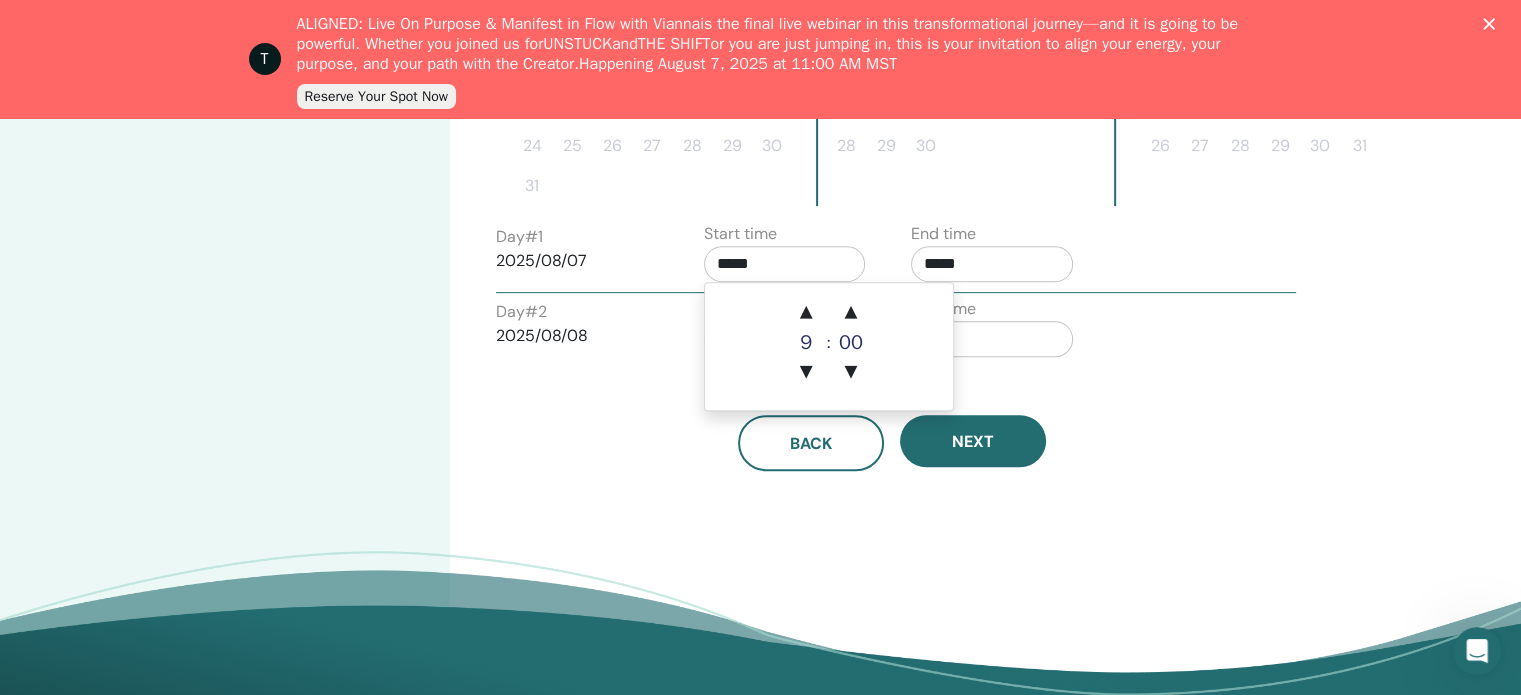 click on "*****" at bounding box center (785, 264) 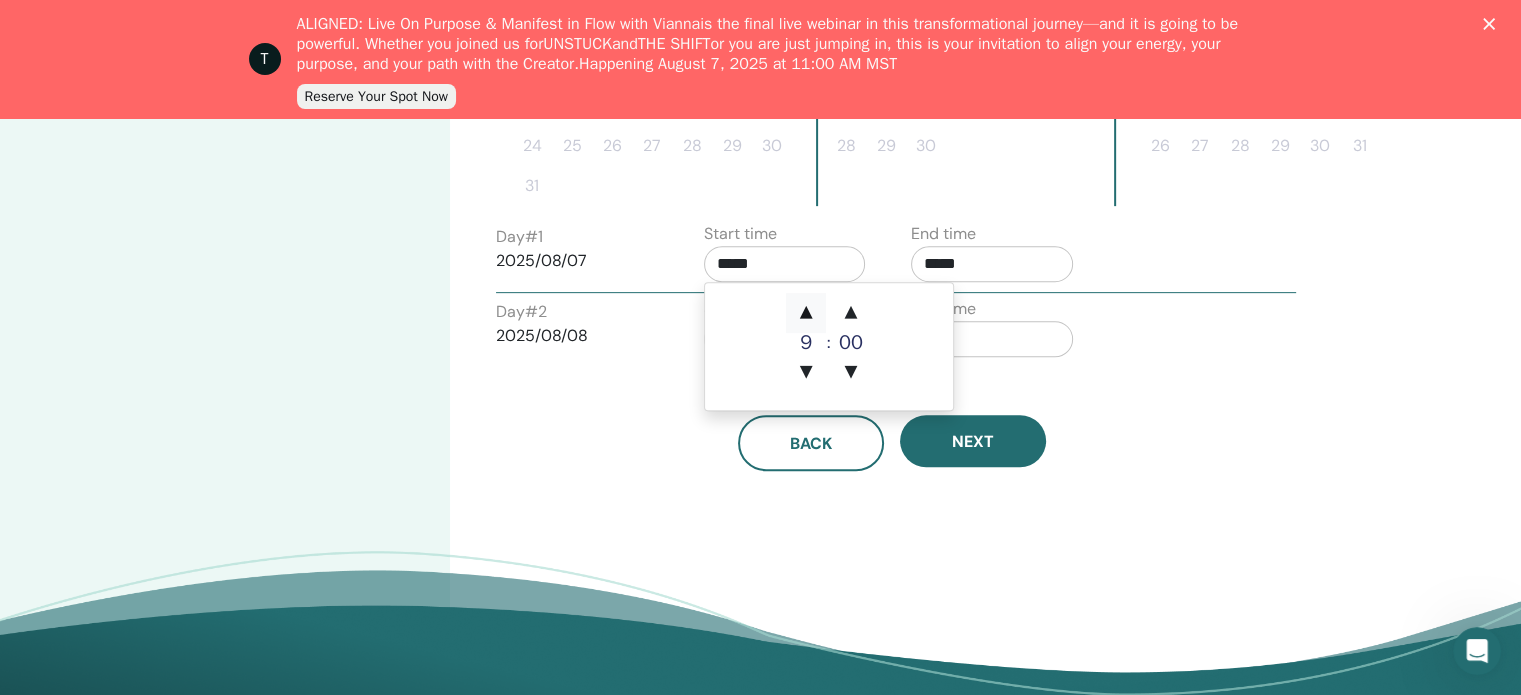 click on "▲" at bounding box center (806, 313) 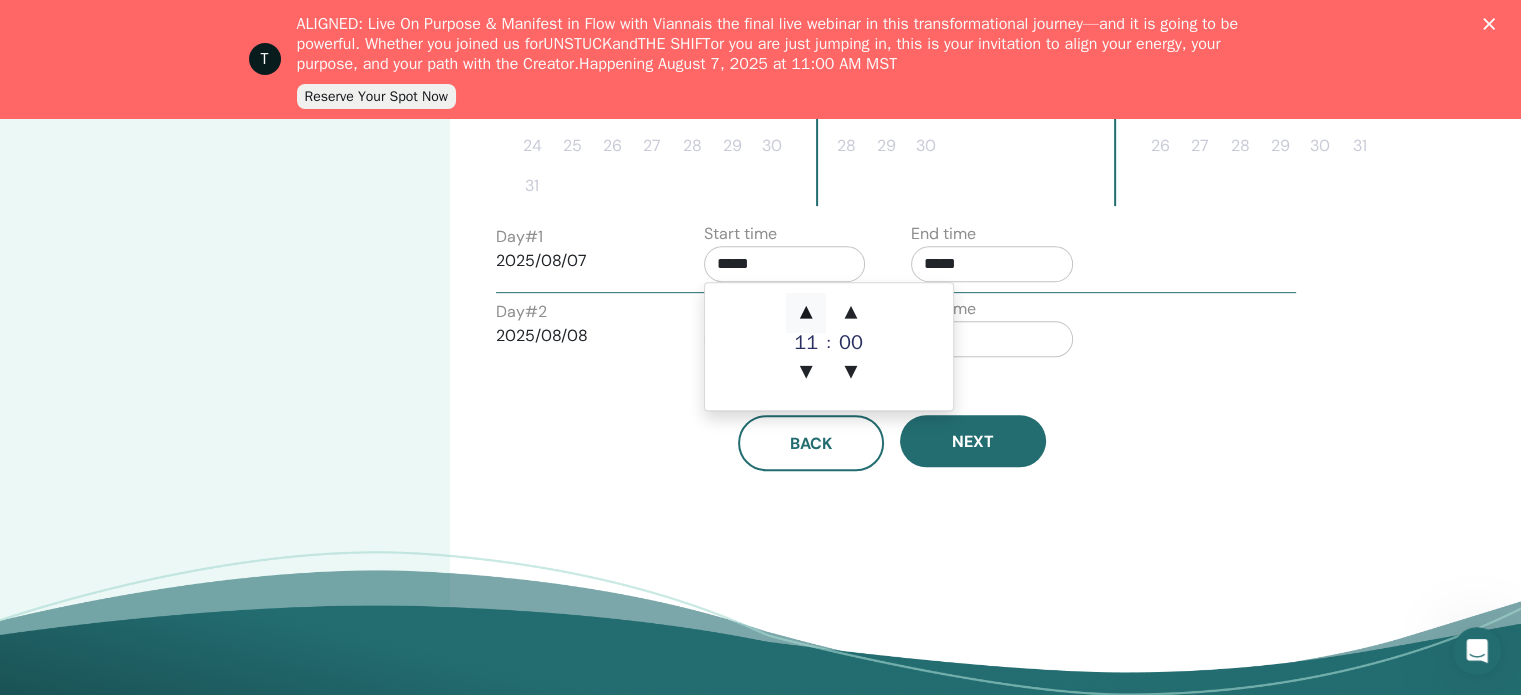 click on "▲" at bounding box center (806, 313) 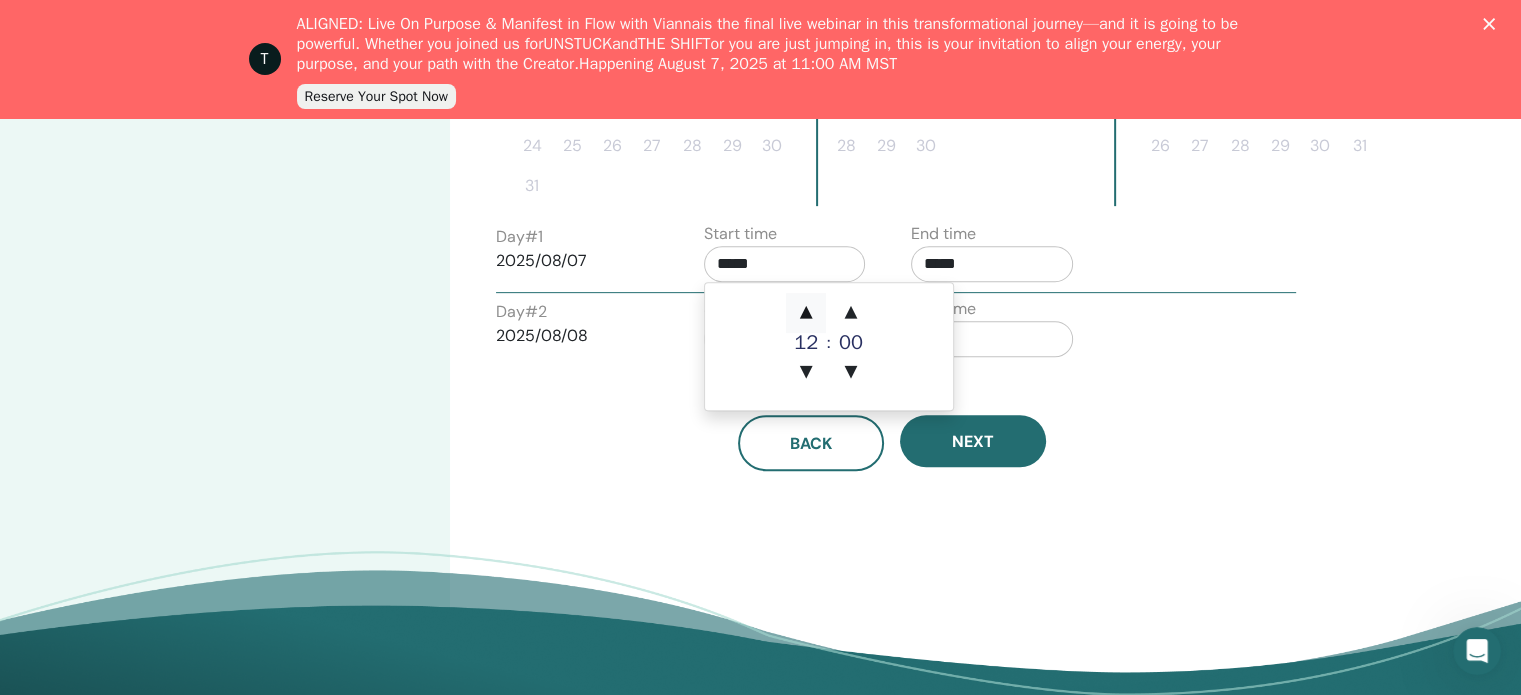 click on "▲" at bounding box center [806, 313] 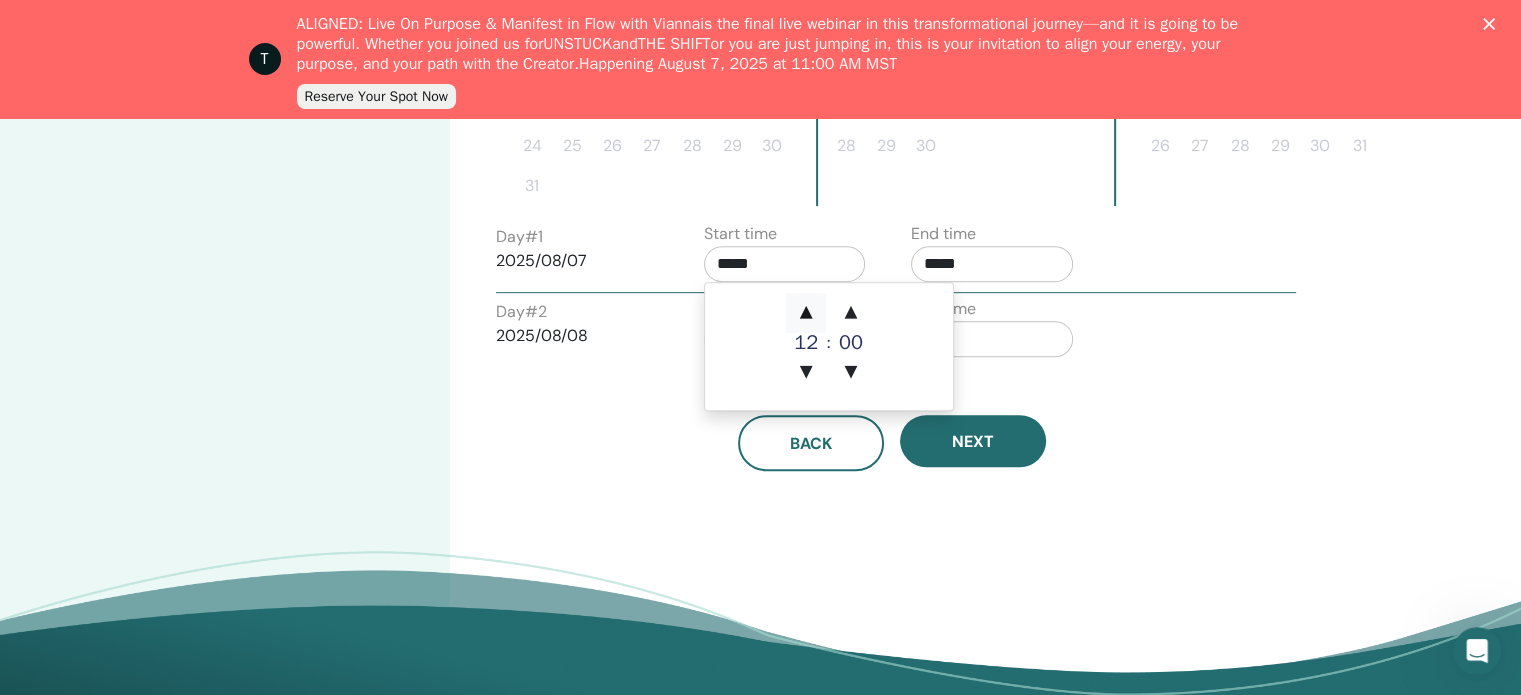 click on "▲" at bounding box center [806, 313] 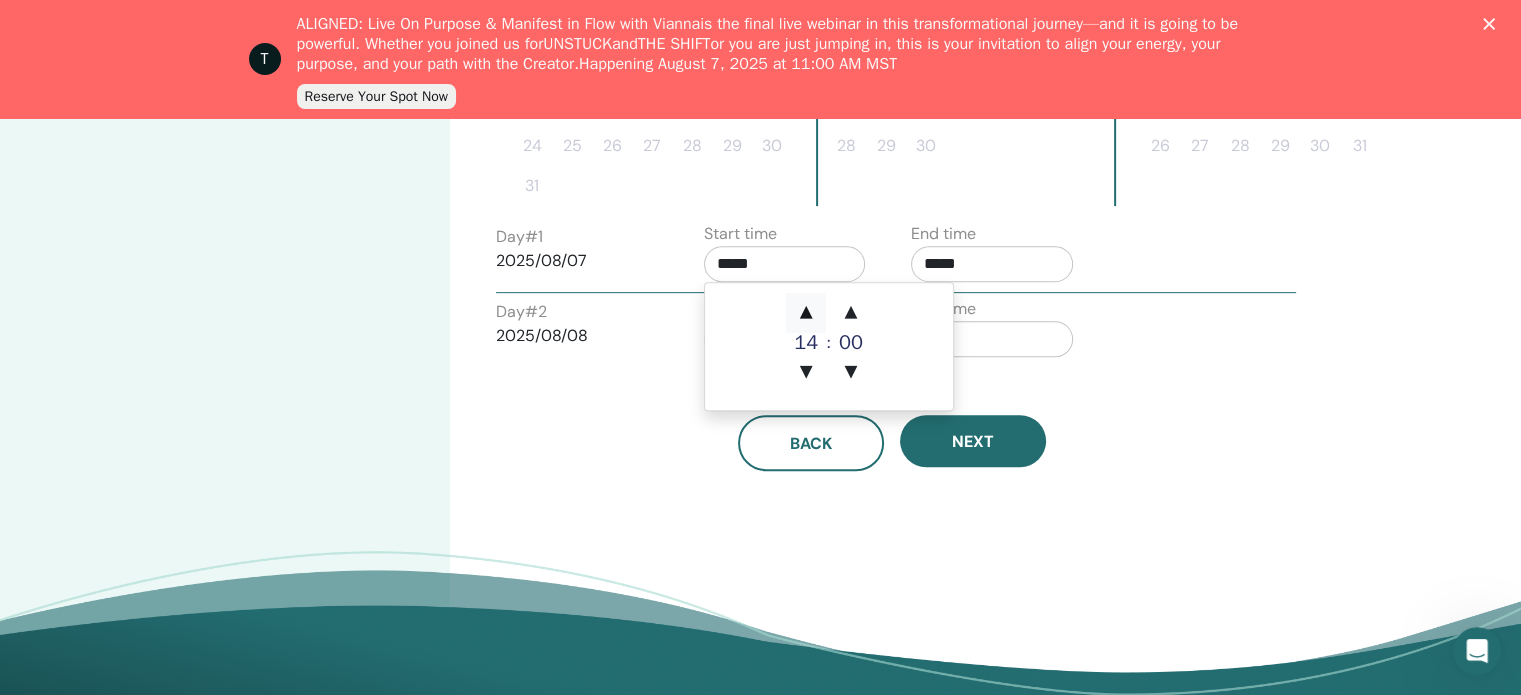 click on "▲" at bounding box center [806, 313] 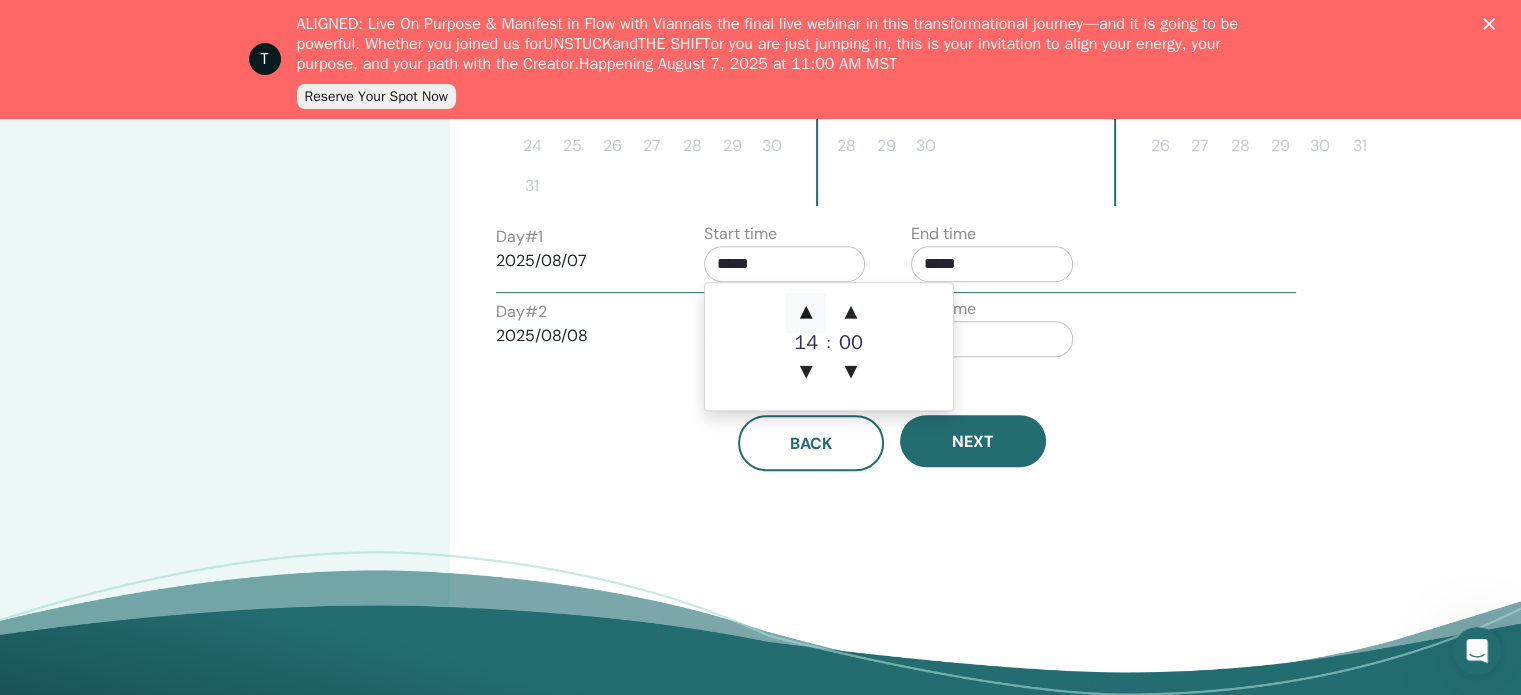 click on "▲" at bounding box center (806, 313) 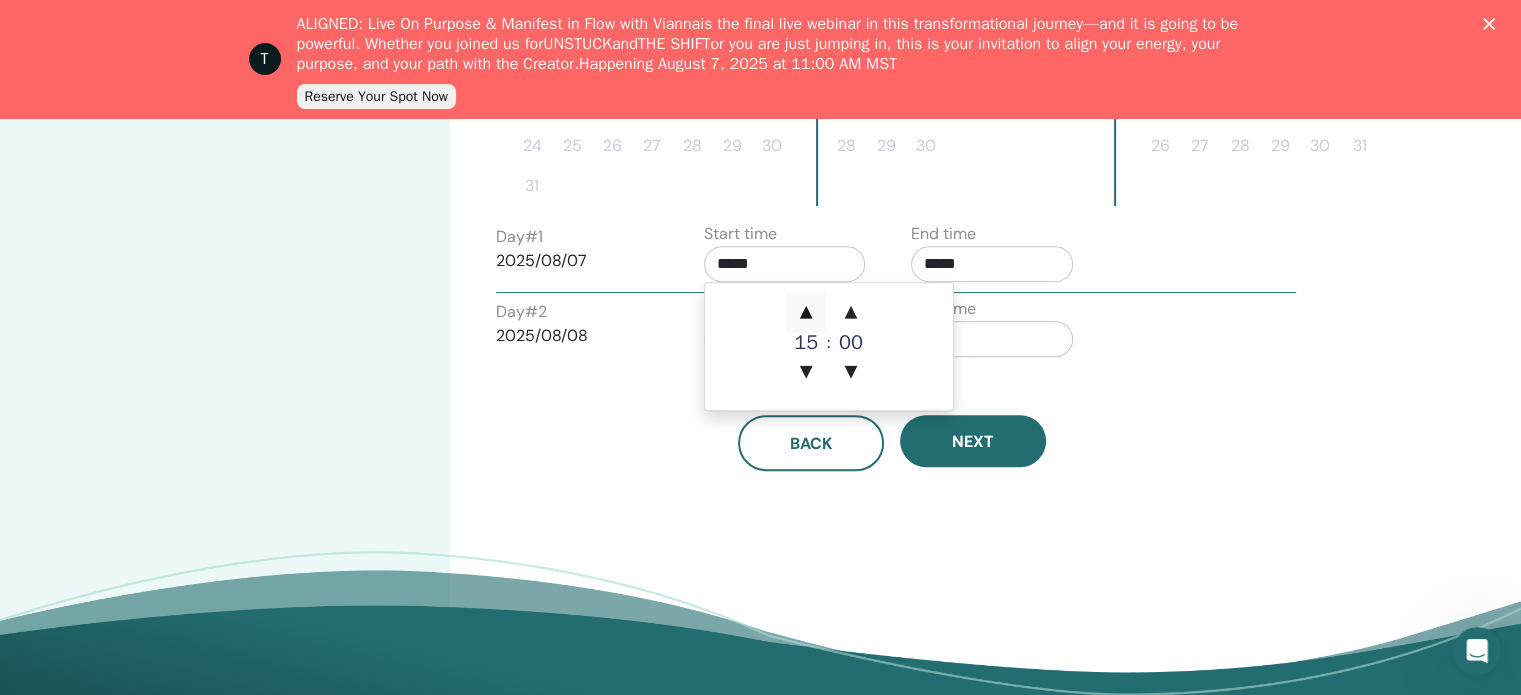 click on "▲" at bounding box center (806, 313) 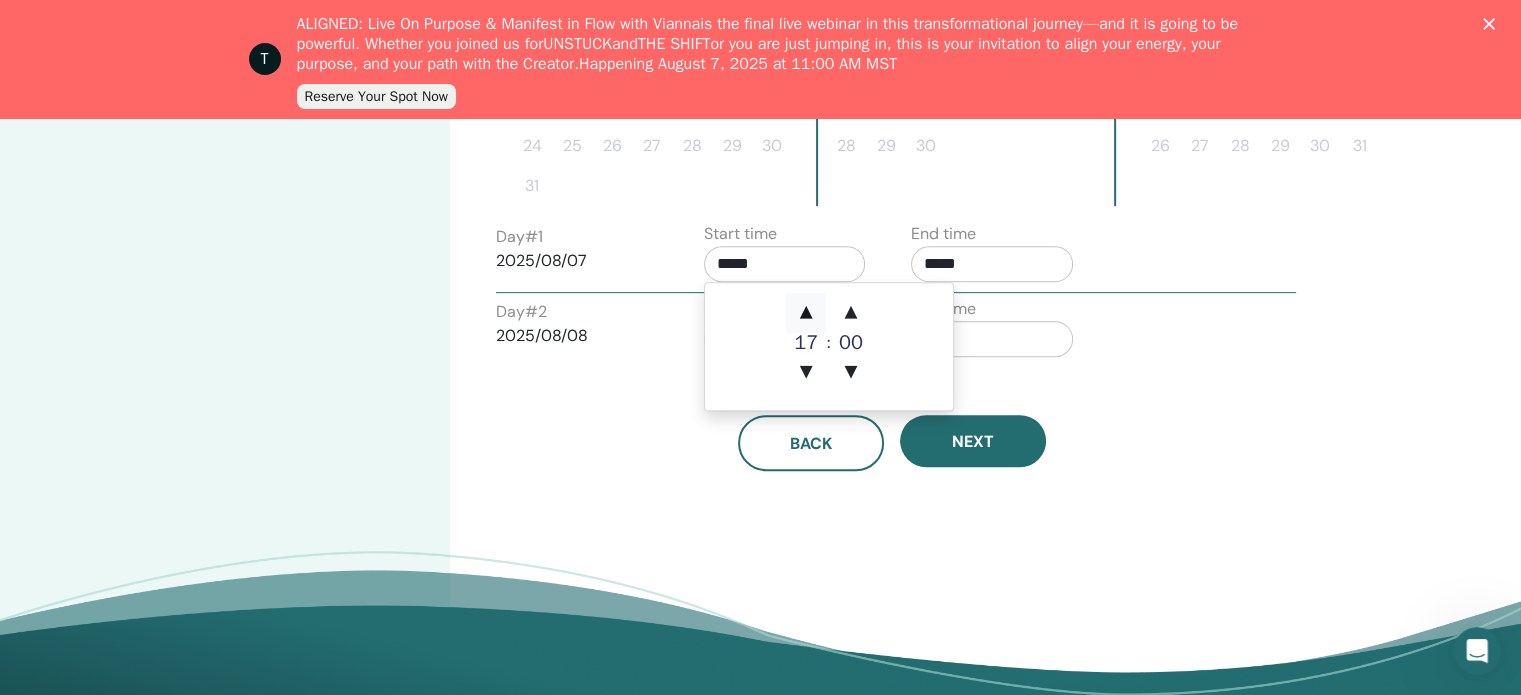 click on "▲" at bounding box center [806, 313] 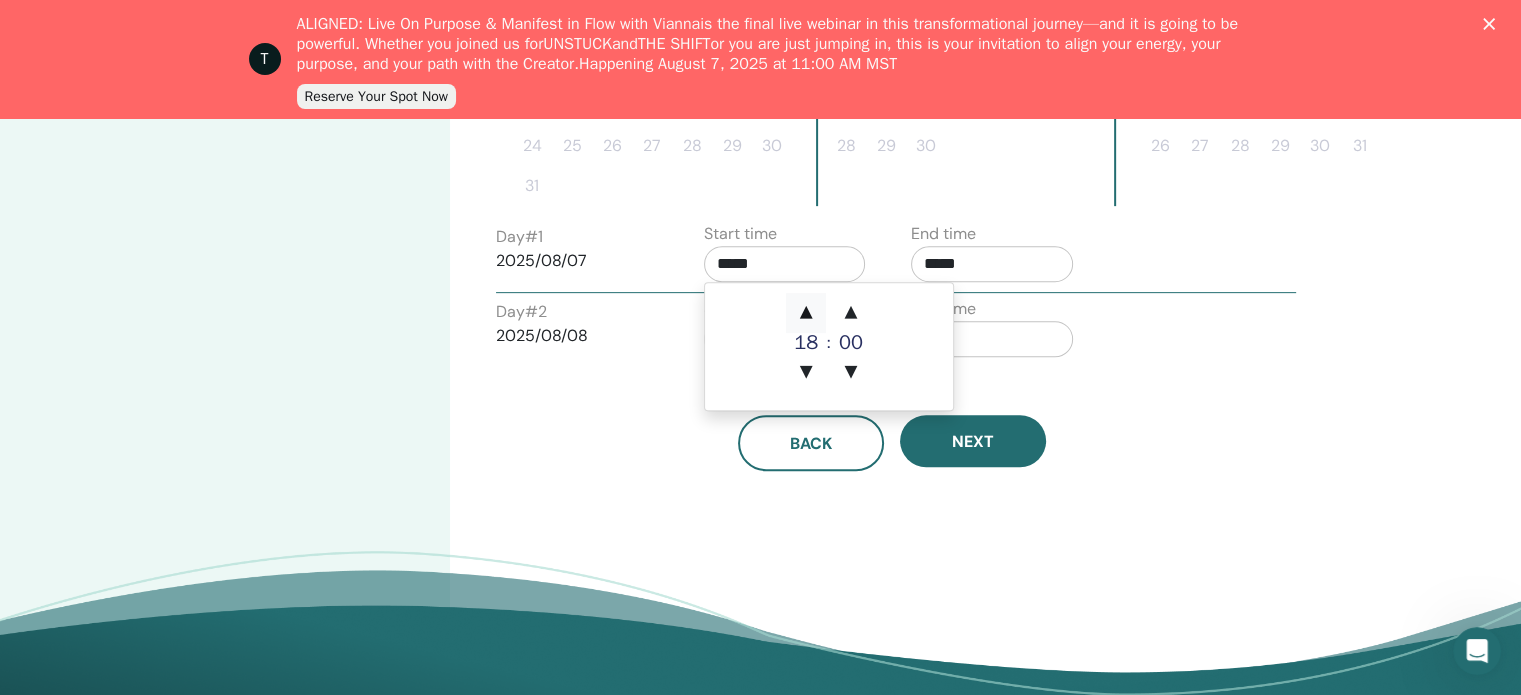click on "▲" at bounding box center [806, 313] 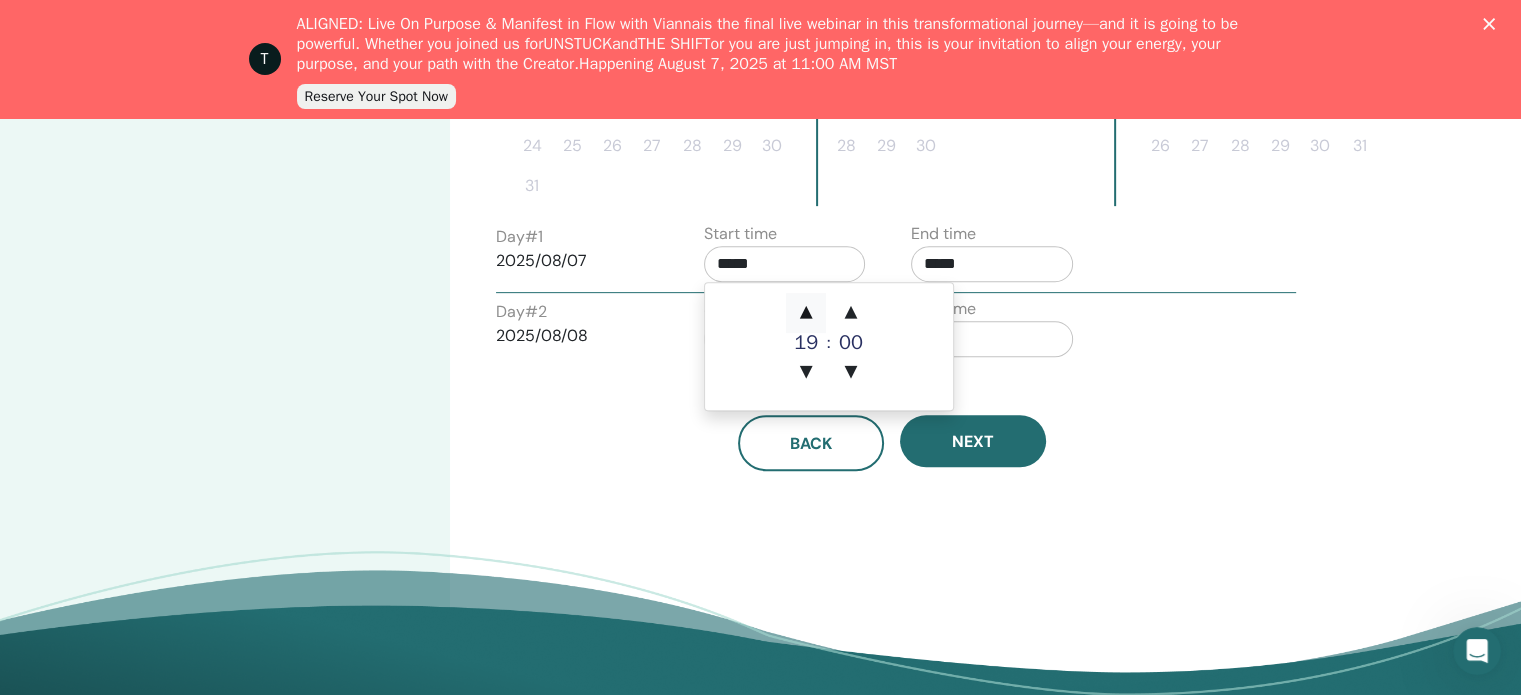 click on "▲" at bounding box center (806, 313) 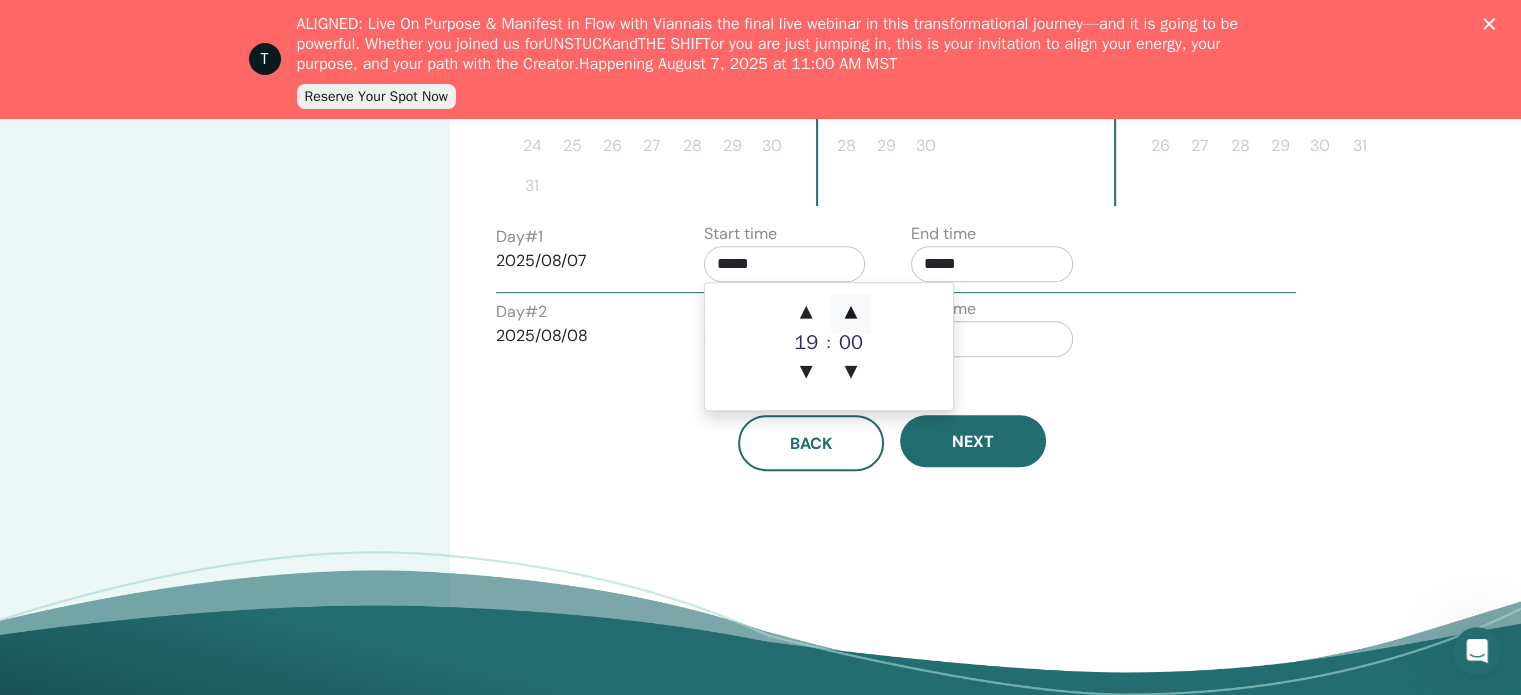 click on "▲" at bounding box center [851, 313] 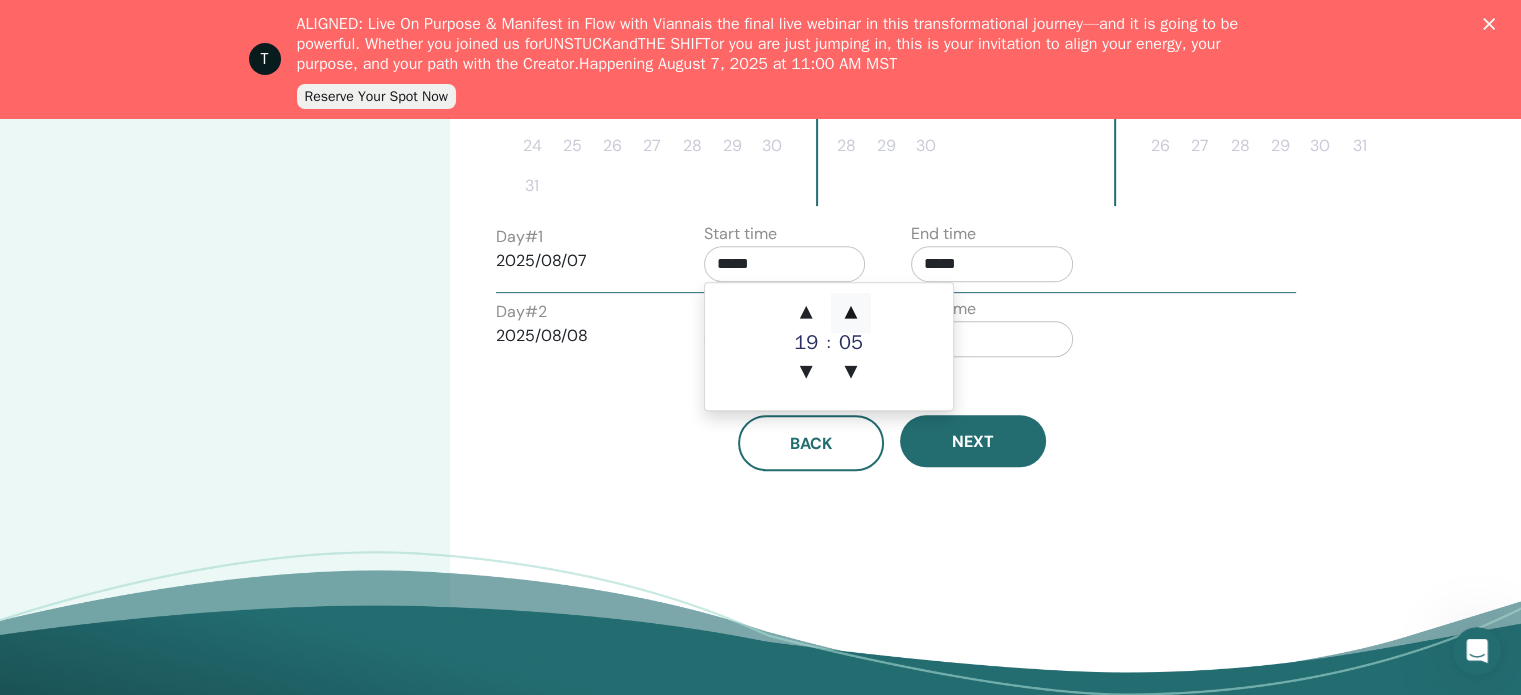 click on "▲" at bounding box center (851, 313) 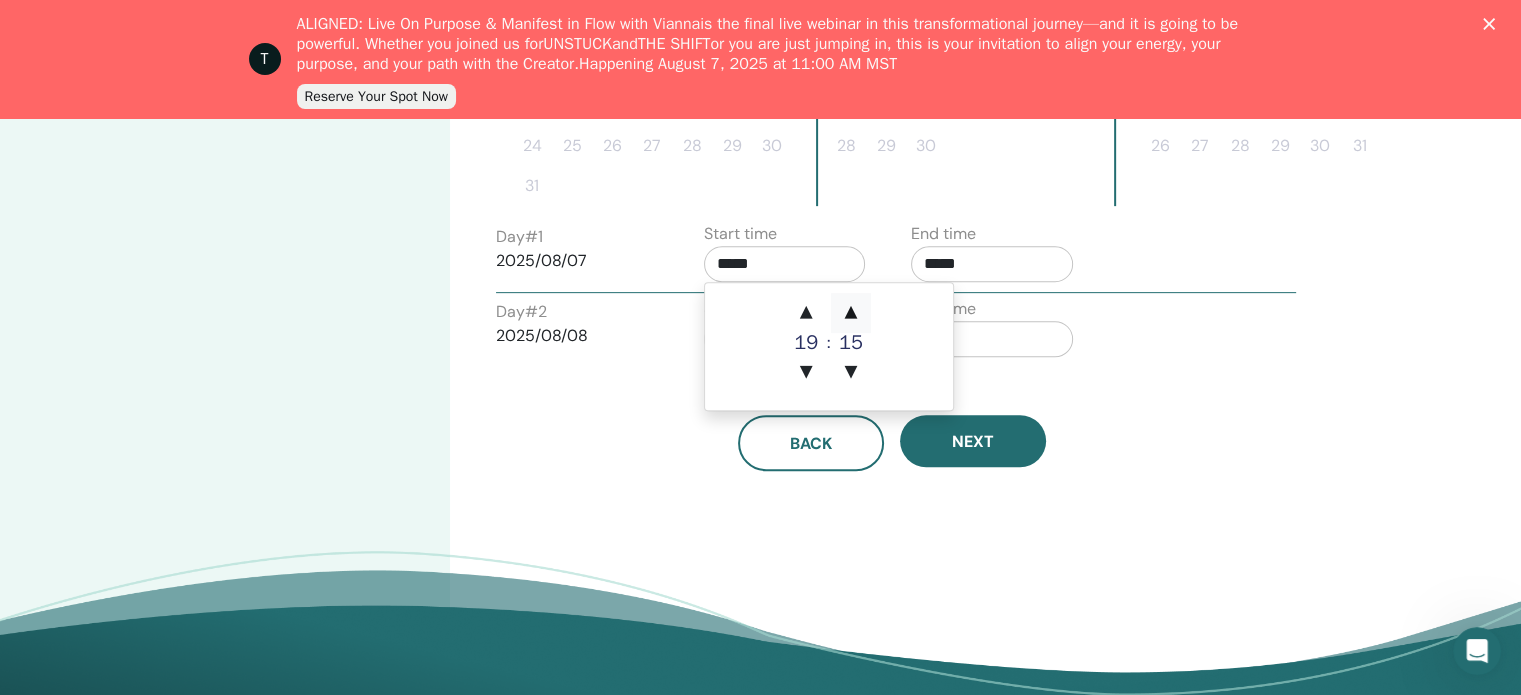 click on "▲" at bounding box center (851, 313) 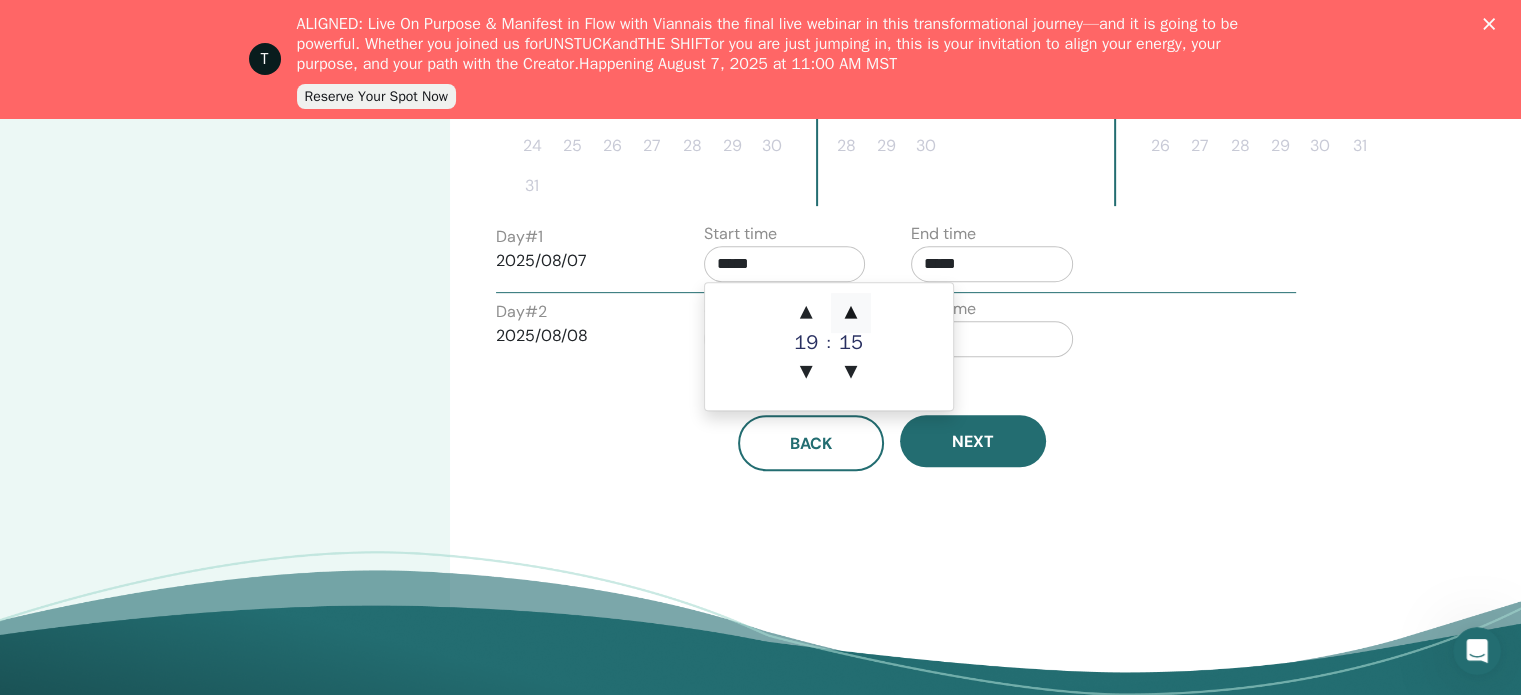click on "▲" at bounding box center (851, 313) 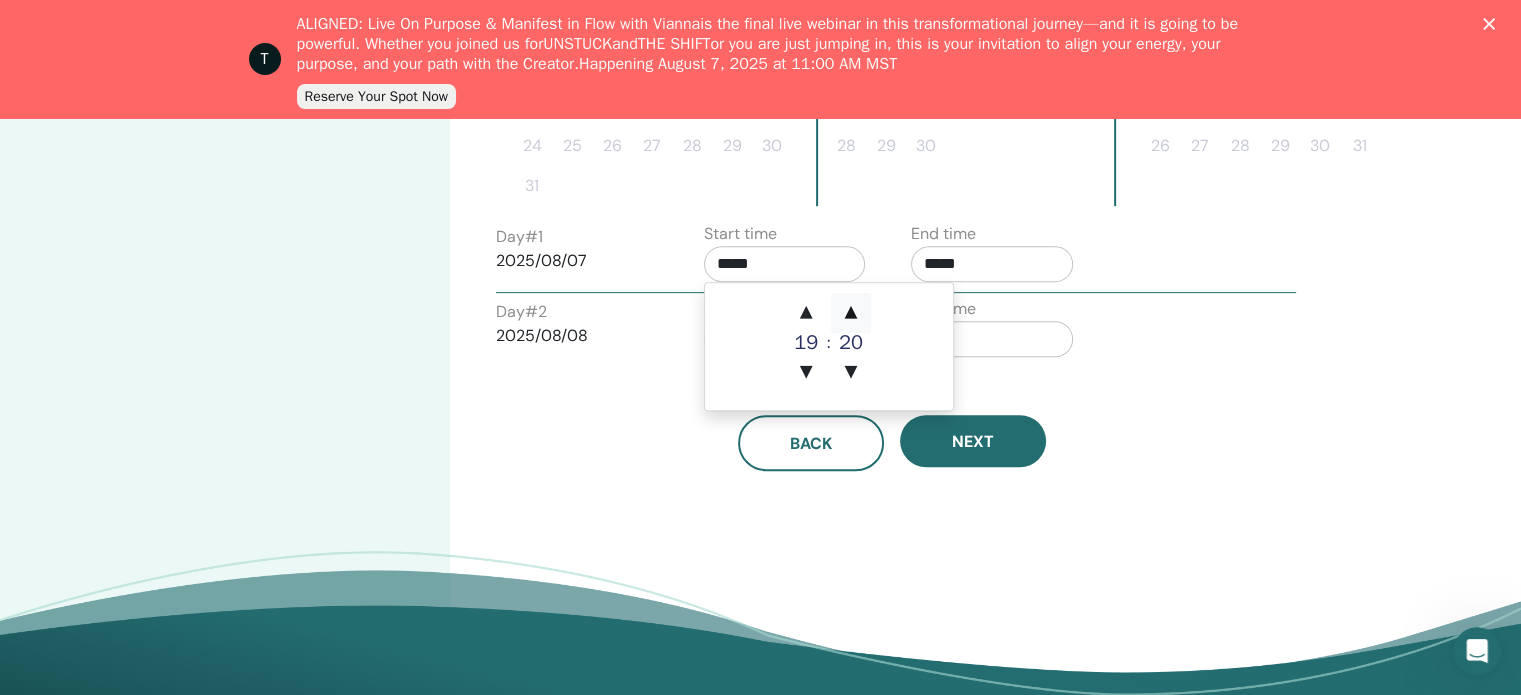 click on "▲" at bounding box center (851, 313) 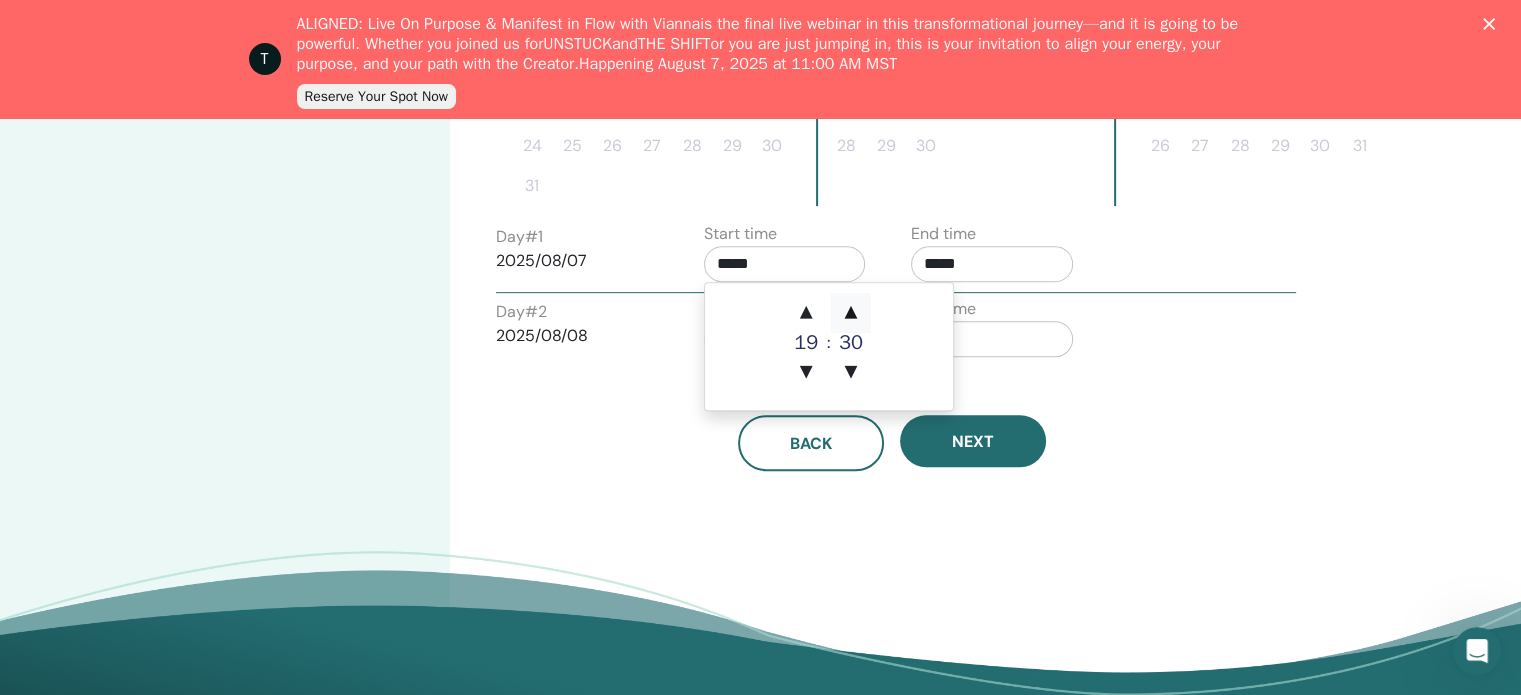 click on "▲" at bounding box center [851, 313] 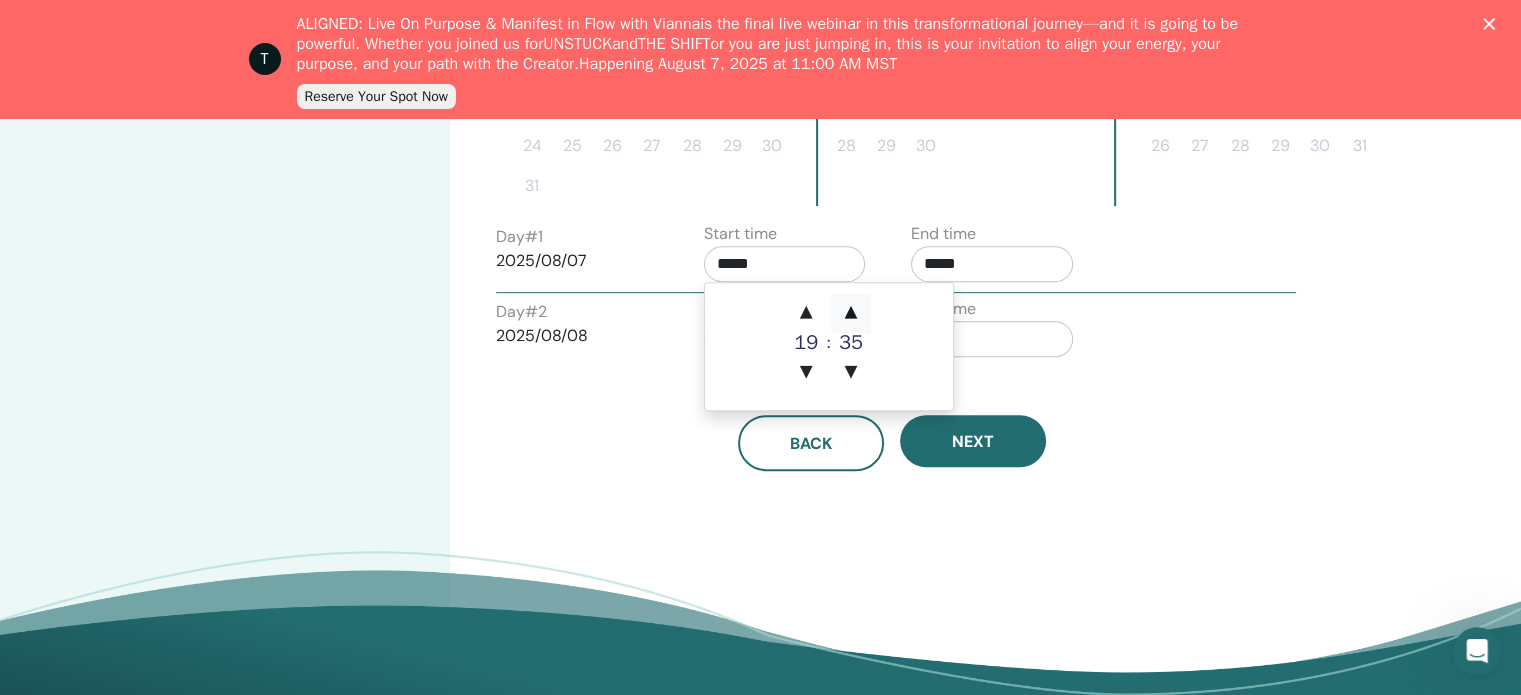 click on "▲" at bounding box center (851, 313) 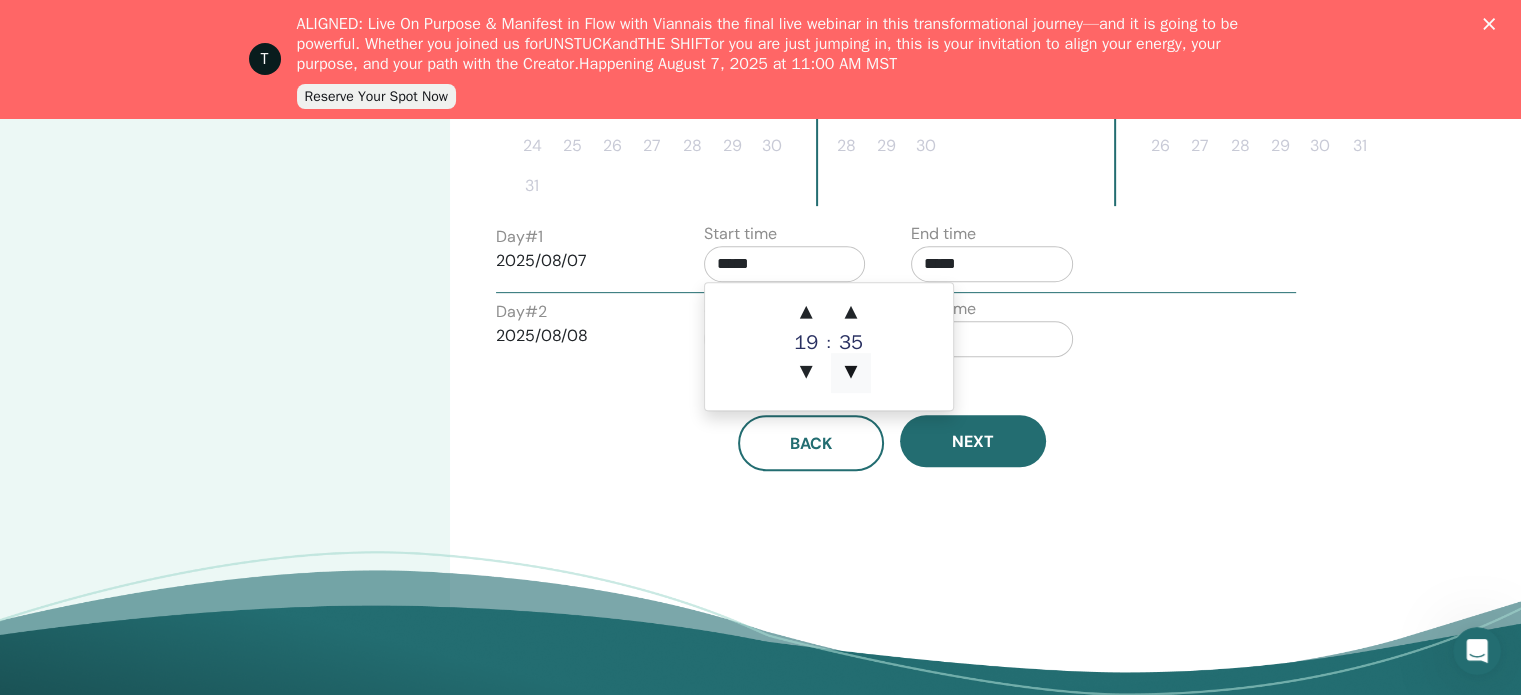 click on "▼" at bounding box center [851, 373] 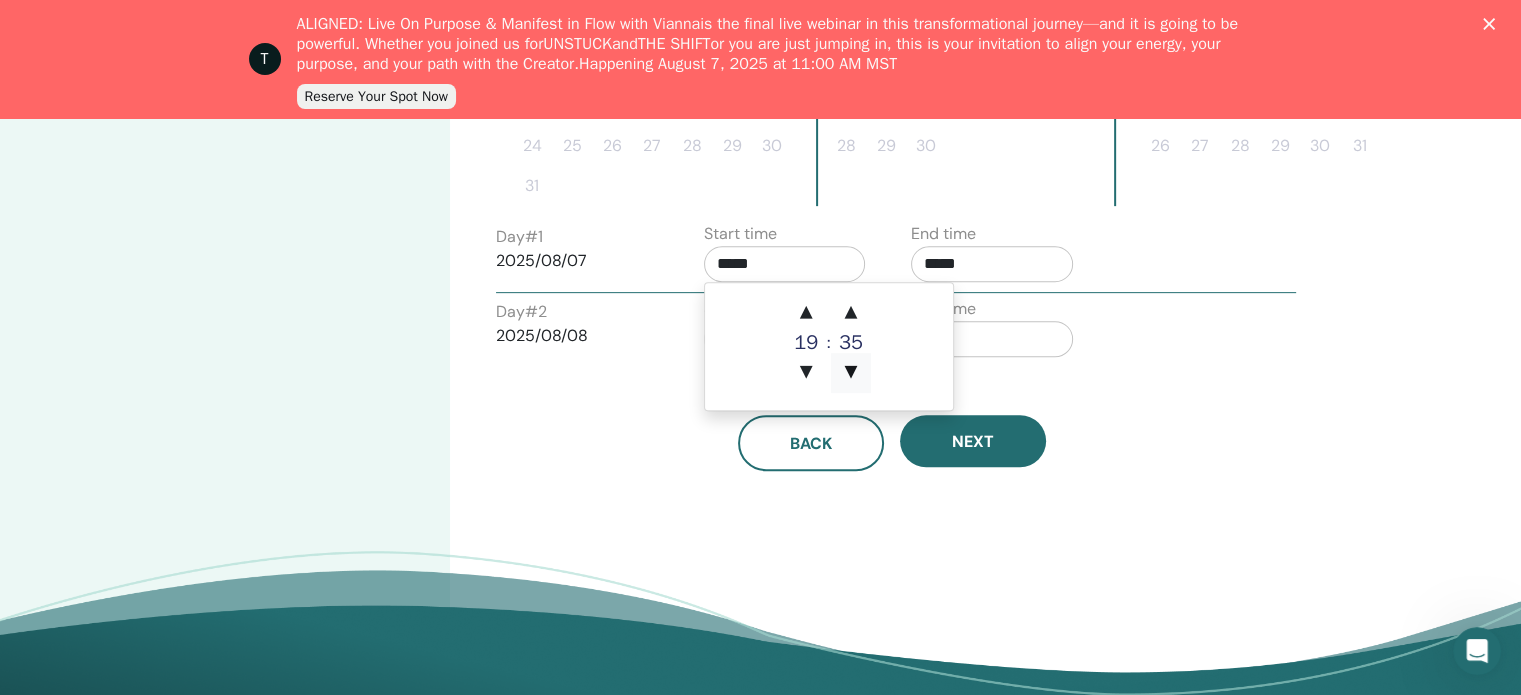 type on "*****" 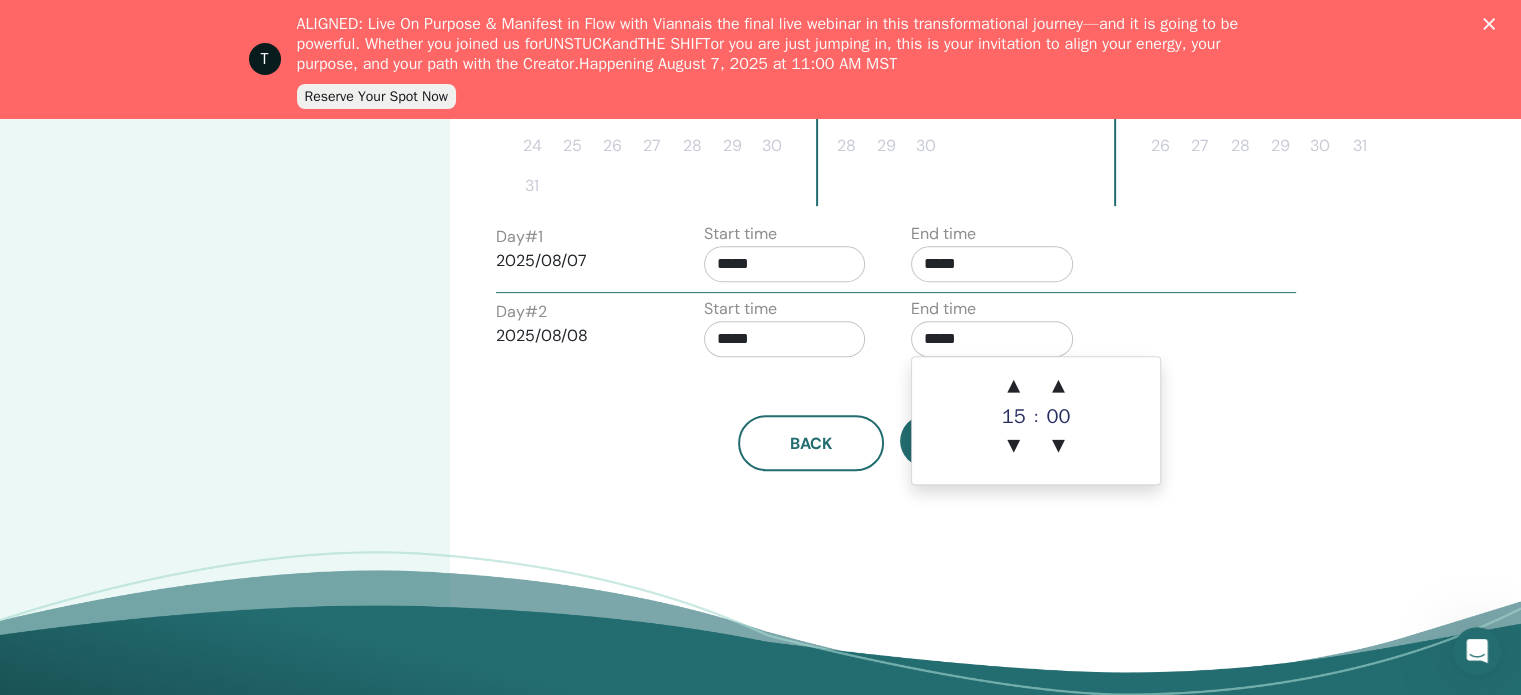 click on "*****" at bounding box center [992, 339] 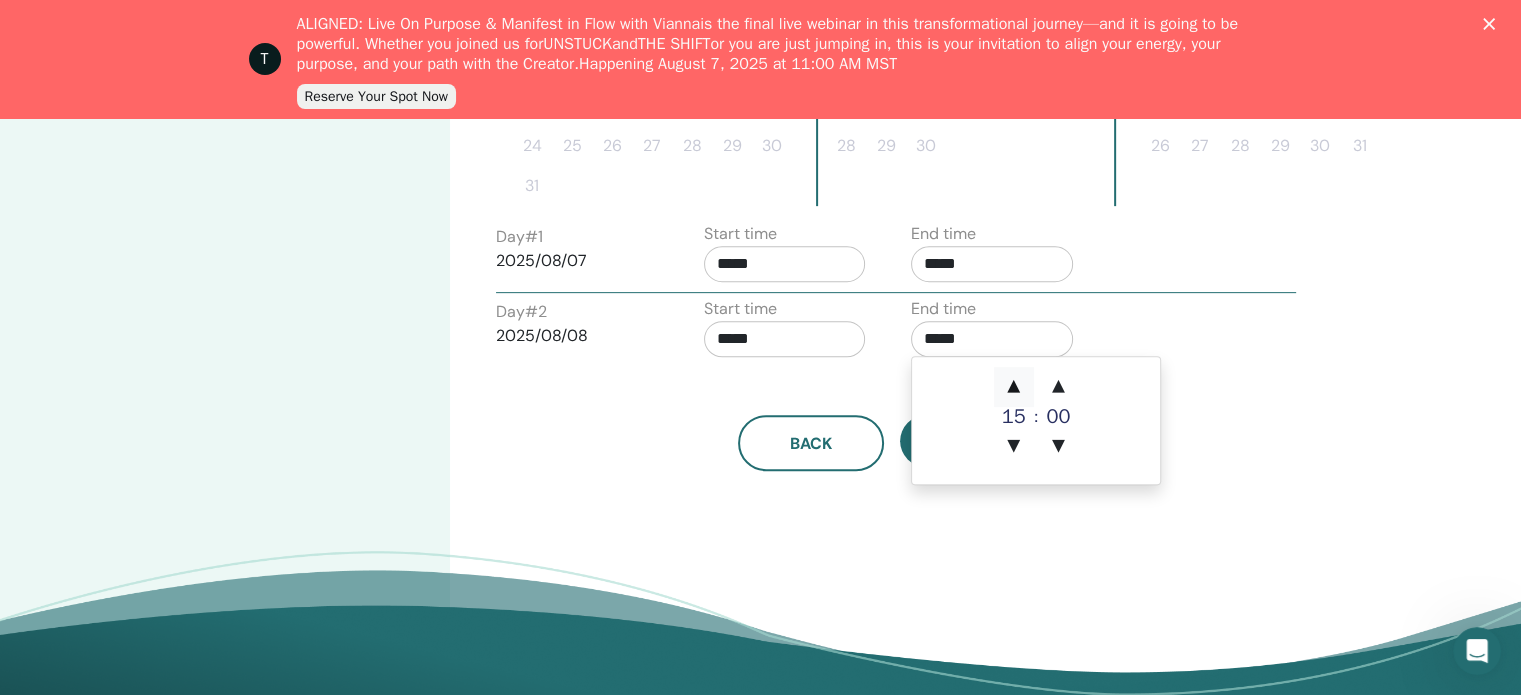 click on "▲" at bounding box center (1014, 387) 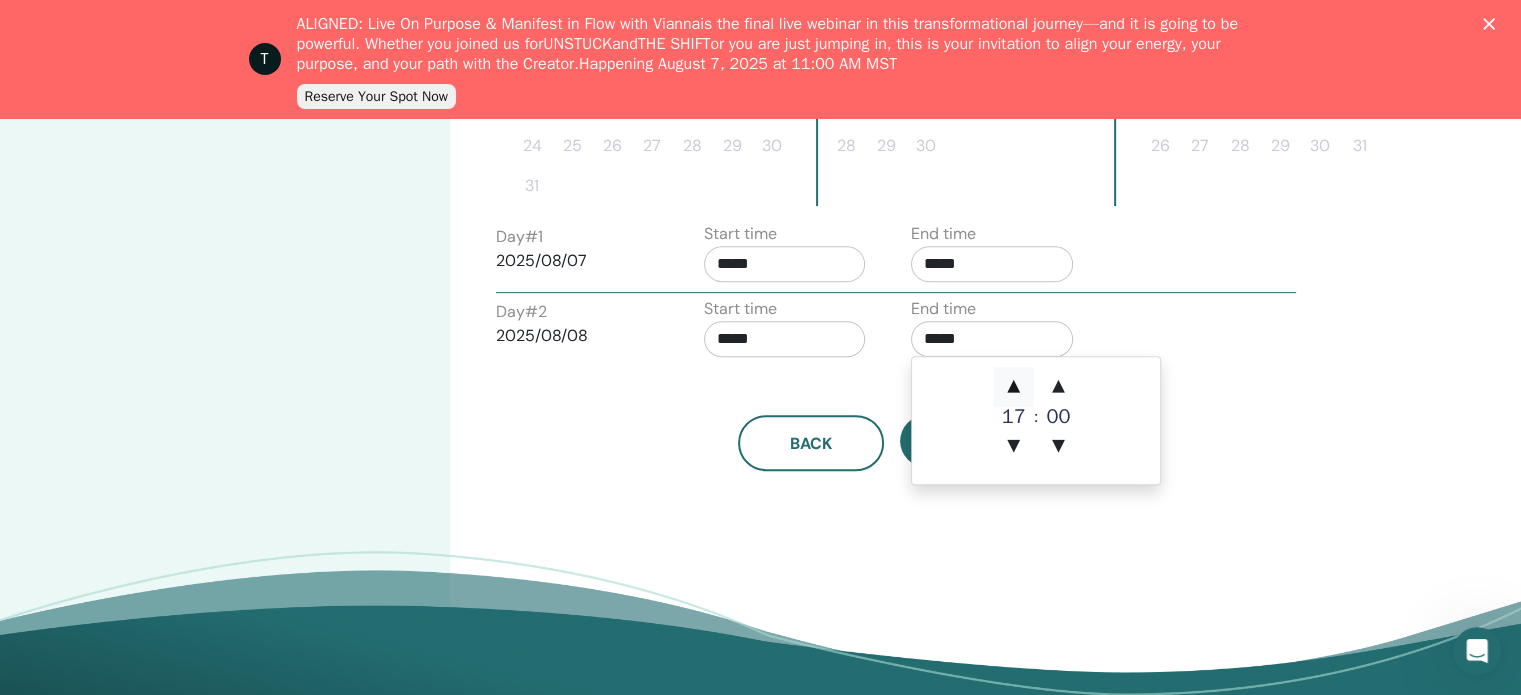 click on "▲" at bounding box center (1014, 387) 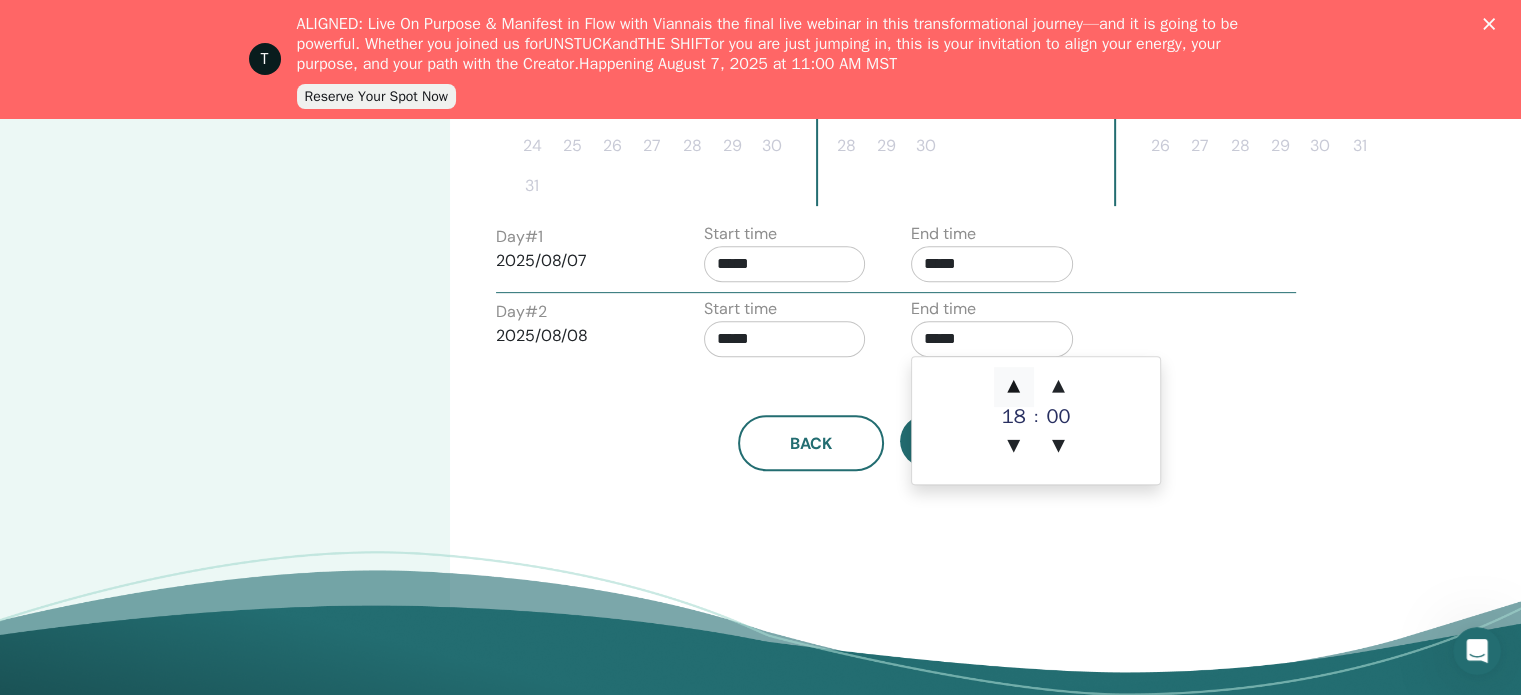 click on "▲" at bounding box center [1014, 387] 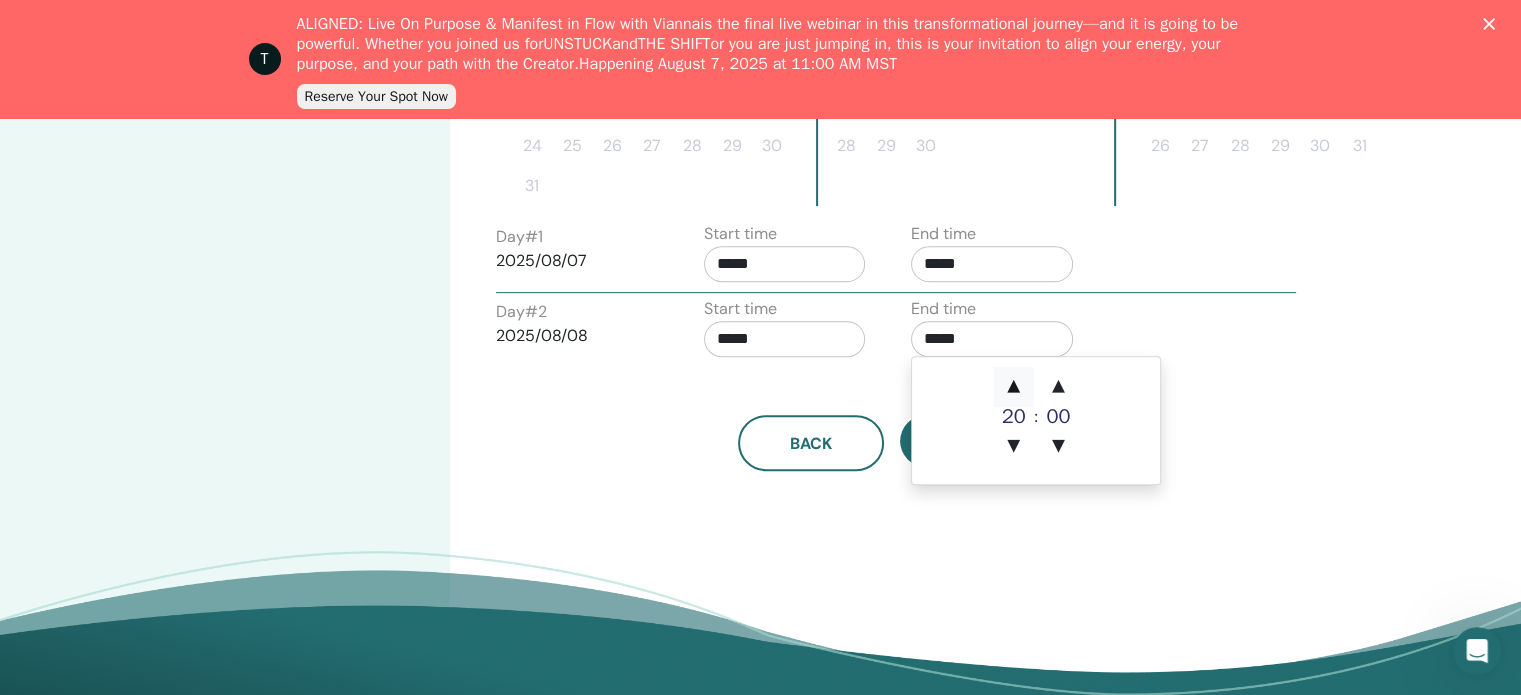 click on "▲" at bounding box center [1014, 387] 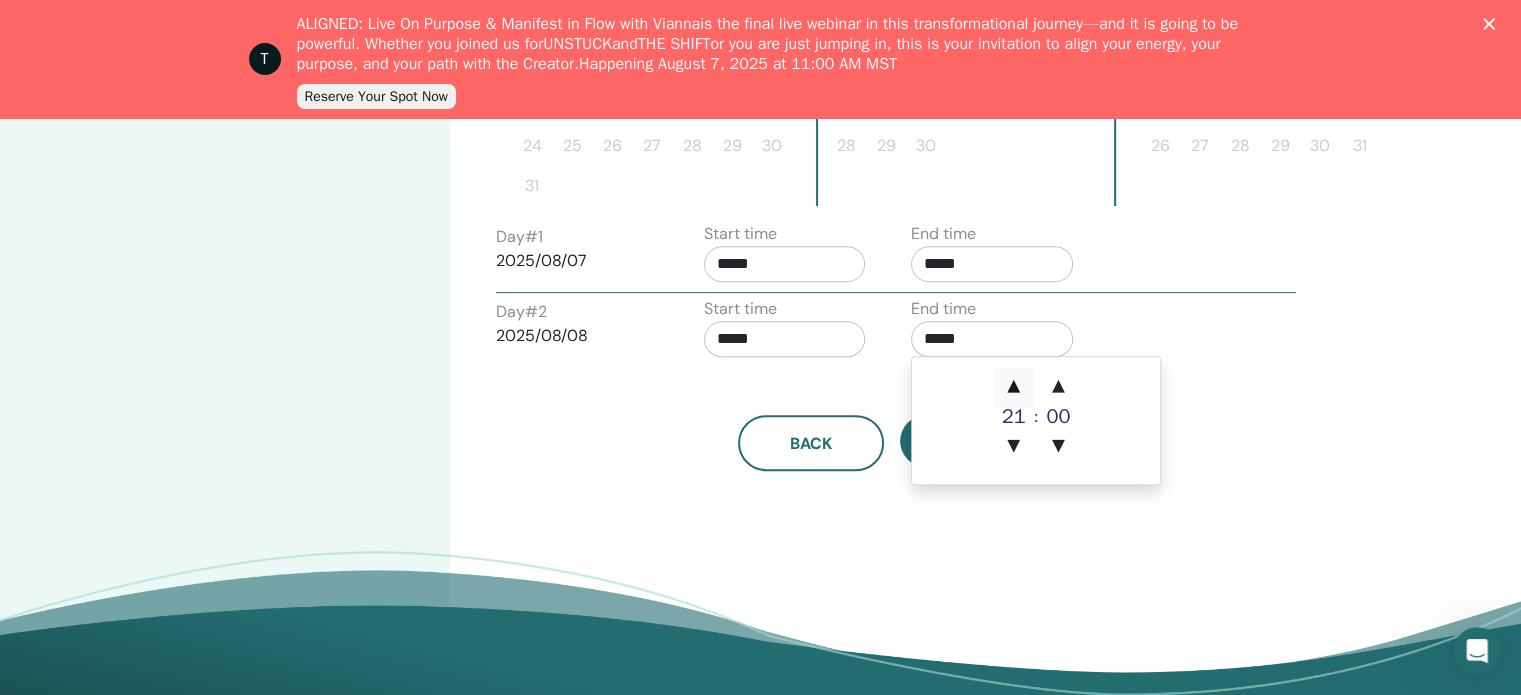 click on "▲" at bounding box center (1014, 387) 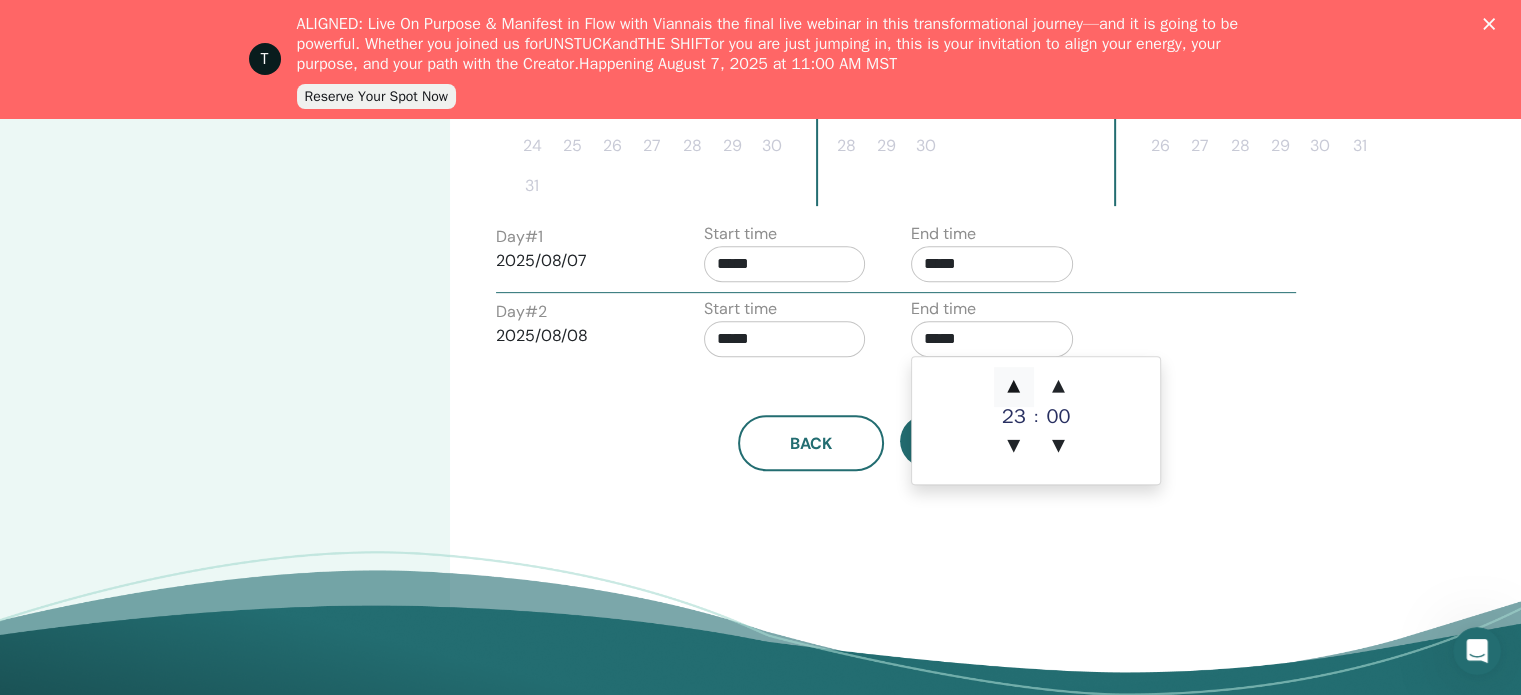 click on "▲" at bounding box center (1014, 387) 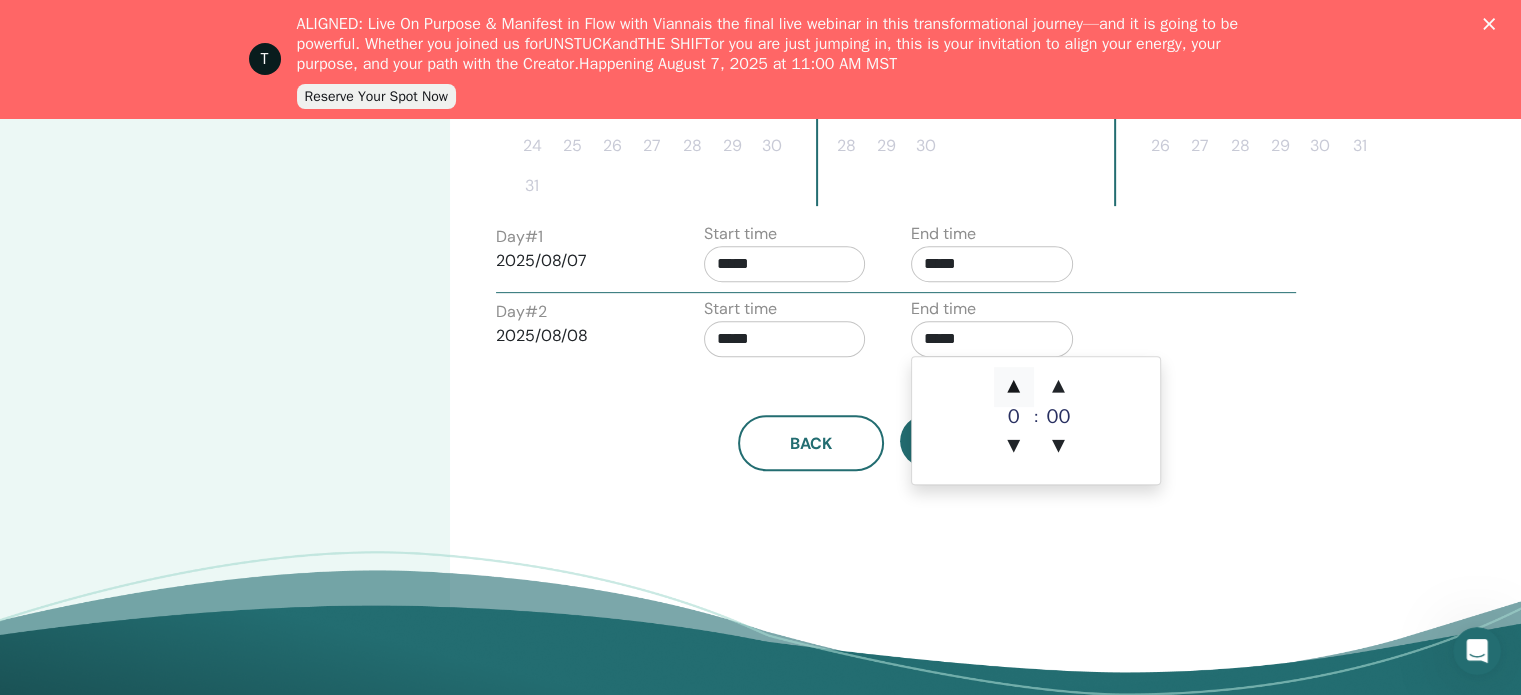 click on "▲" at bounding box center [1014, 387] 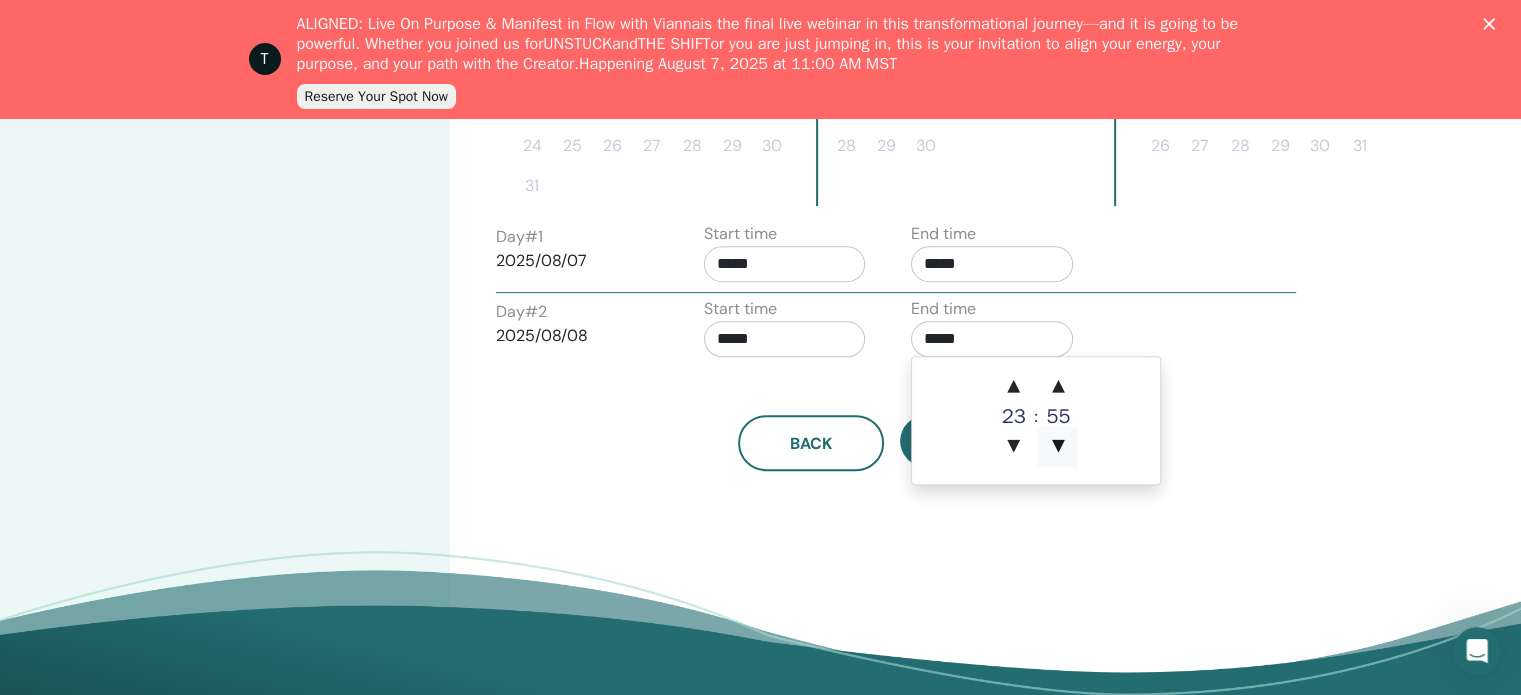 click on "▼" at bounding box center [1058, 447] 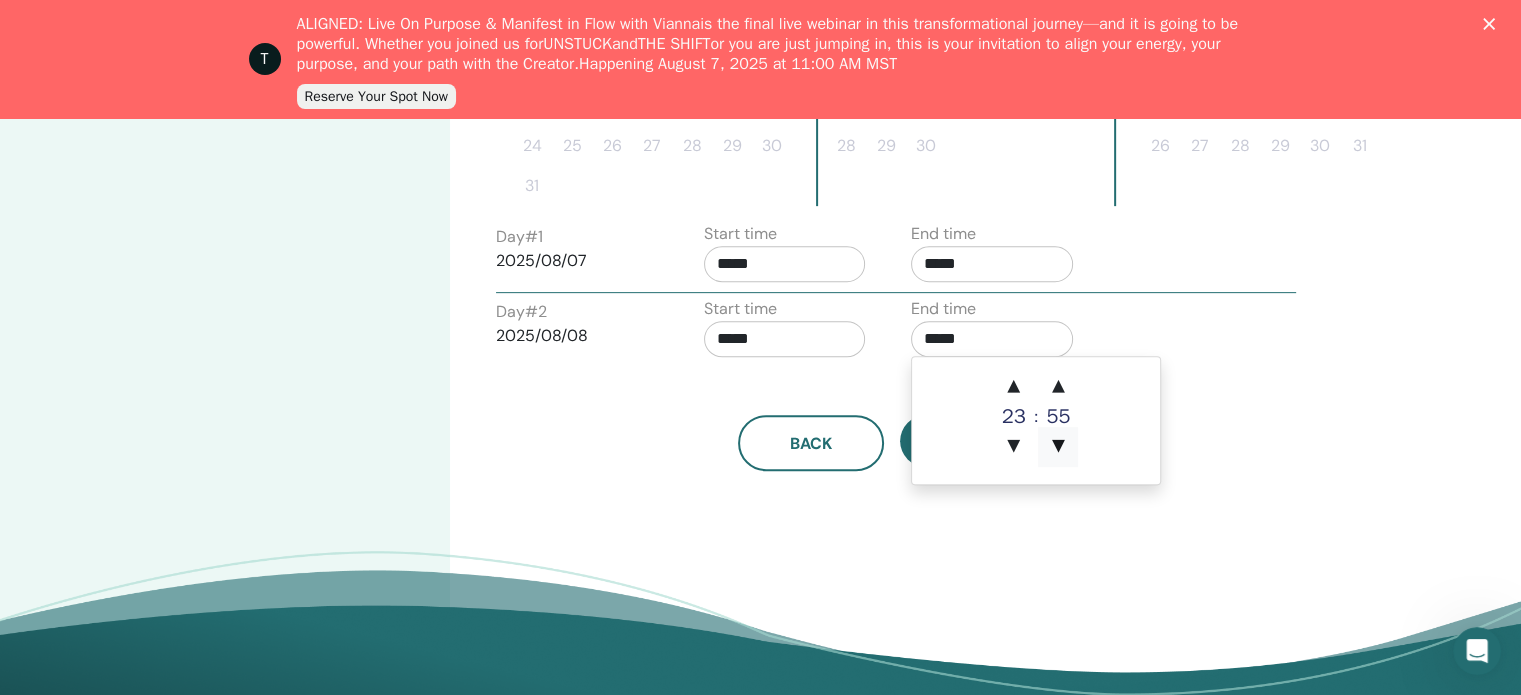 type on "*****" 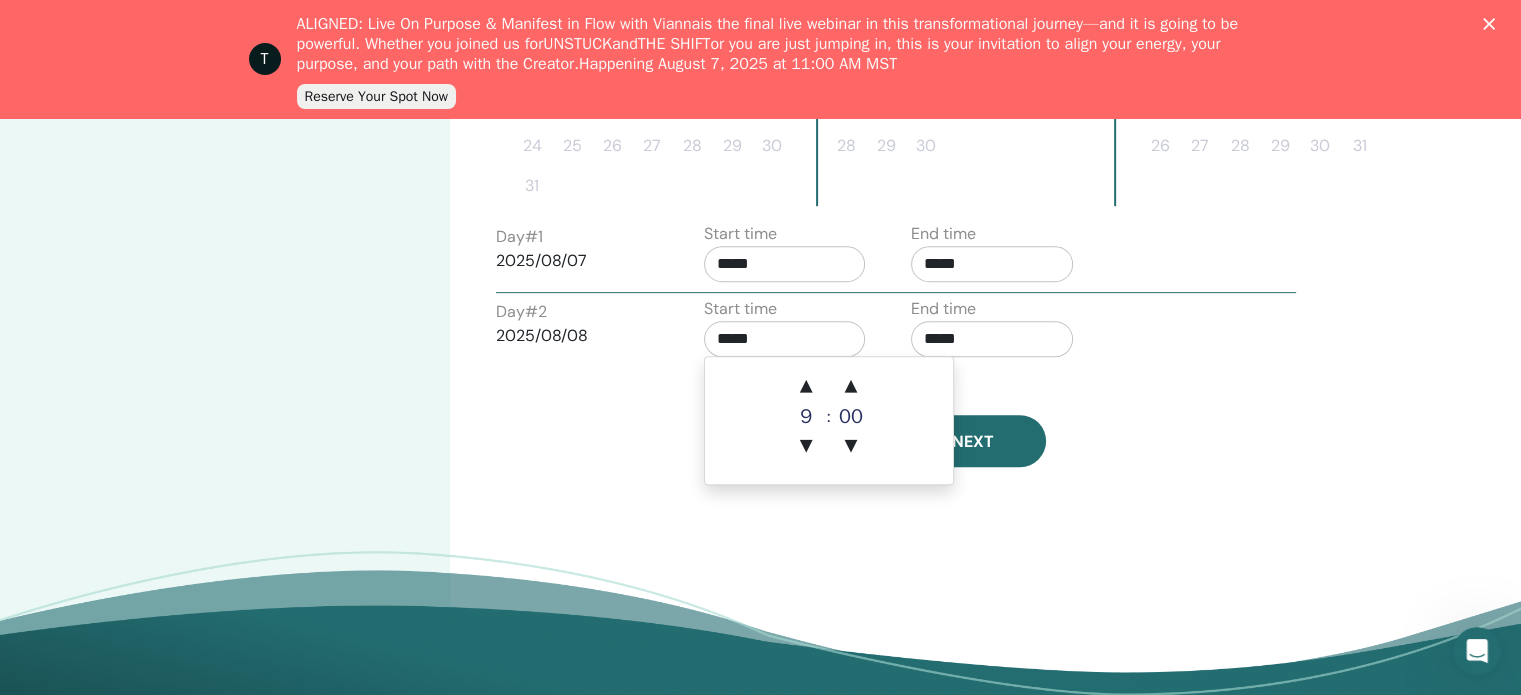 click on "*****" at bounding box center [785, 339] 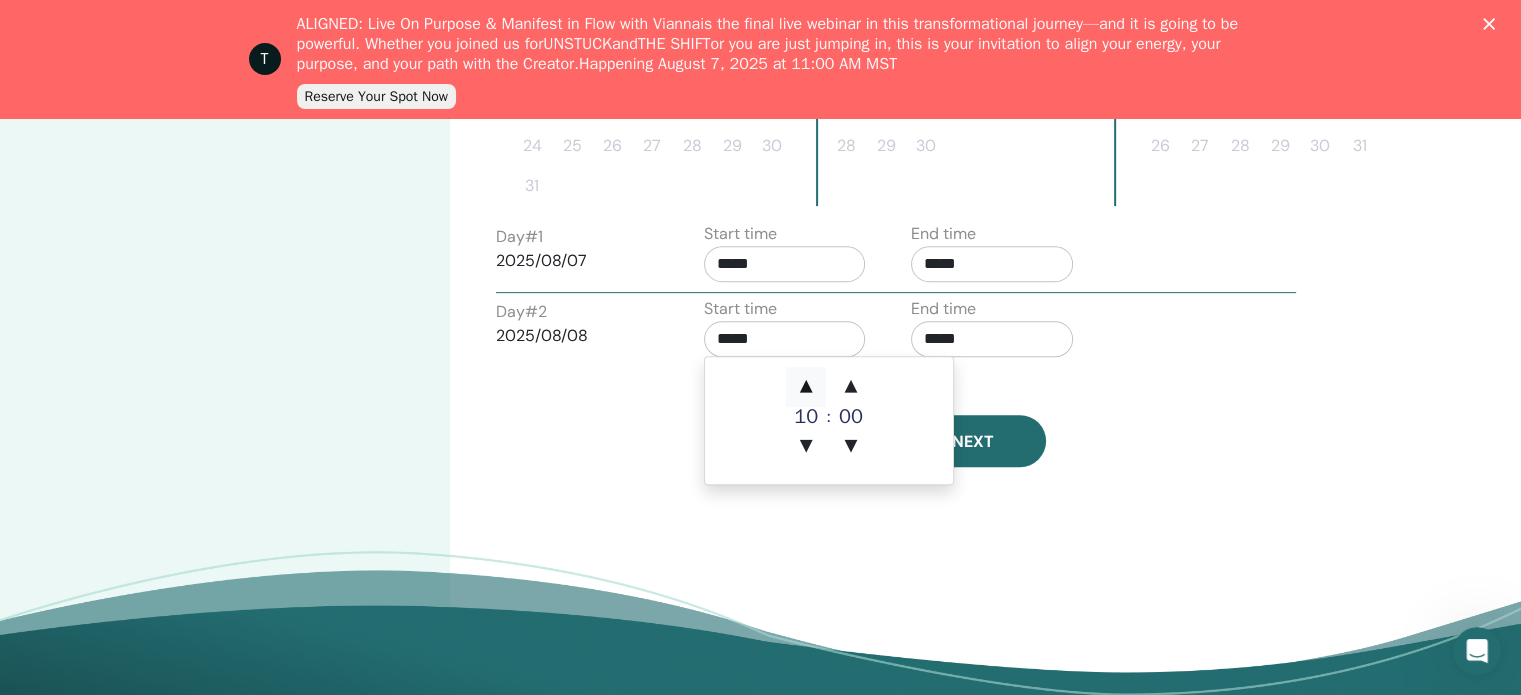 click on "▲" at bounding box center [806, 387] 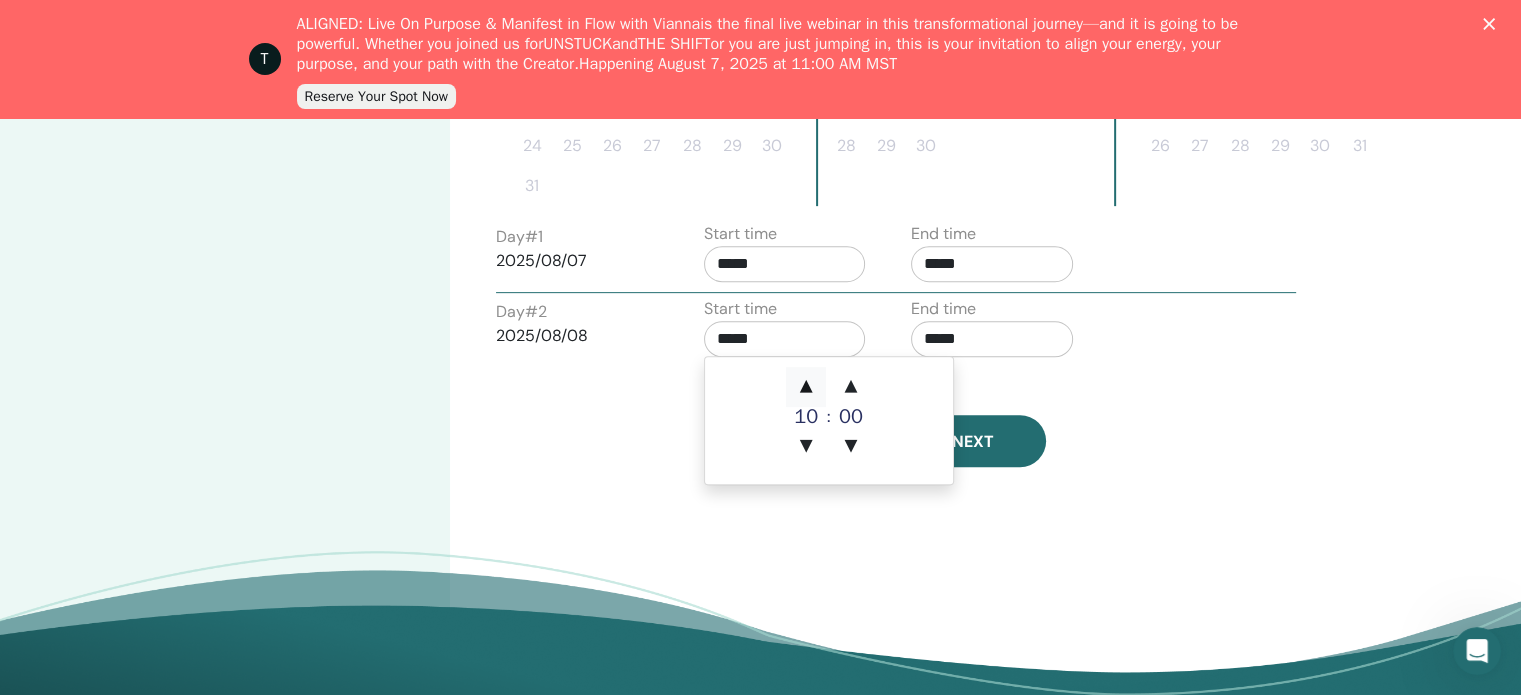 click on "▲" at bounding box center [806, 387] 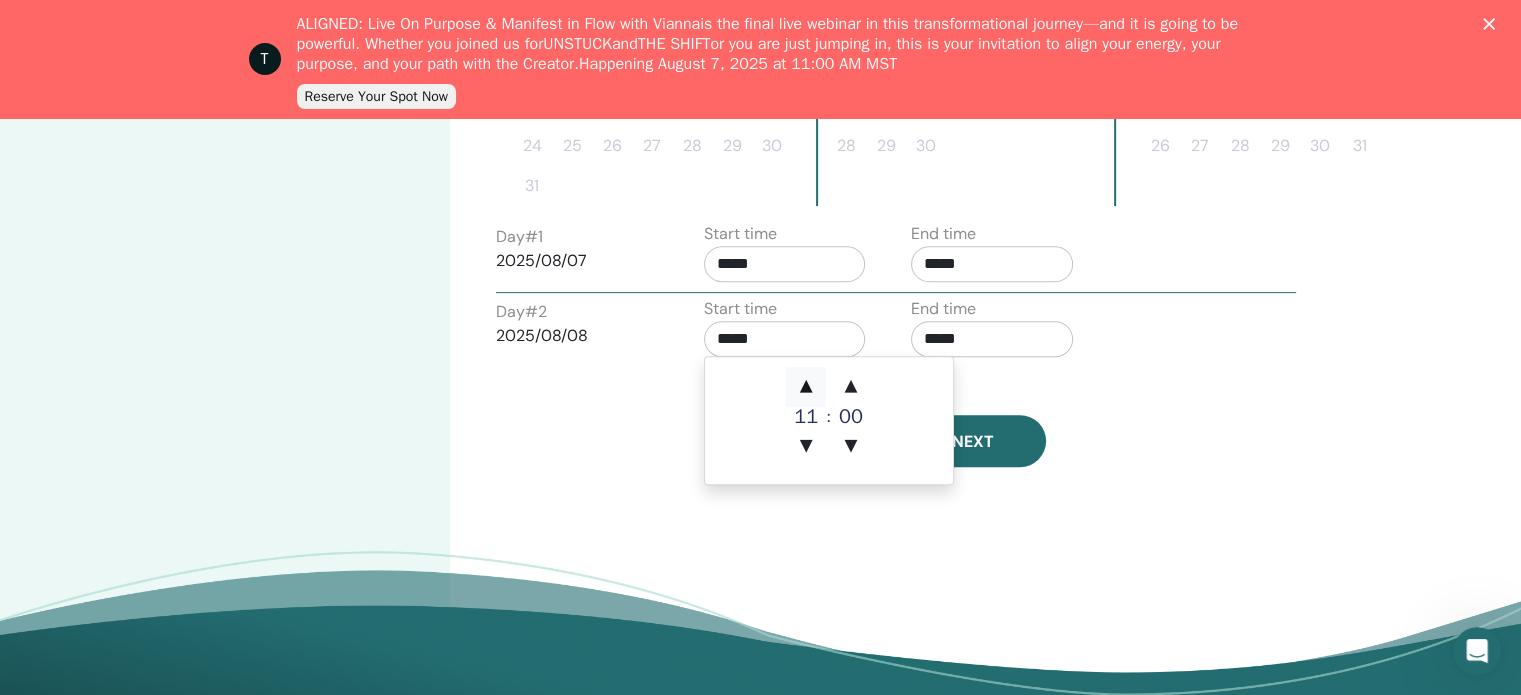 click on "▲" at bounding box center (806, 387) 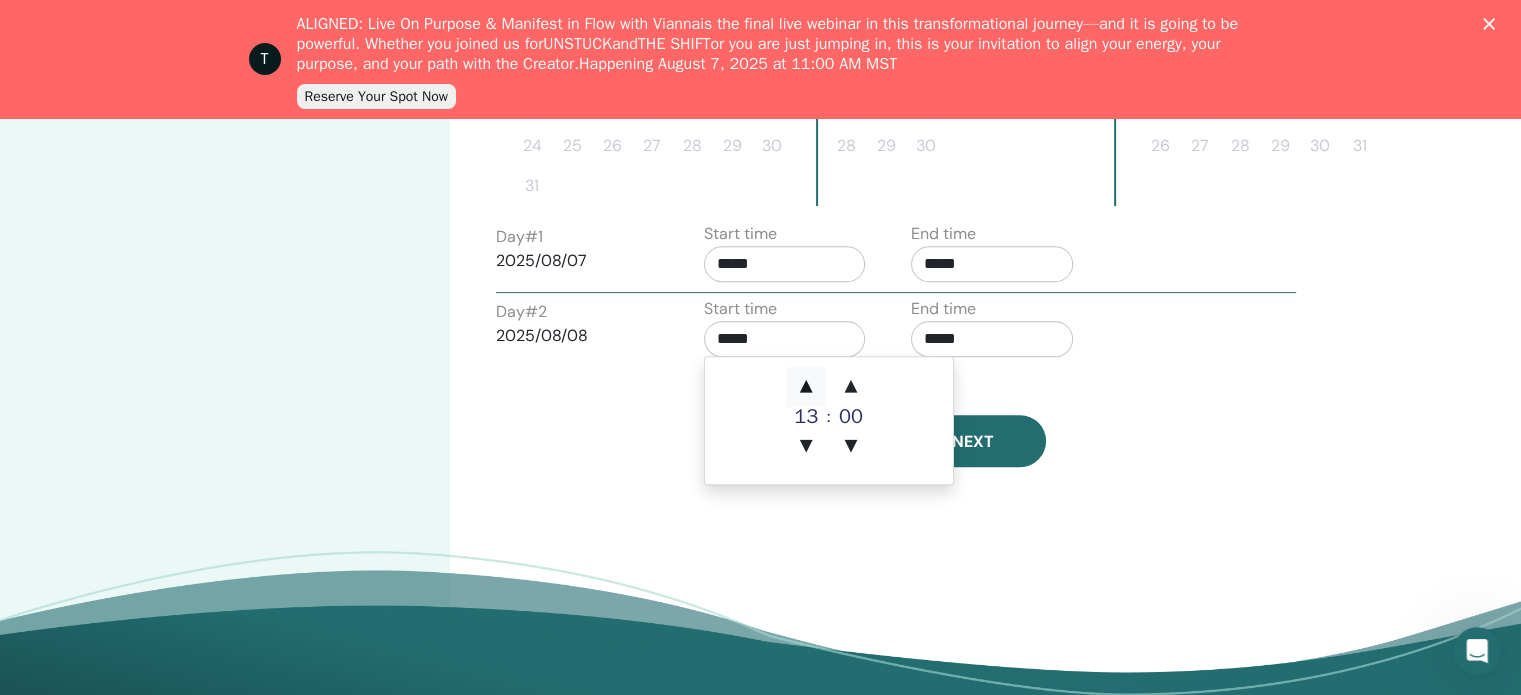 click on "▲" at bounding box center [806, 387] 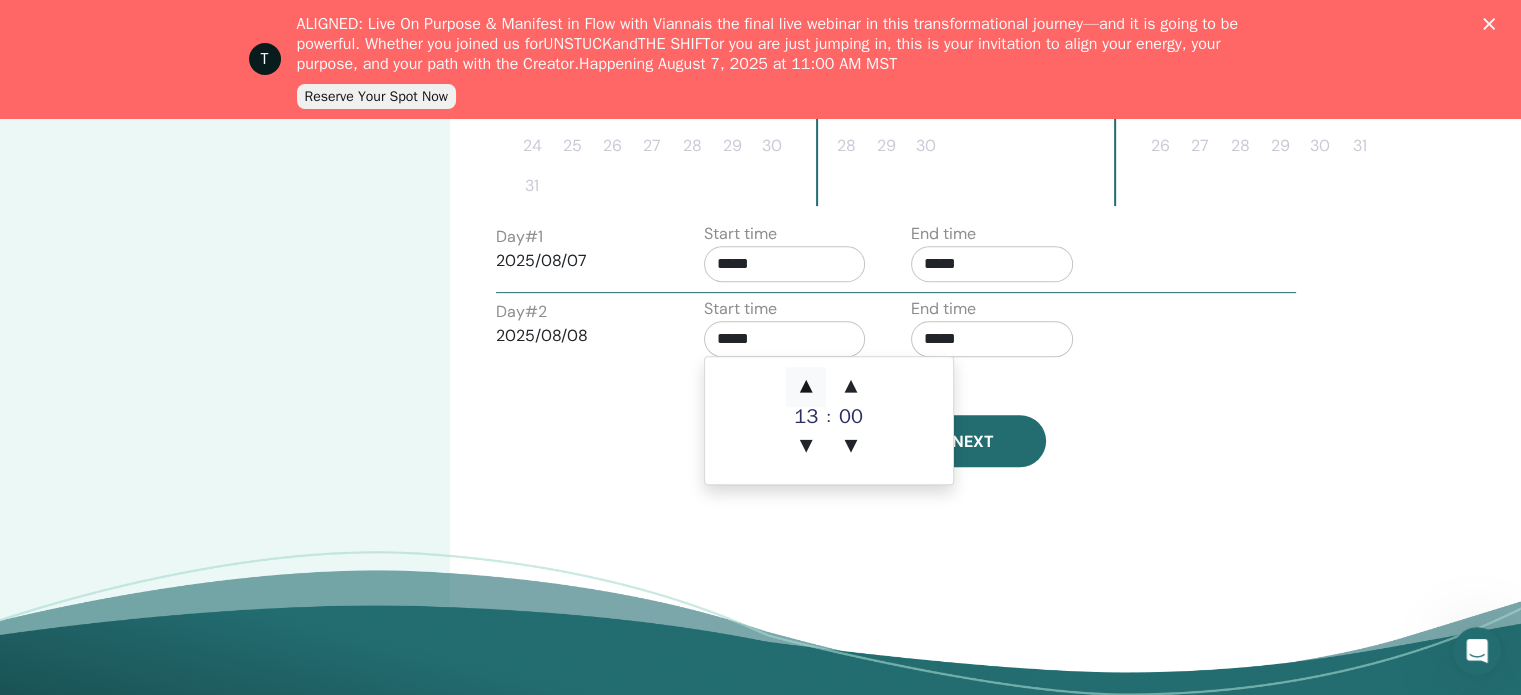 click on "▲" at bounding box center (806, 387) 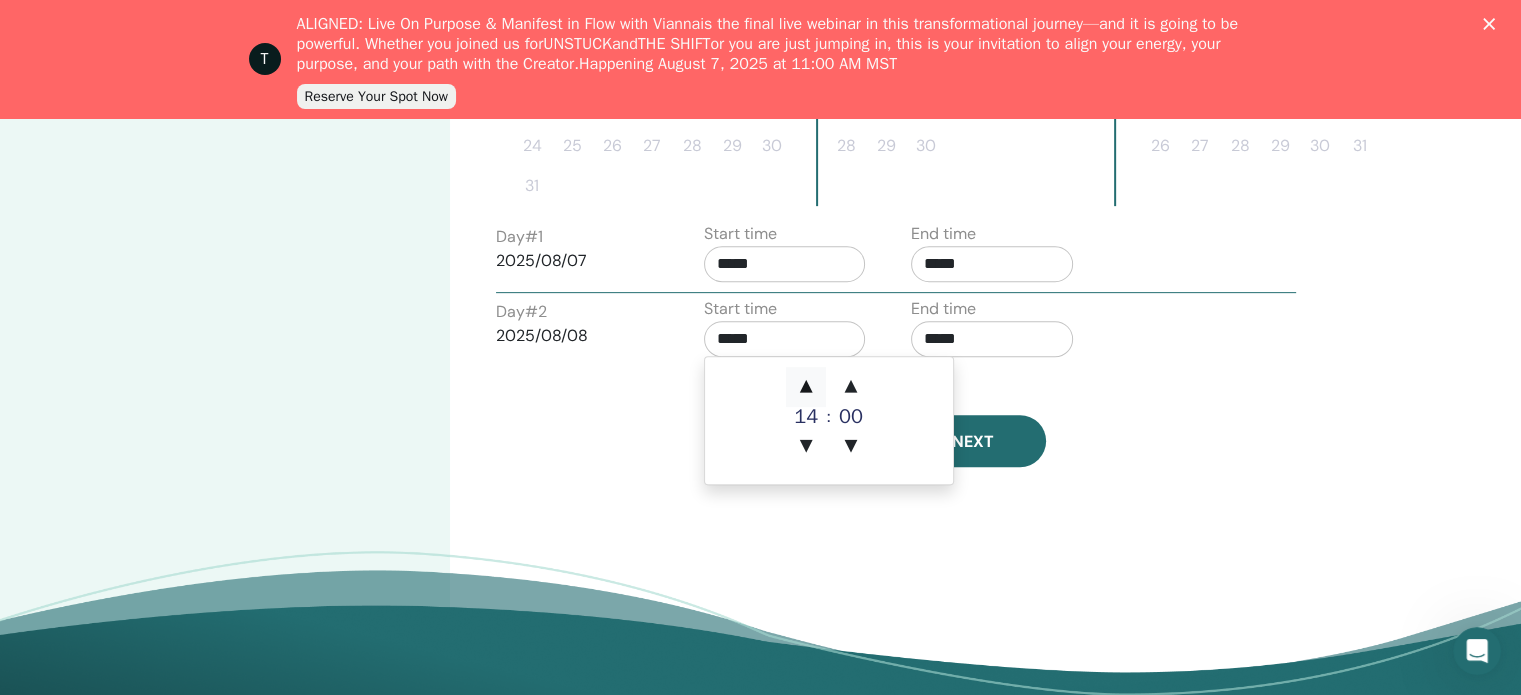 click on "▲" at bounding box center [806, 387] 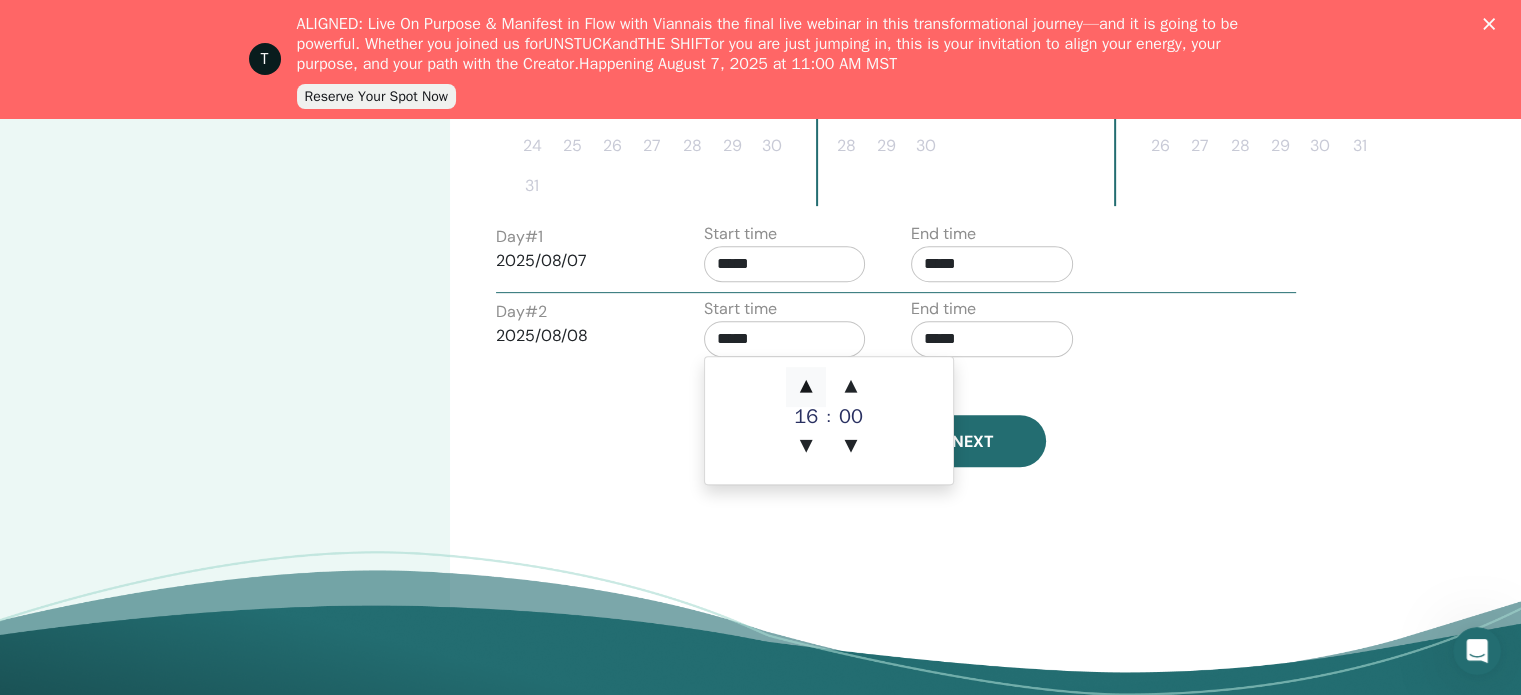 click on "▲" at bounding box center (806, 387) 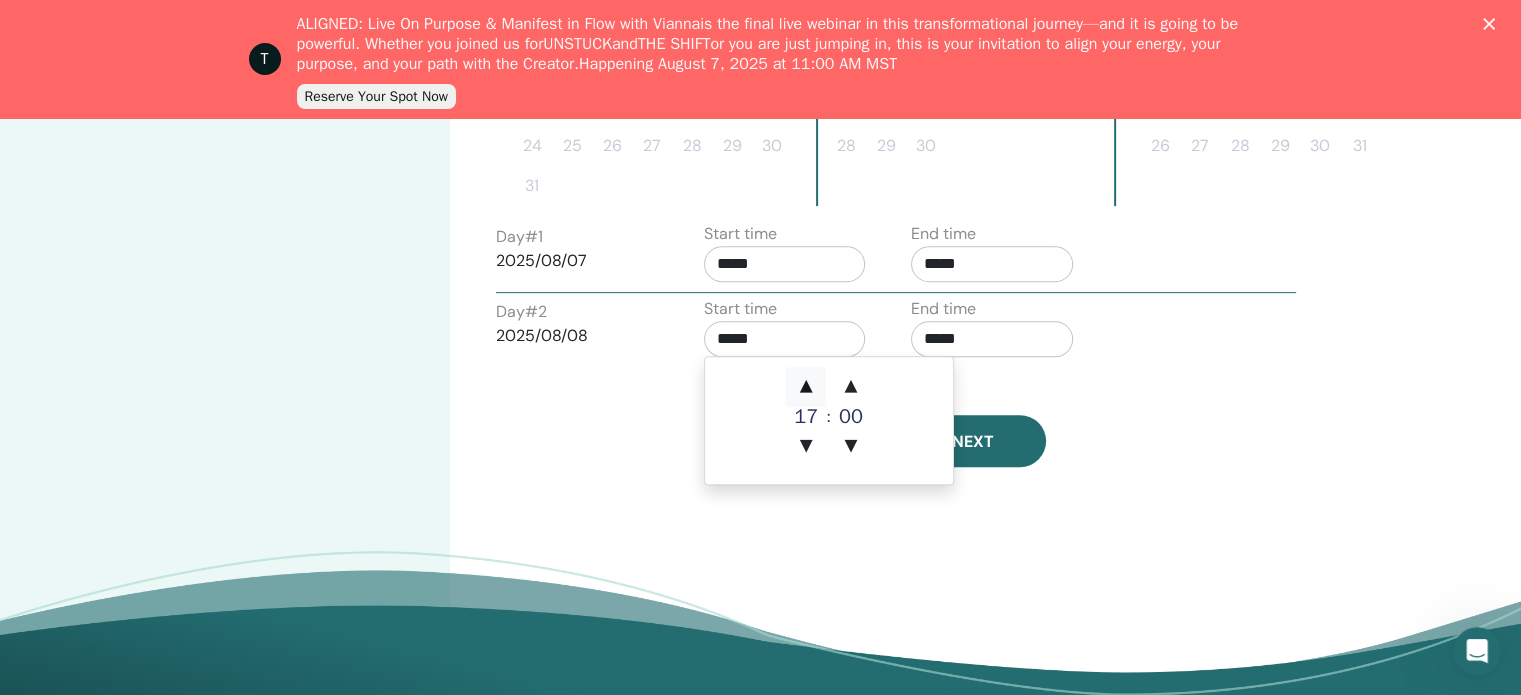 click on "▲" at bounding box center (806, 387) 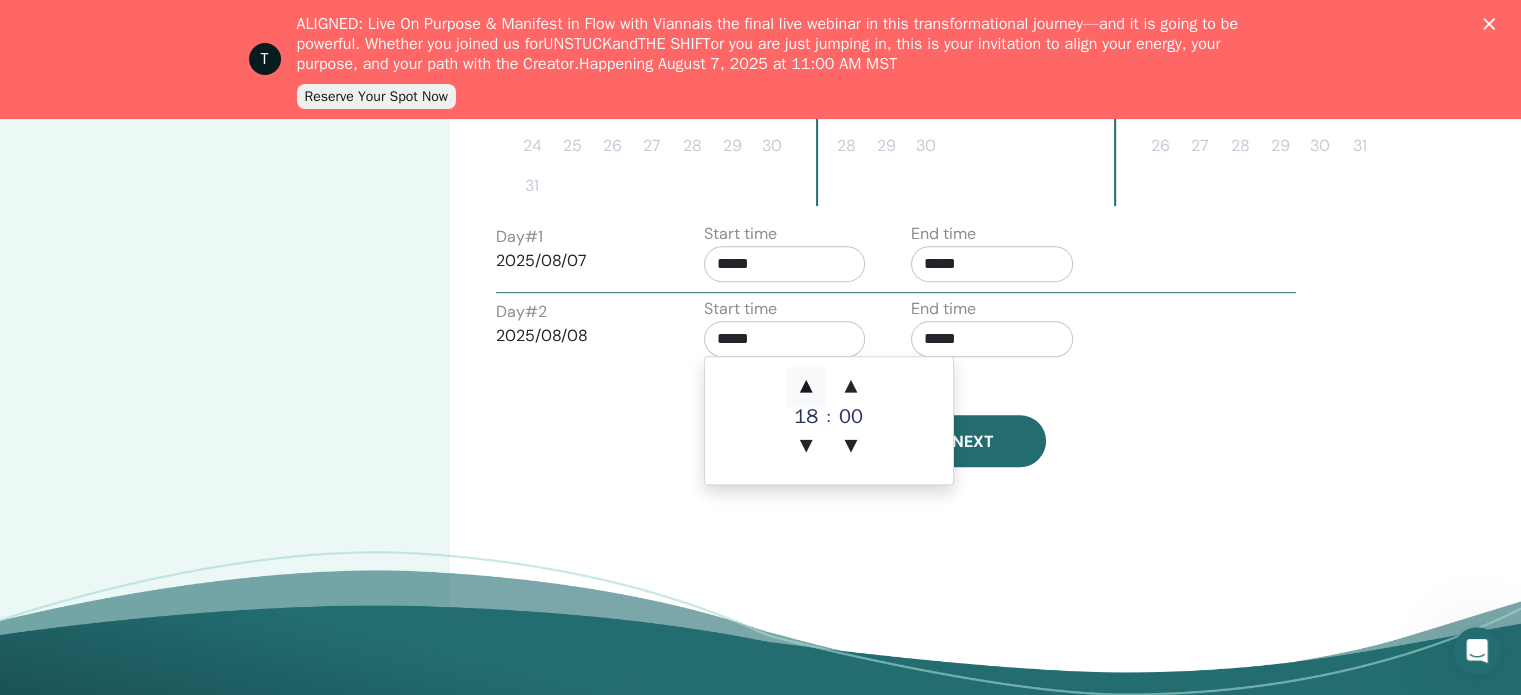 click on "▲" at bounding box center [806, 387] 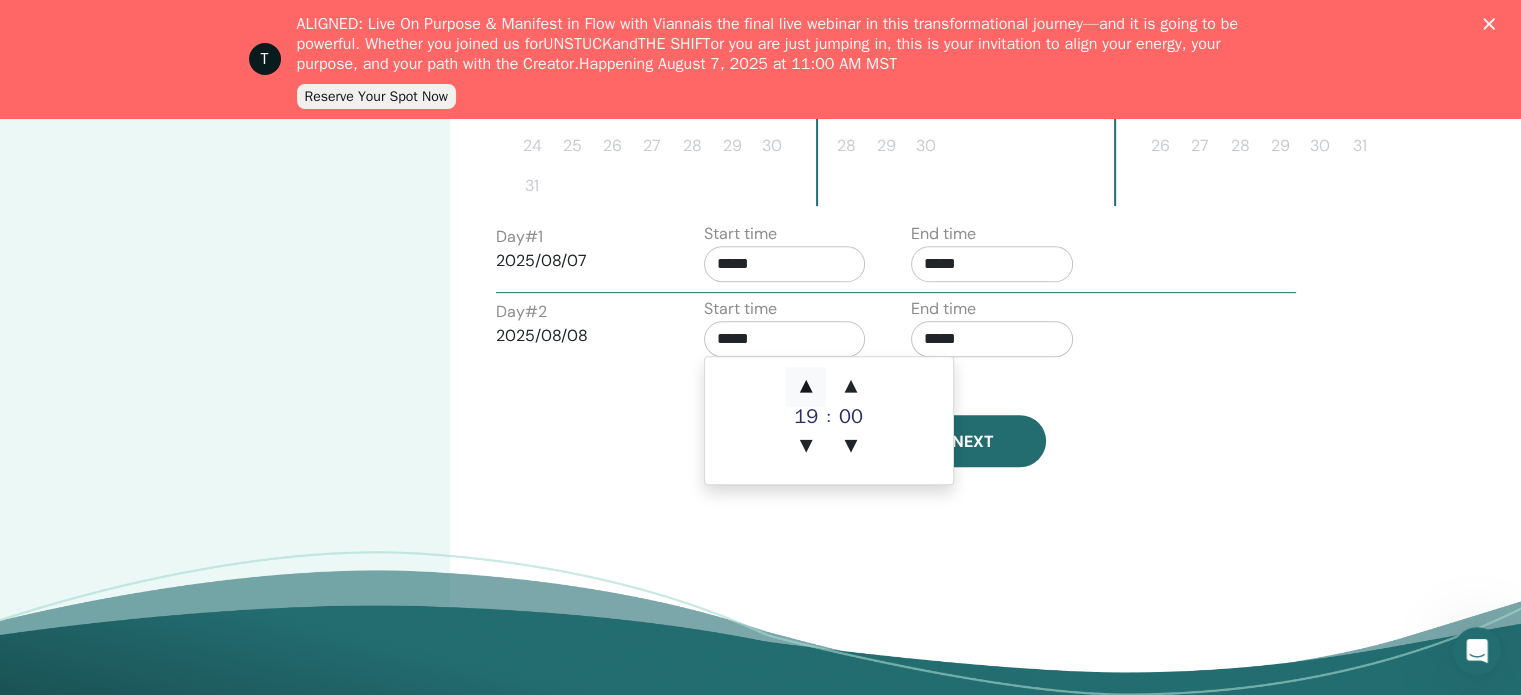 click on "▲" at bounding box center [806, 387] 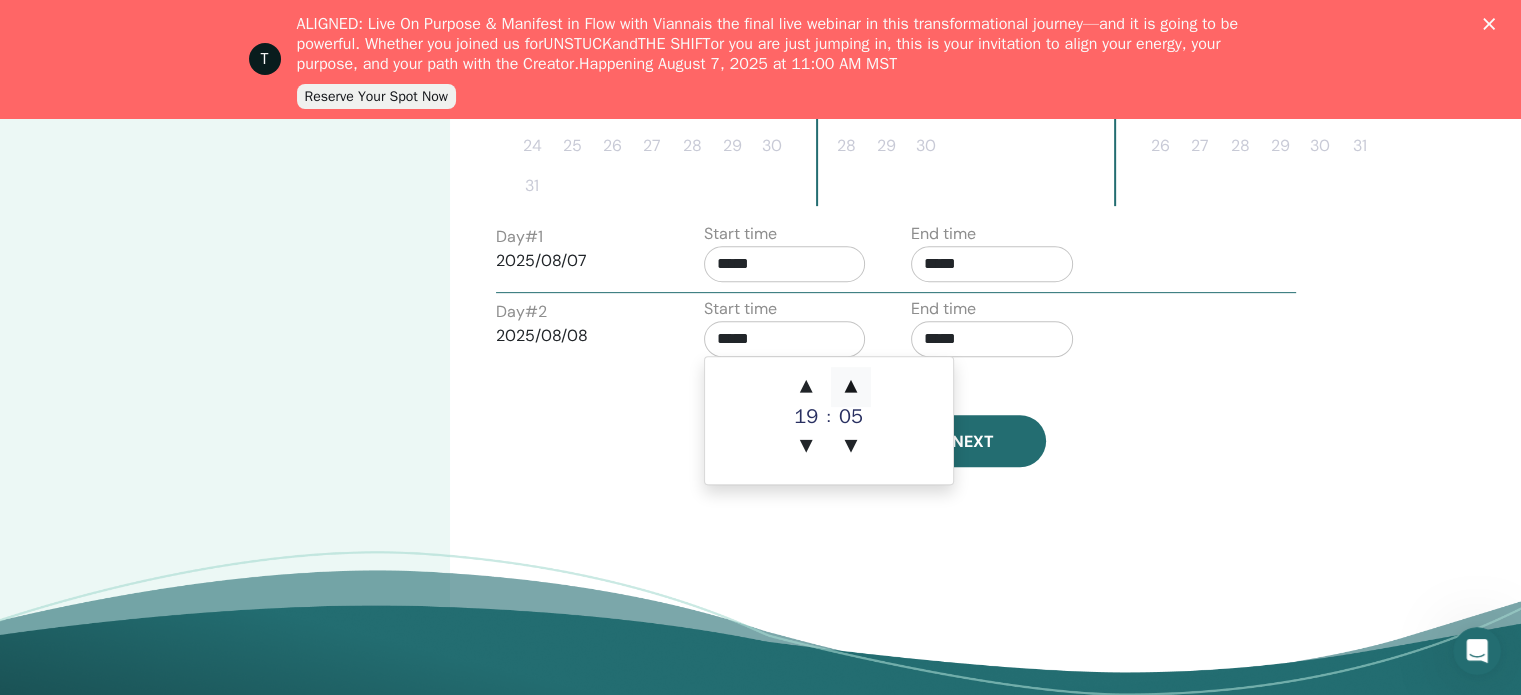 click on "▲" at bounding box center [851, 387] 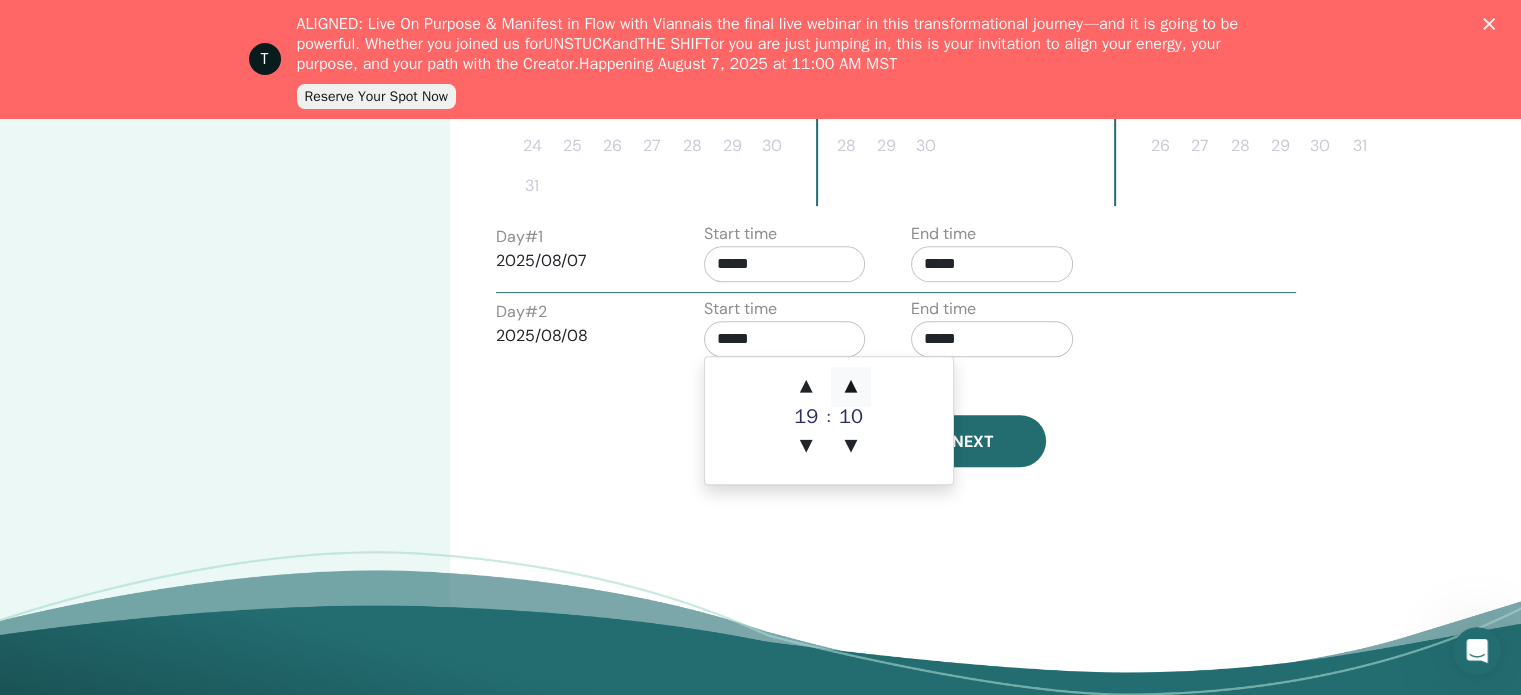 click on "▲" at bounding box center [851, 387] 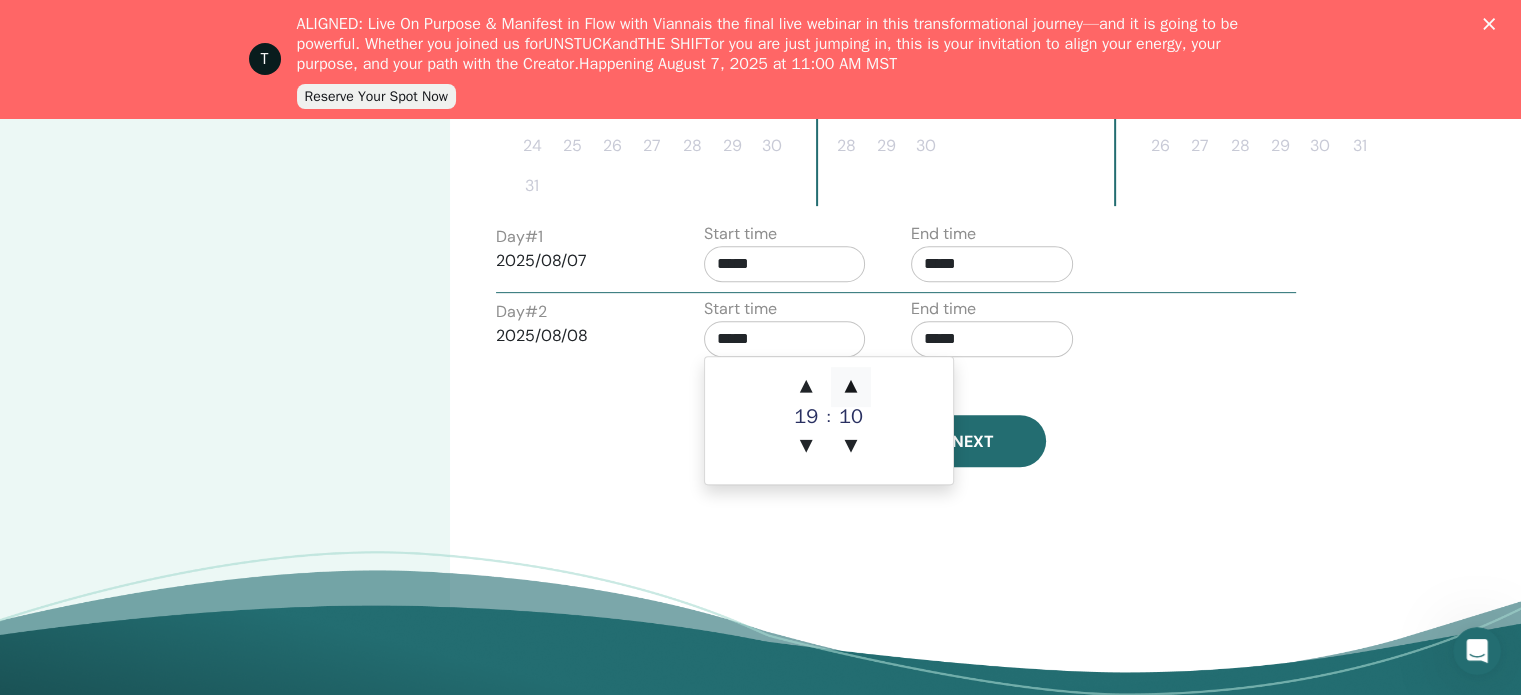 click on "▲" at bounding box center [851, 387] 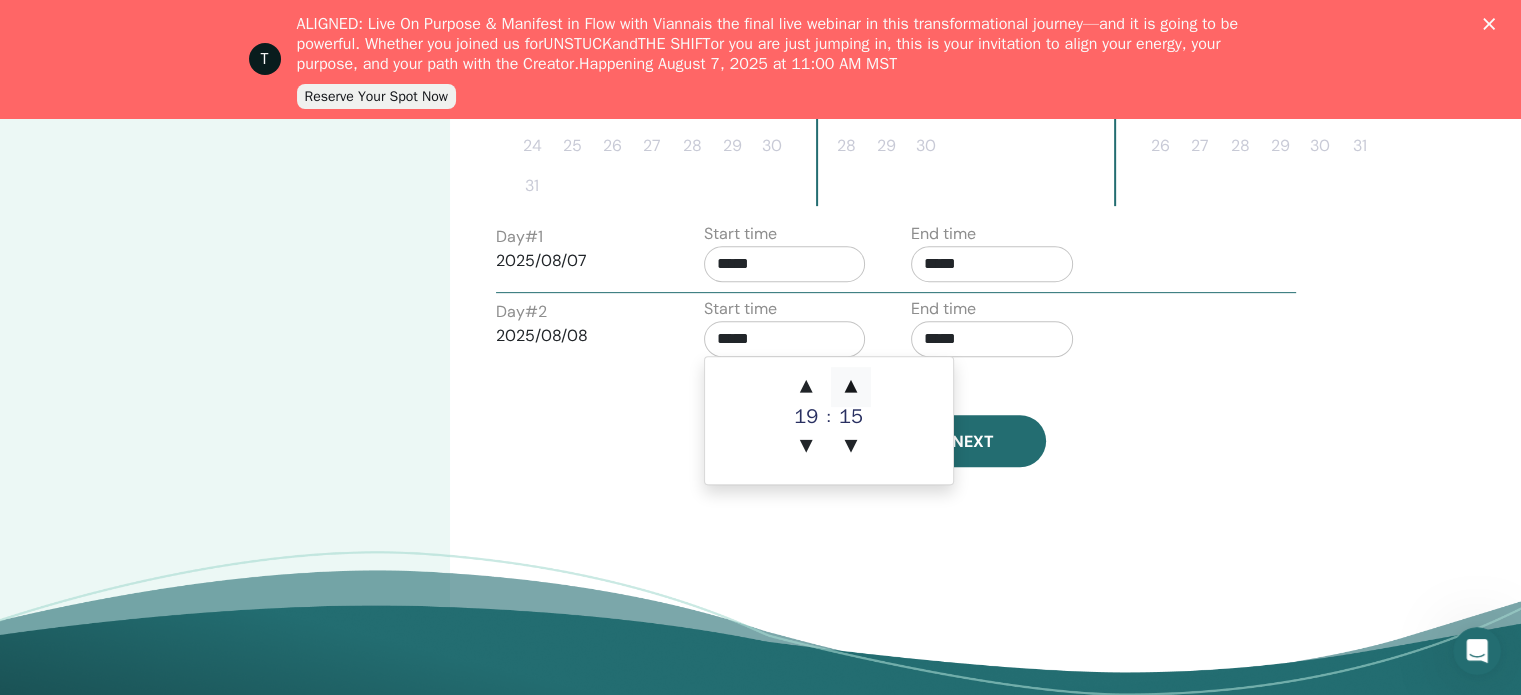 click on "▲" at bounding box center [851, 387] 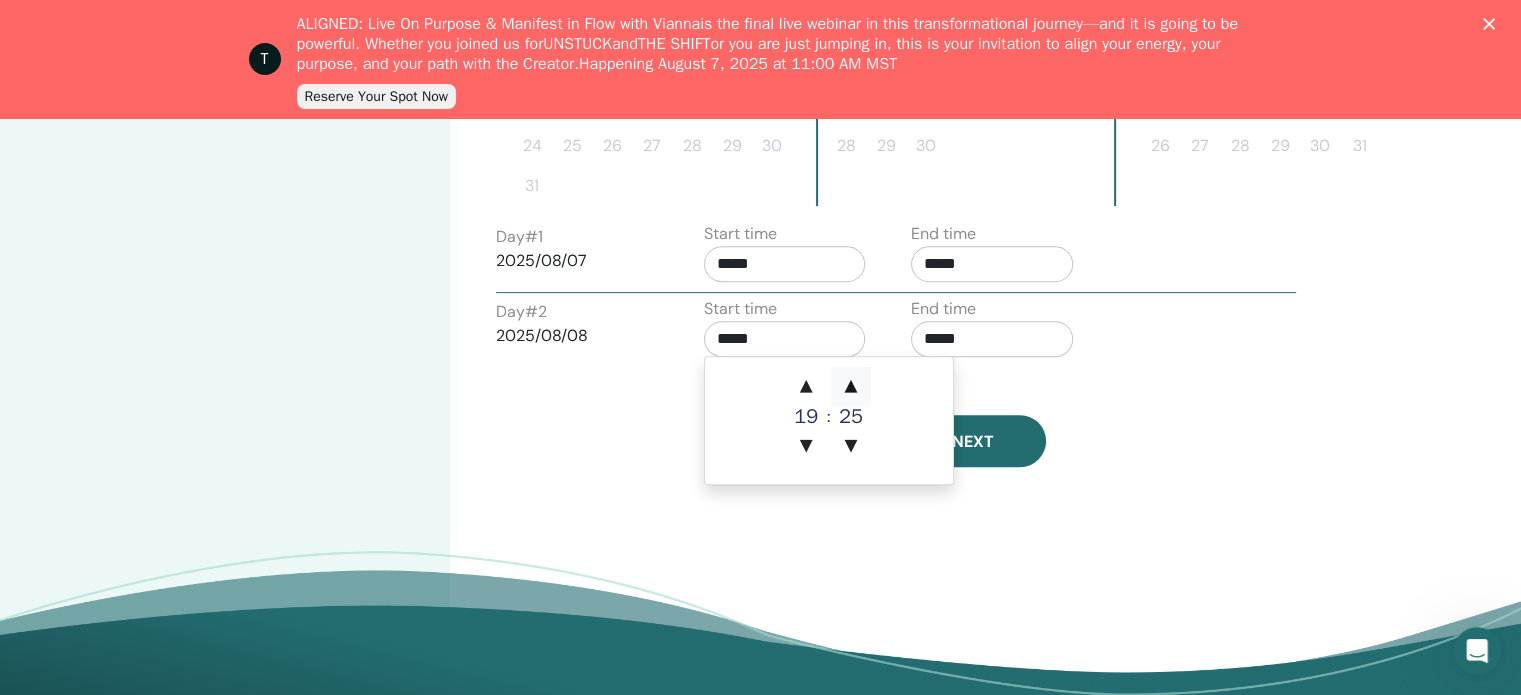 click on "▲" at bounding box center [851, 387] 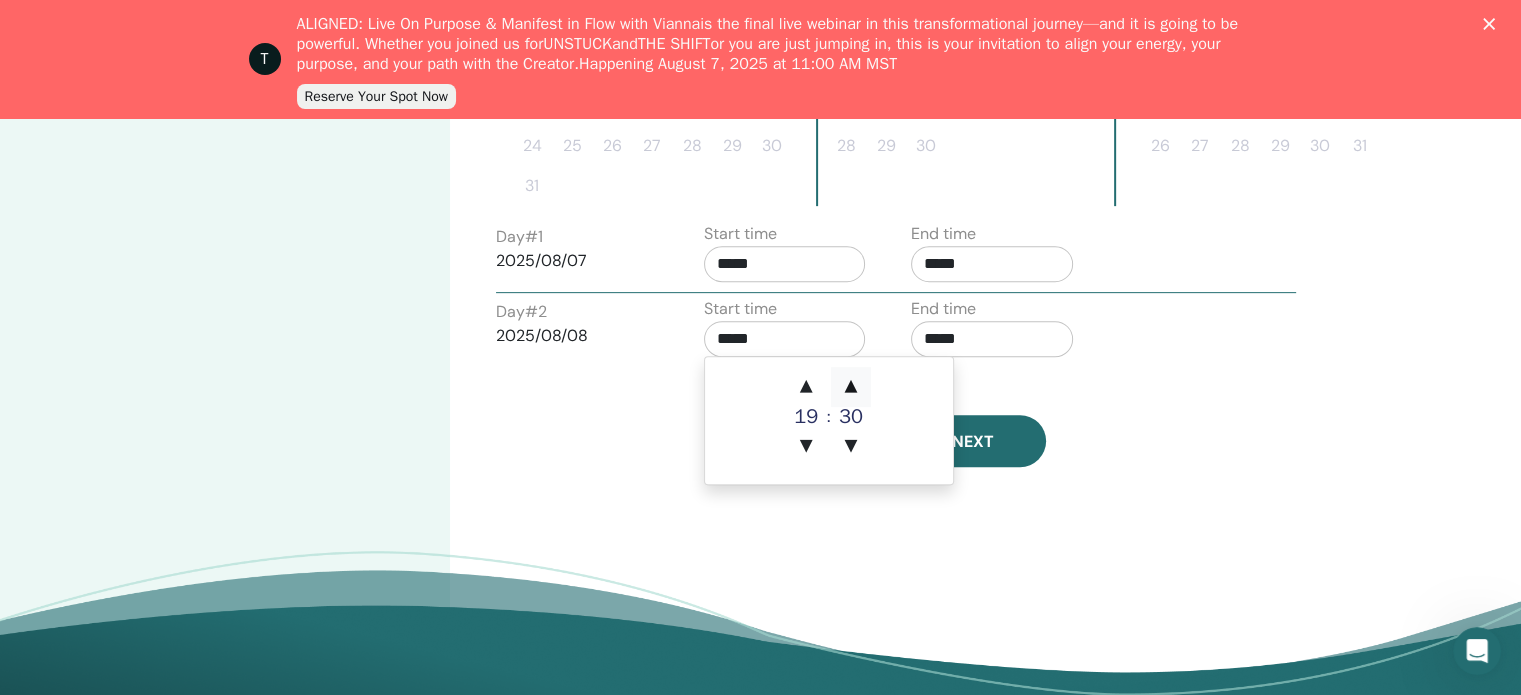 click on "▲" at bounding box center (851, 387) 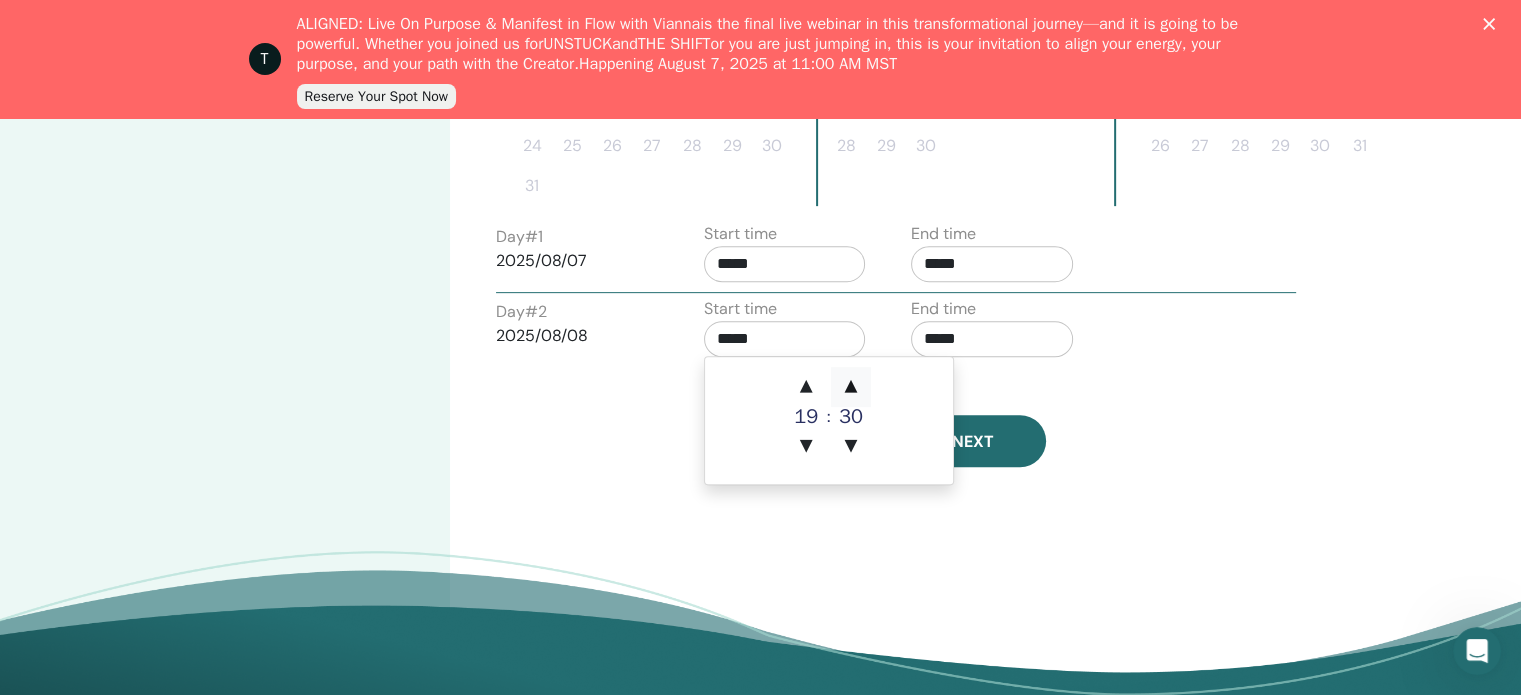 type on "*****" 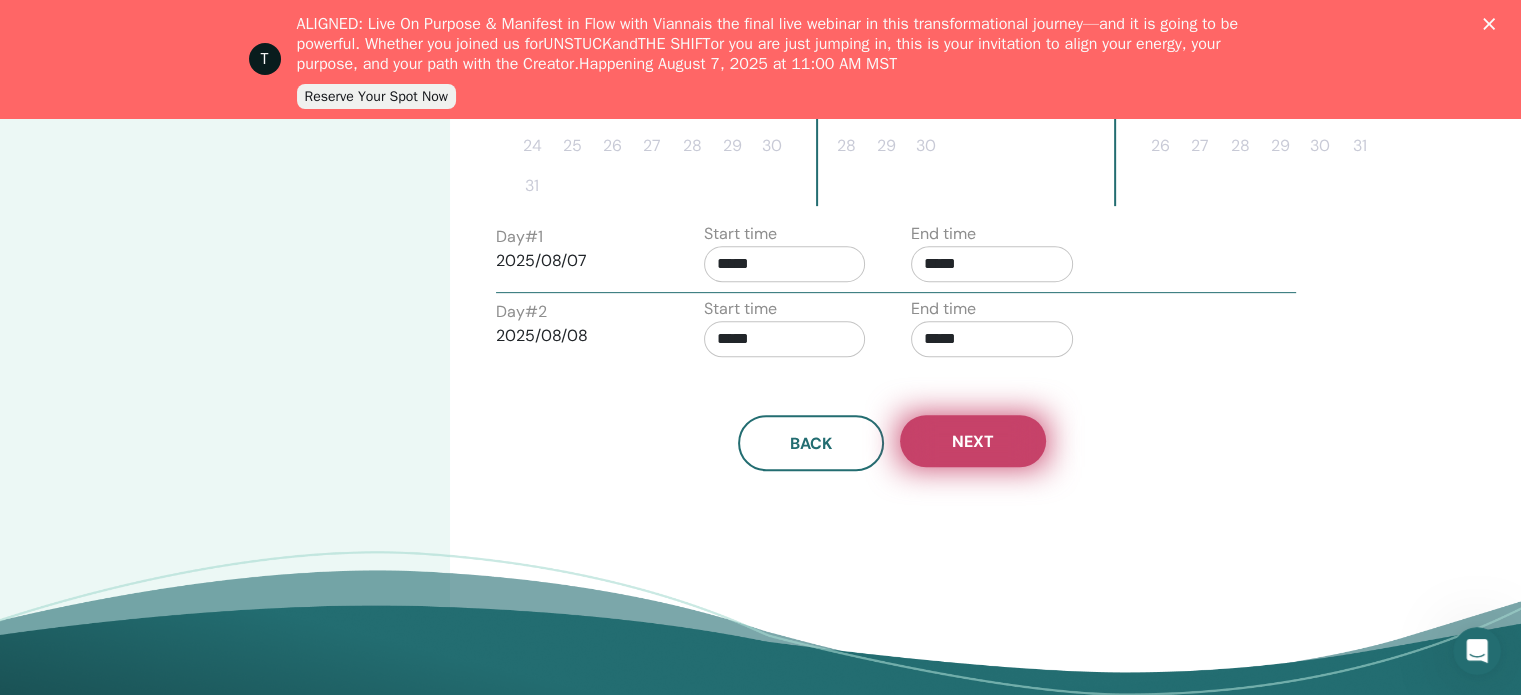 click on "Next" at bounding box center [973, 441] 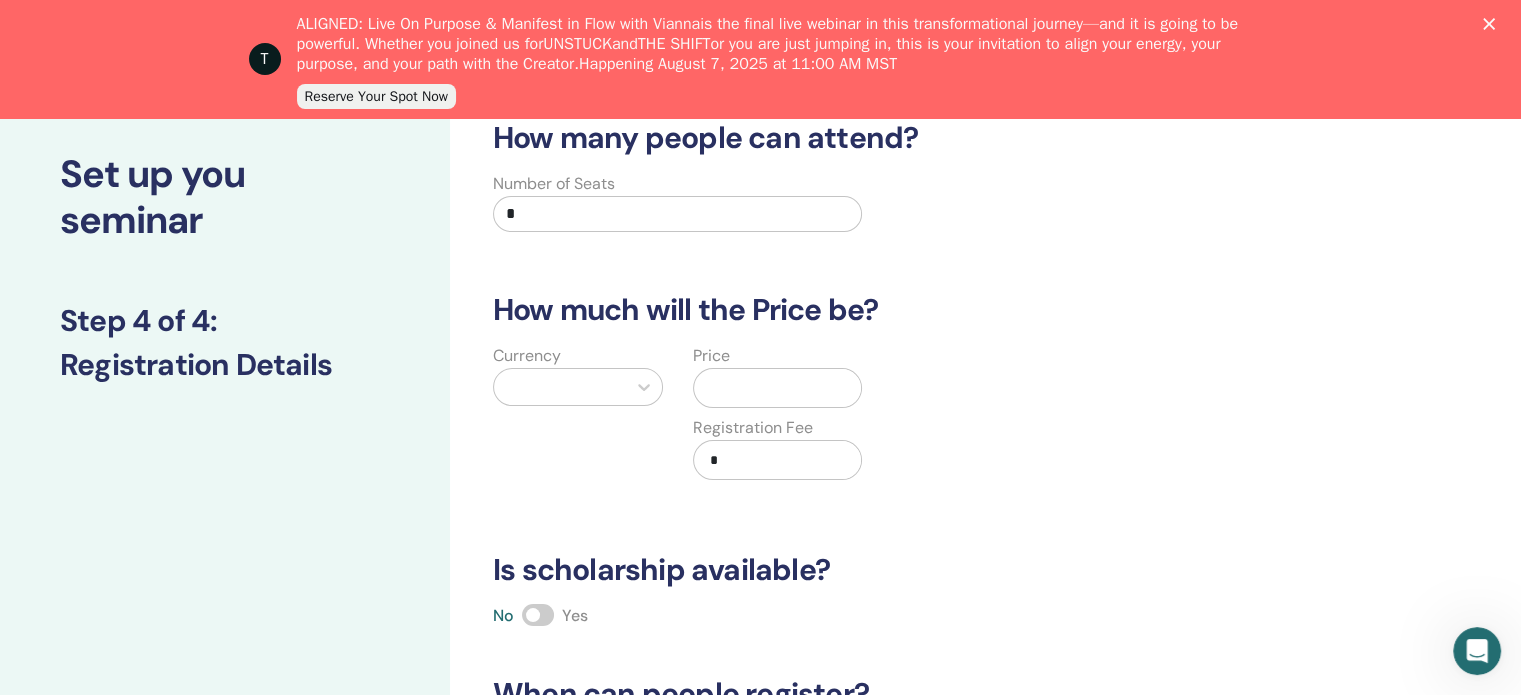 scroll, scrollTop: 109, scrollLeft: 0, axis: vertical 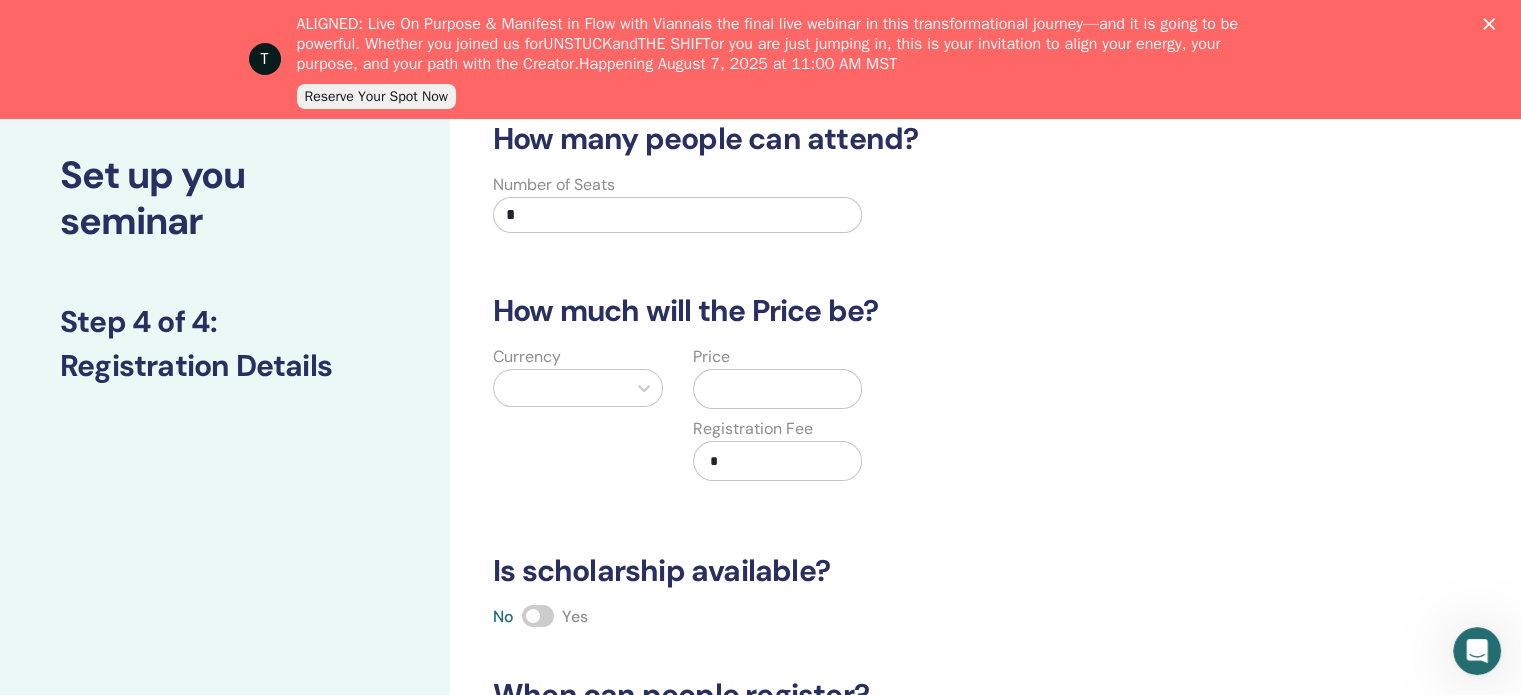 click on "*" at bounding box center [677, 215] 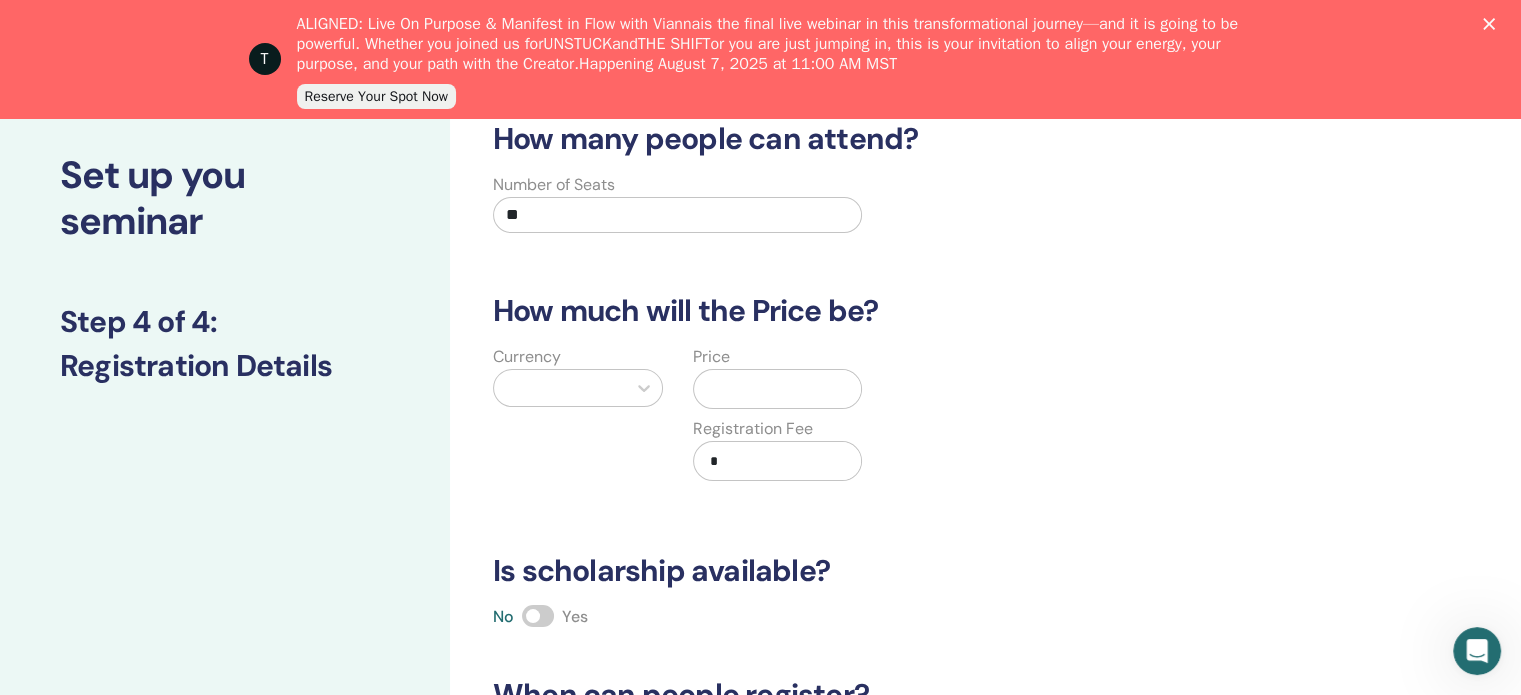 scroll, scrollTop: 169, scrollLeft: 0, axis: vertical 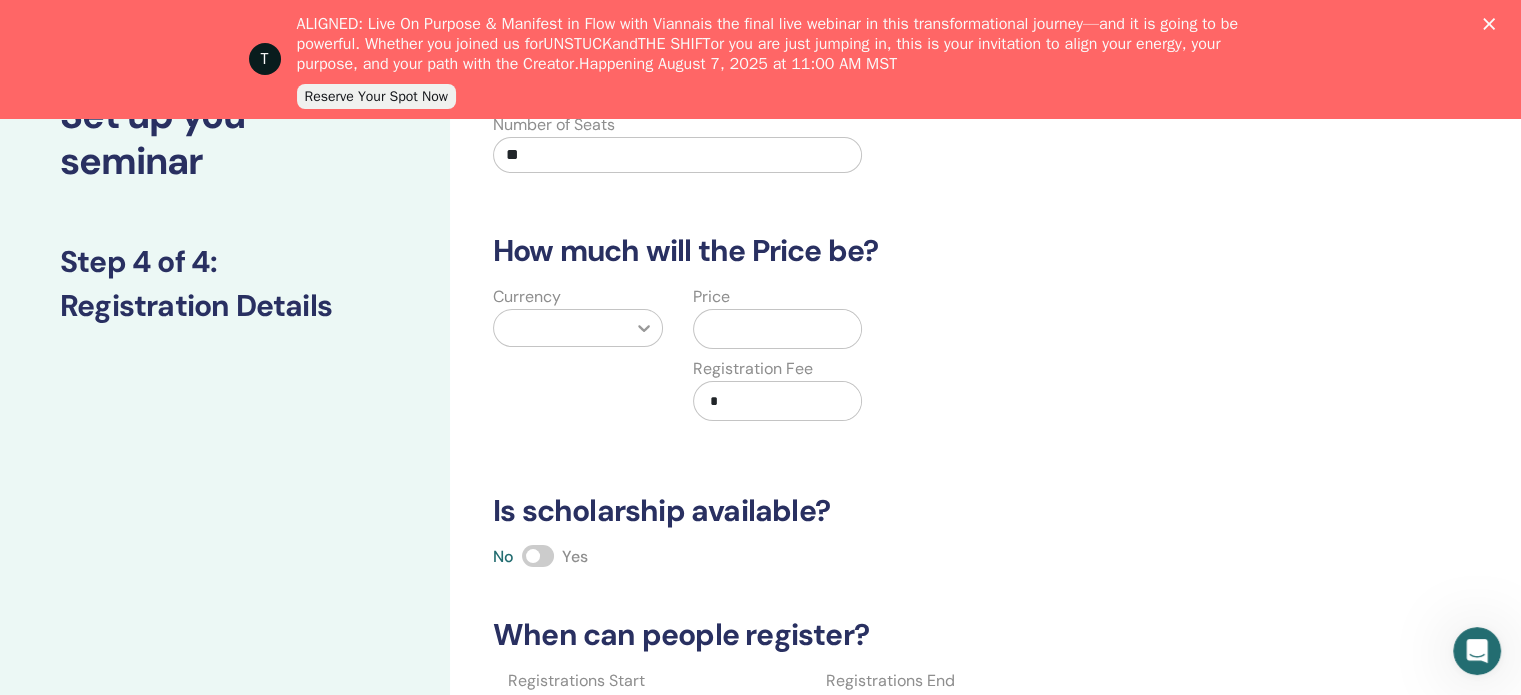 type on "**" 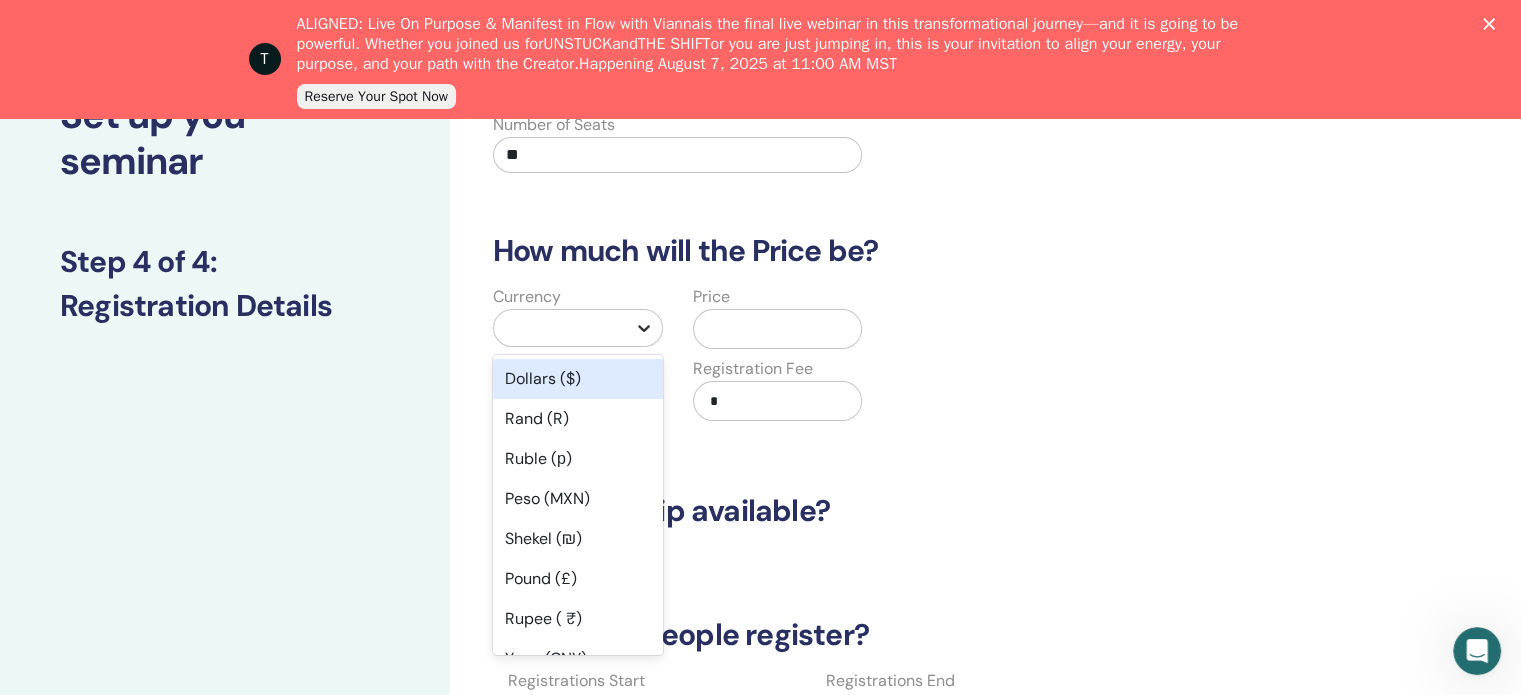 click 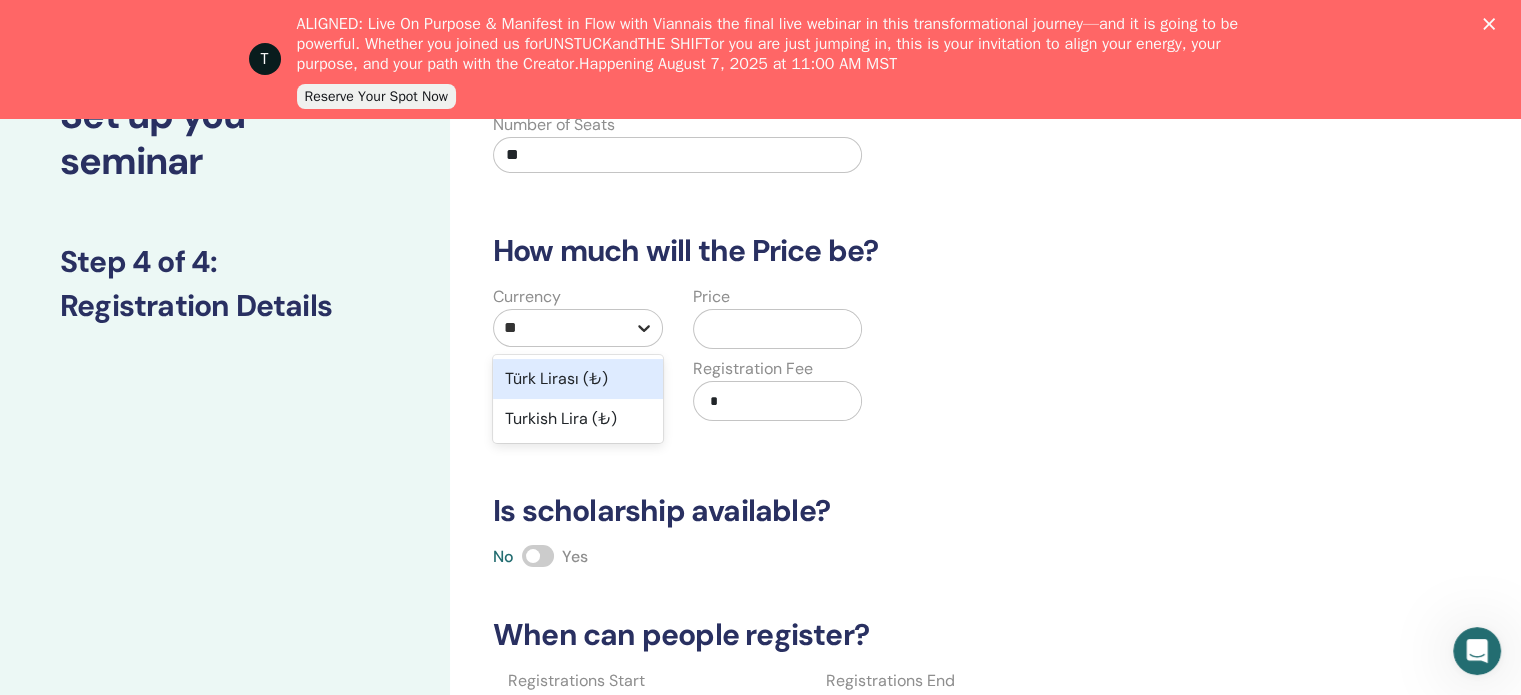 type on "***" 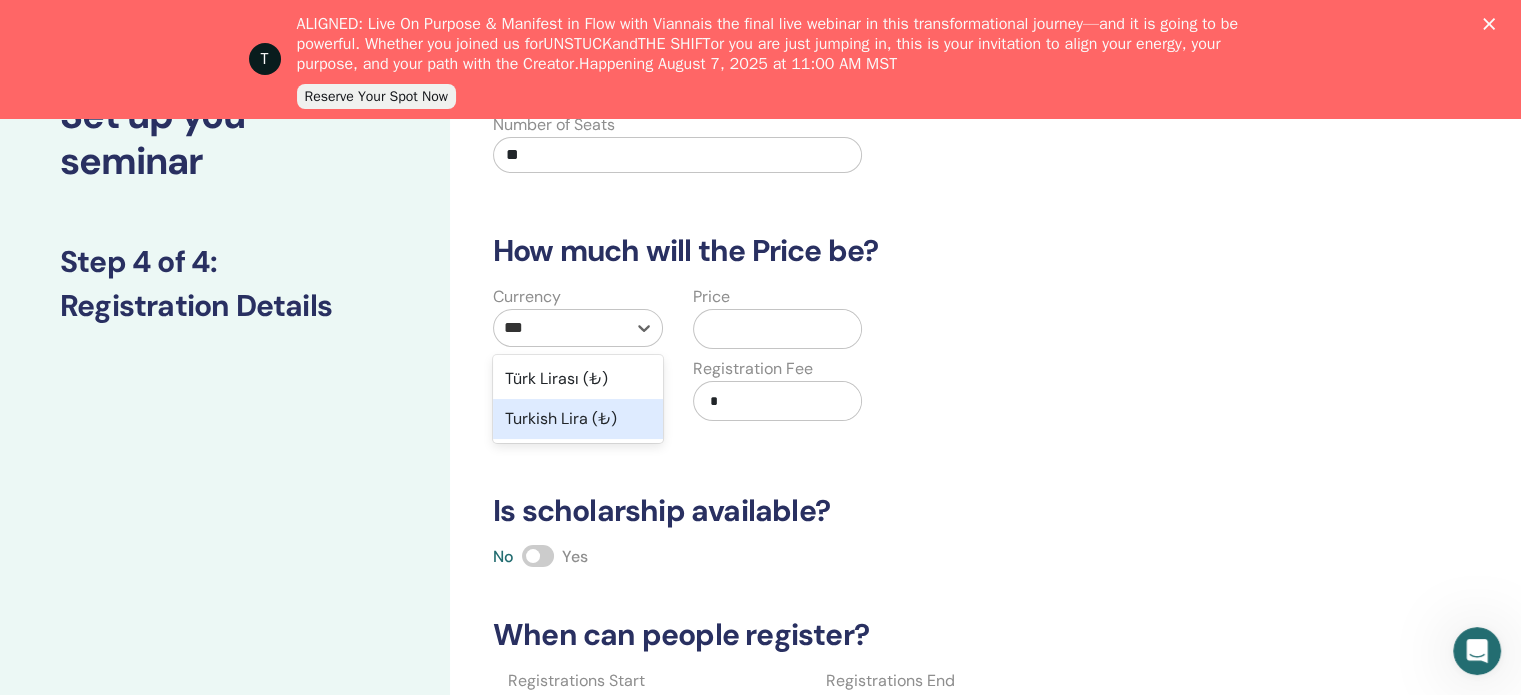 click on "Turkish Lira (₺)" at bounding box center [578, 419] 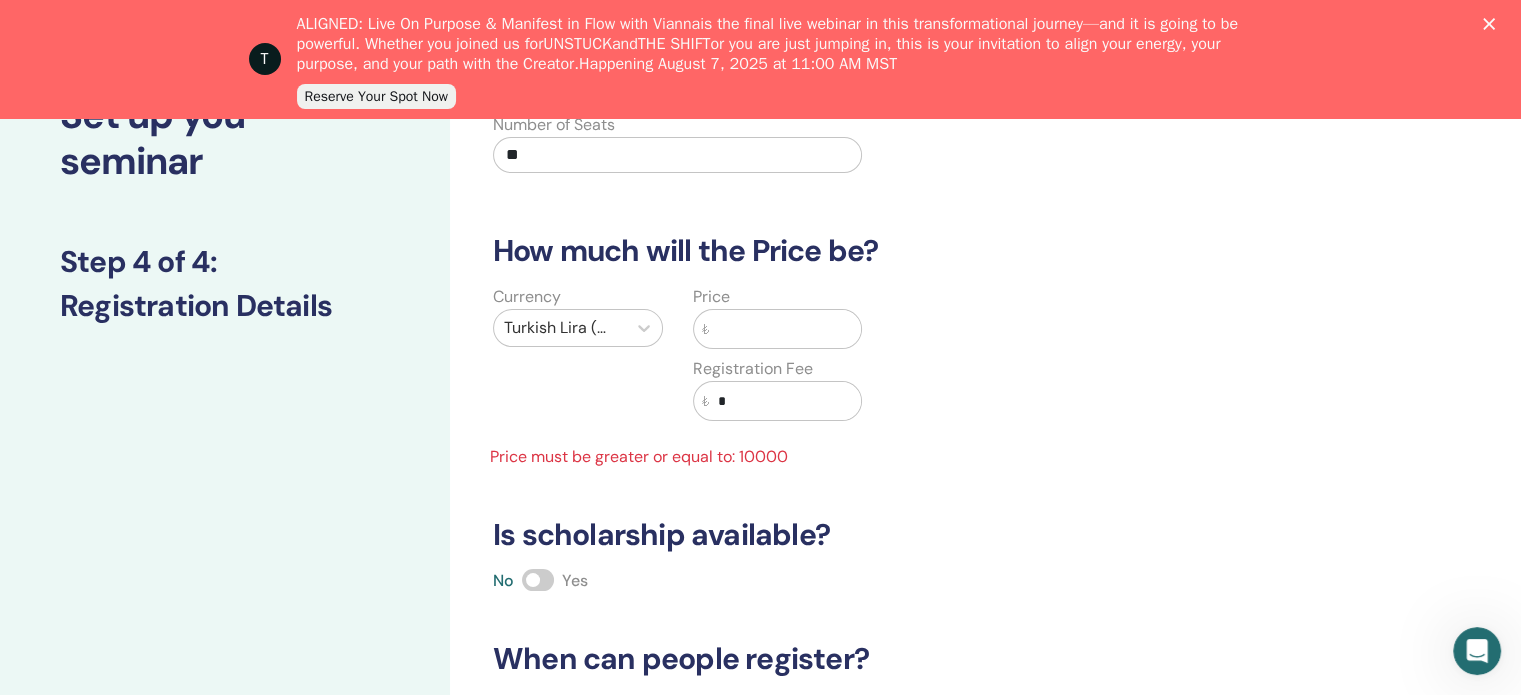 click at bounding box center [786, 329] 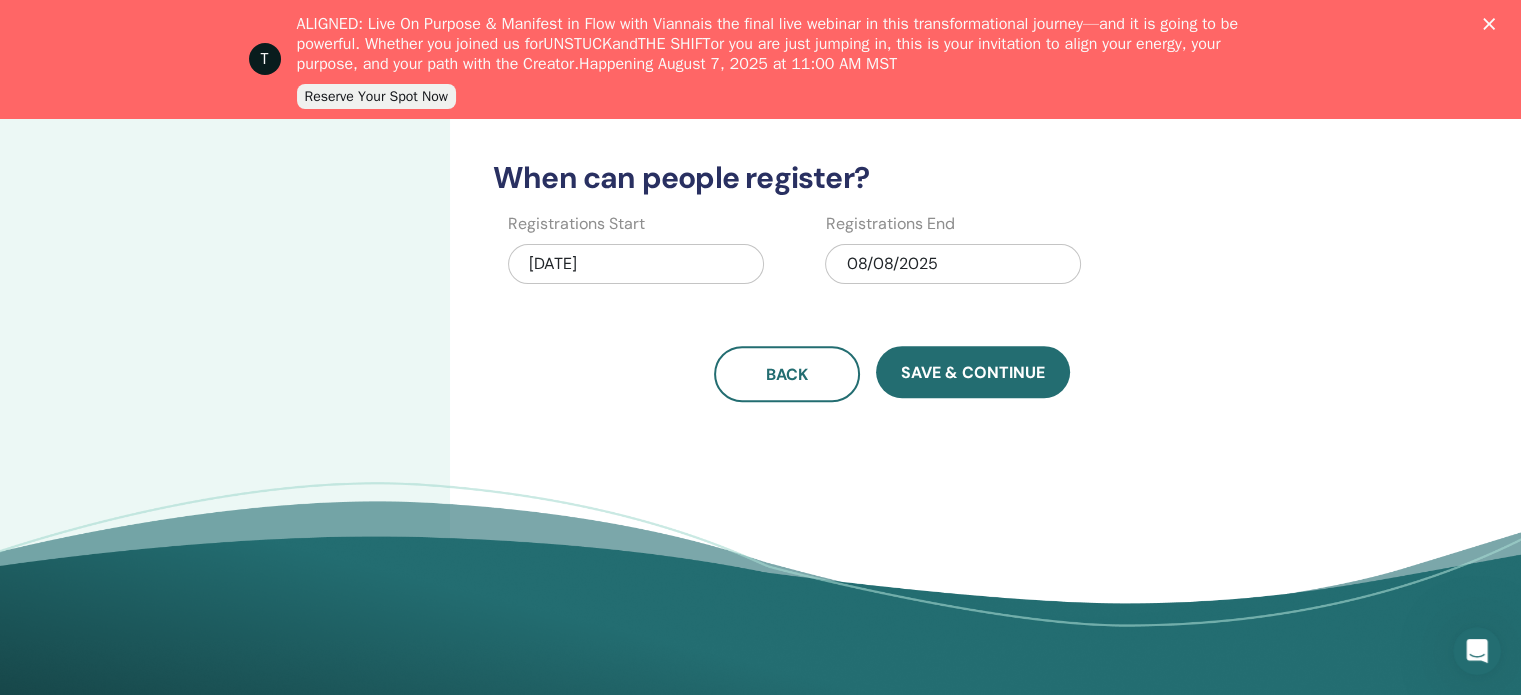 scroll, scrollTop: 671, scrollLeft: 0, axis: vertical 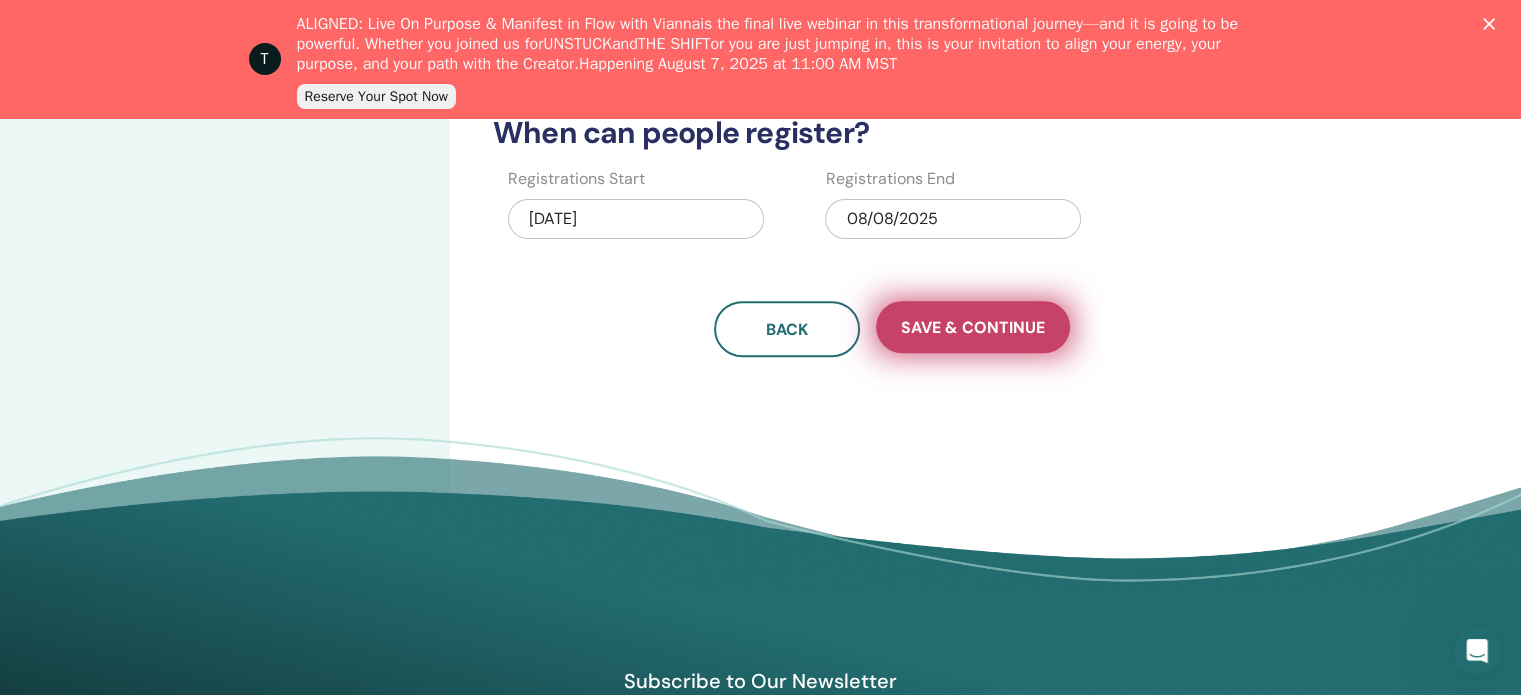 type on "*****" 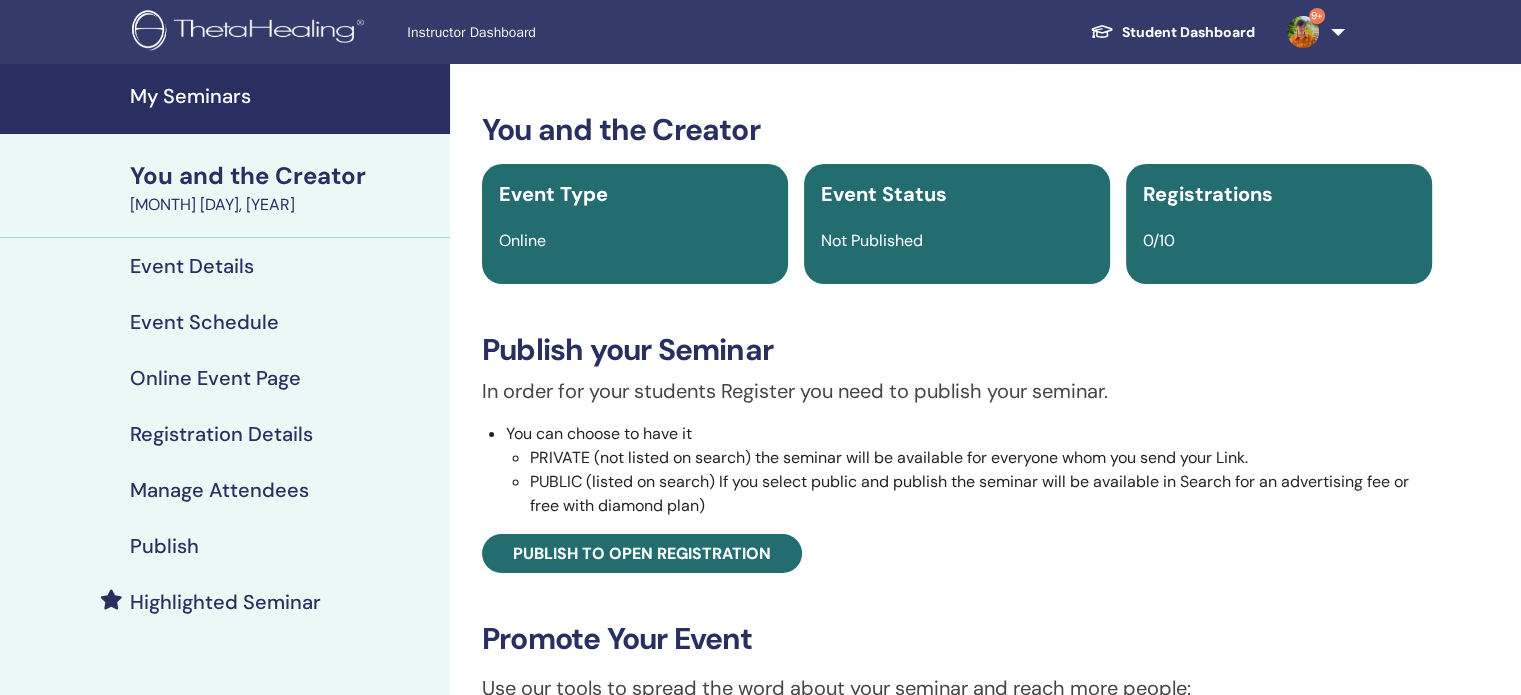scroll, scrollTop: 87, scrollLeft: 0, axis: vertical 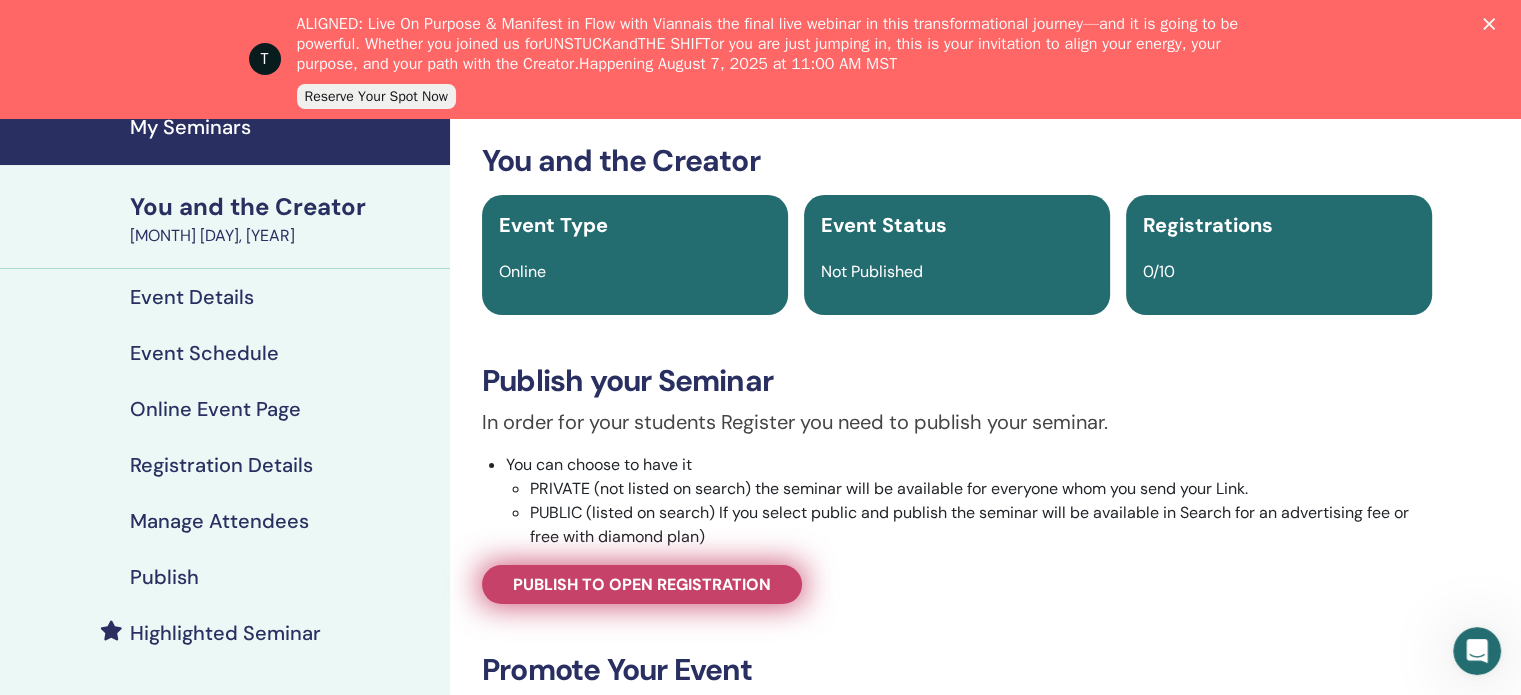 click on "Publish to open registration" at bounding box center [642, 584] 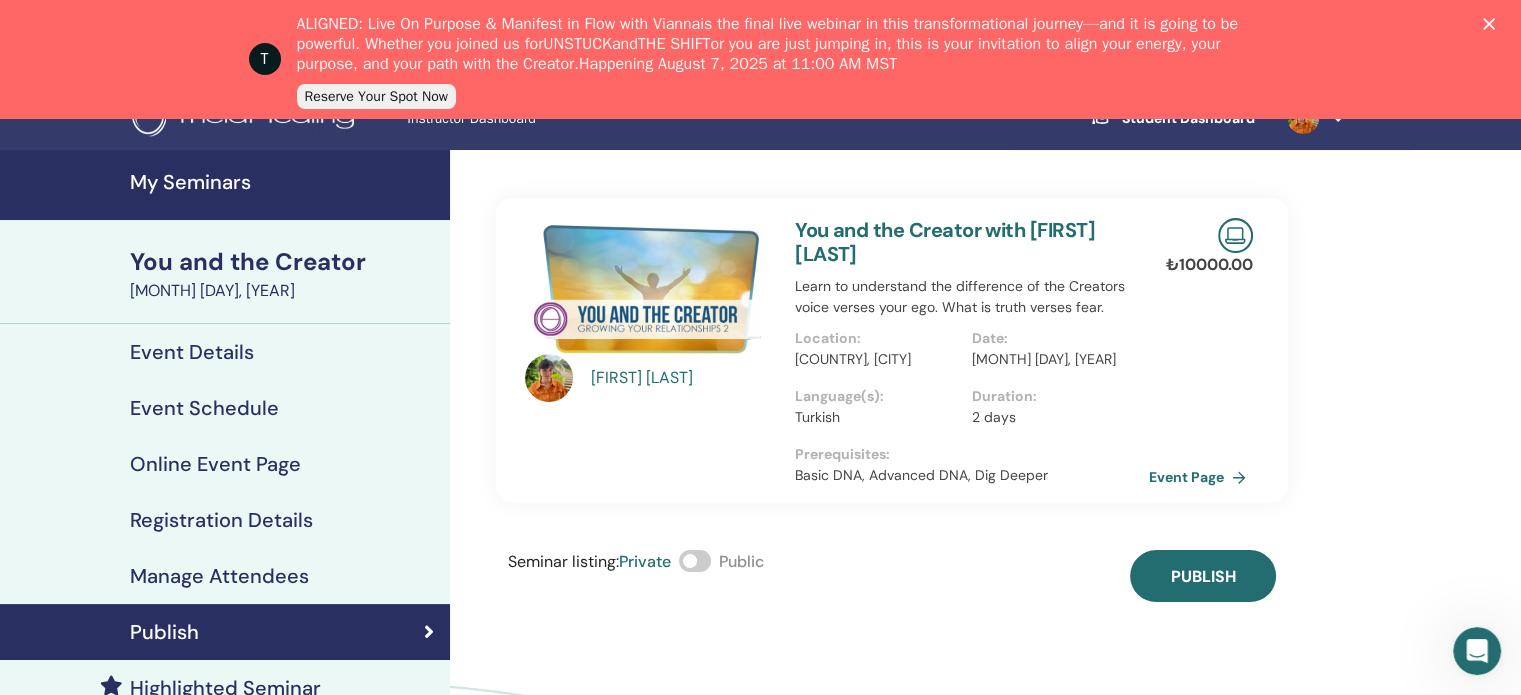 scroll, scrollTop: 31, scrollLeft: 0, axis: vertical 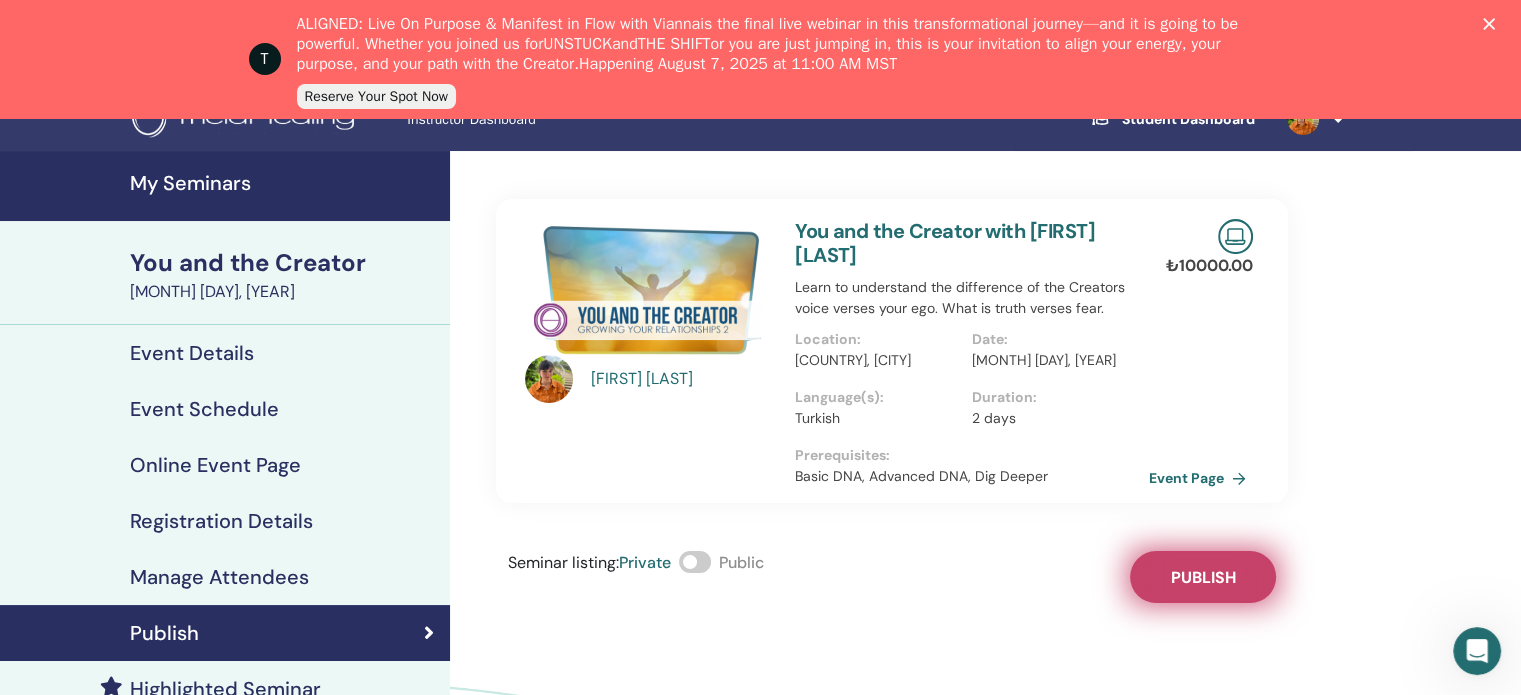 click on "Publish" at bounding box center (1203, 577) 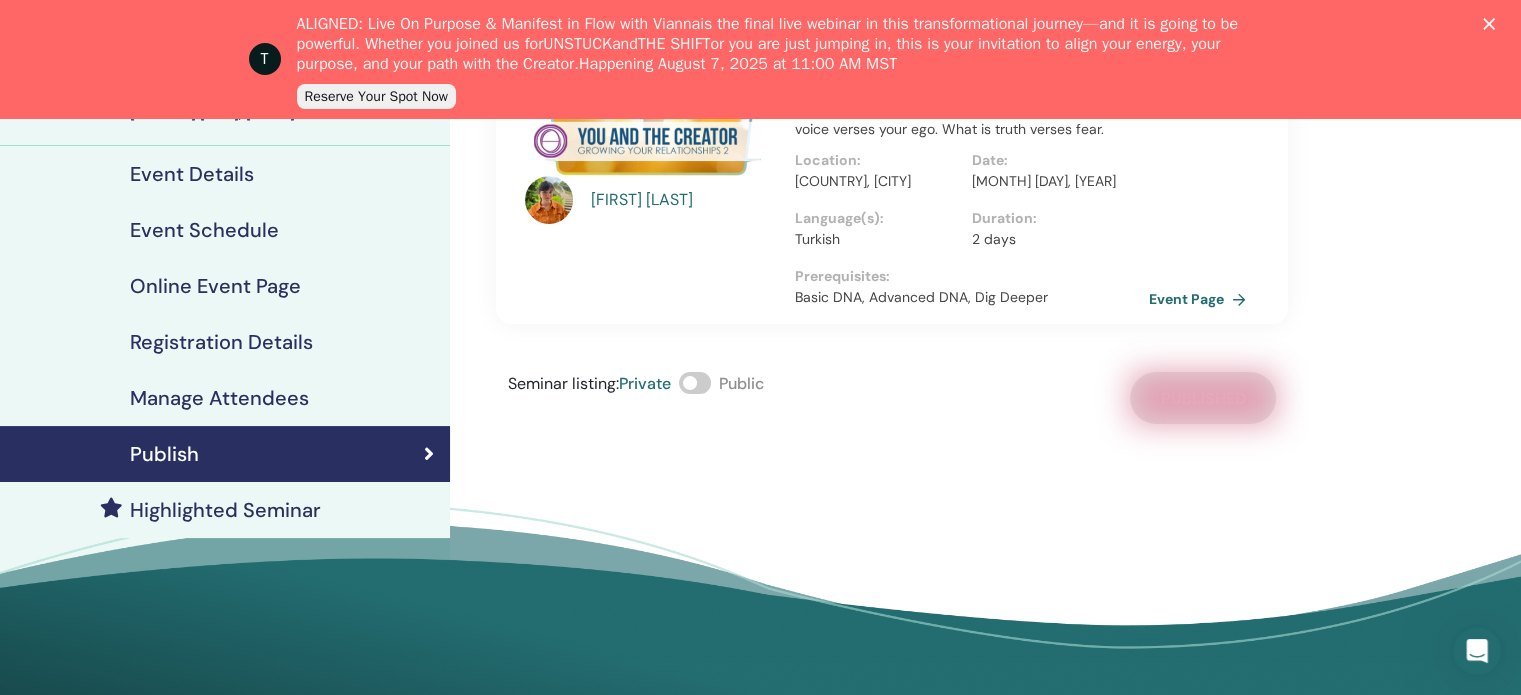 scroll, scrollTop: 218, scrollLeft: 0, axis: vertical 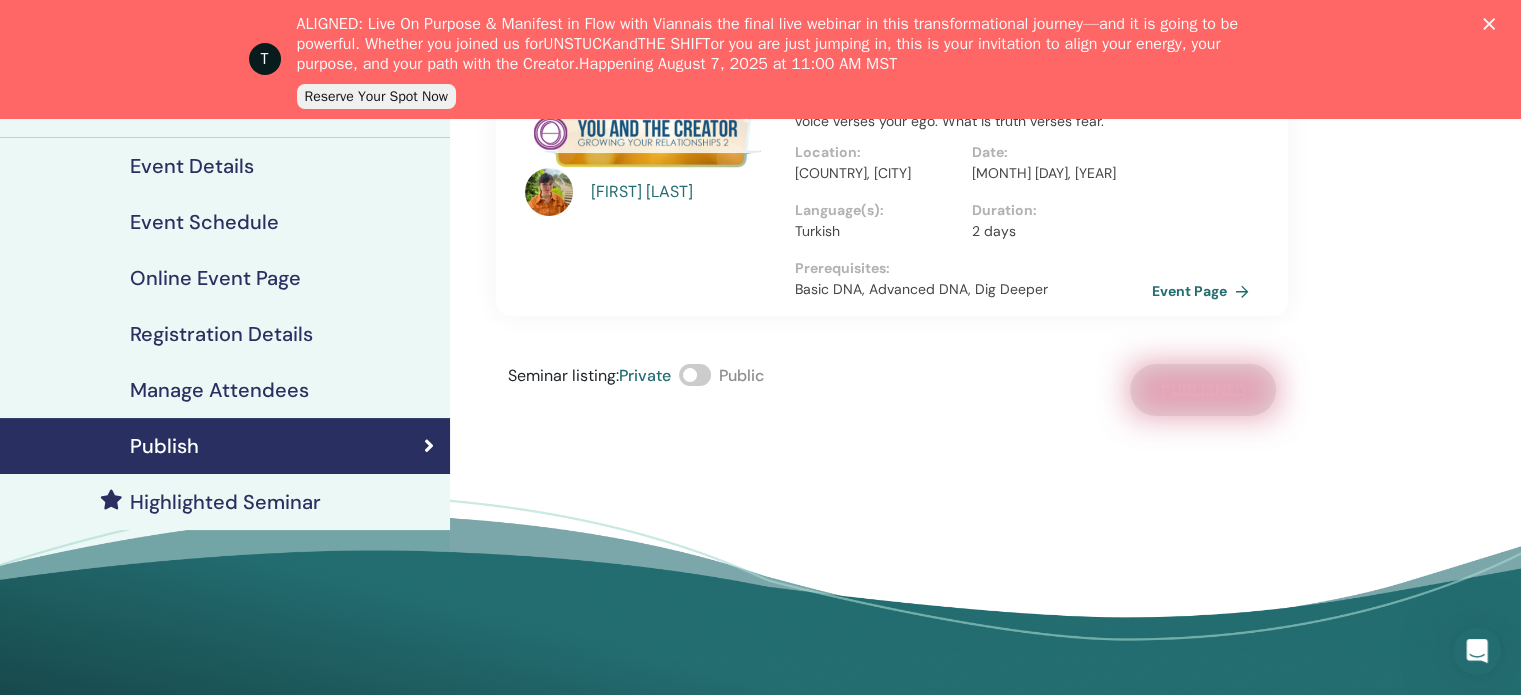 click on "Event Page" at bounding box center (1204, 291) 